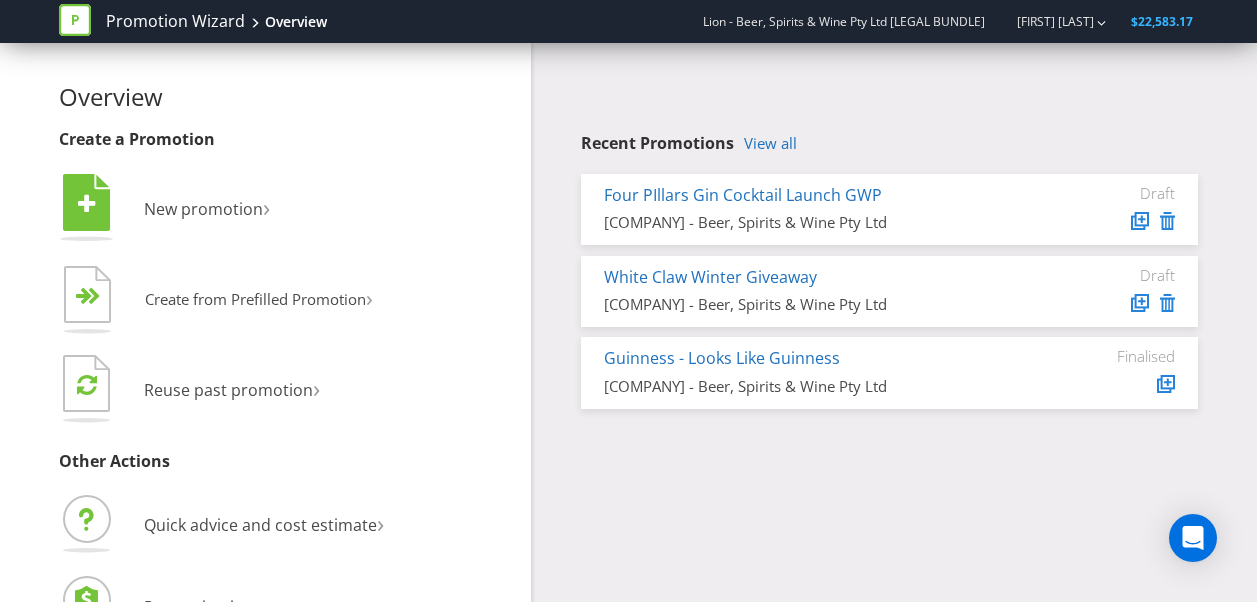scroll, scrollTop: 0, scrollLeft: 0, axis: both 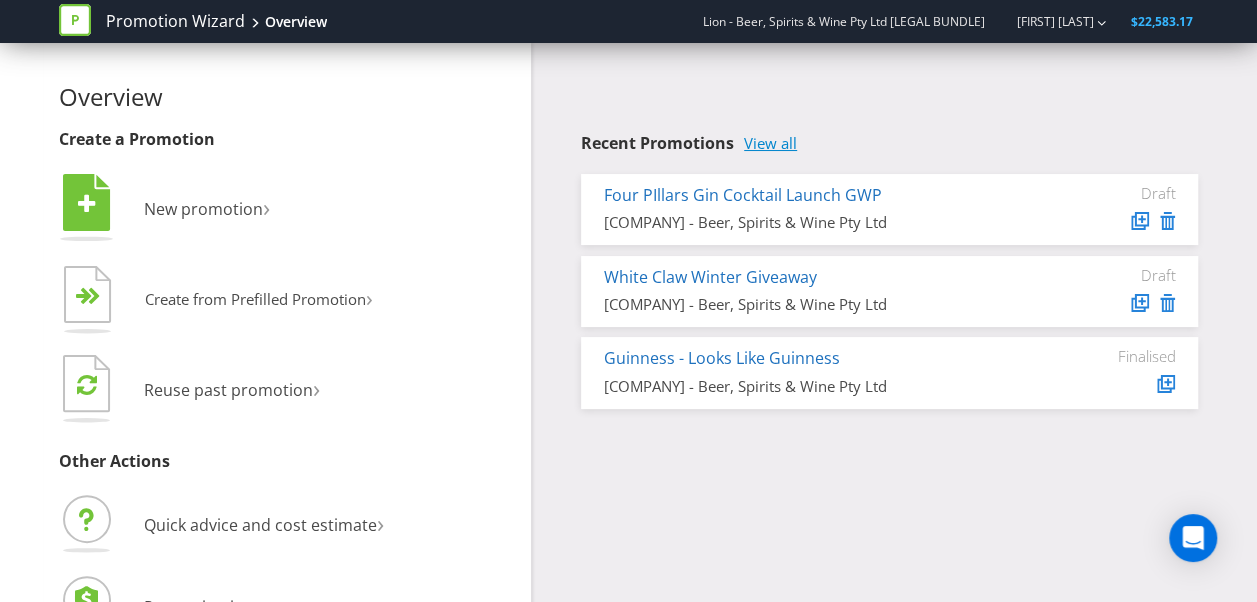 click on "View all" at bounding box center [770, 143] 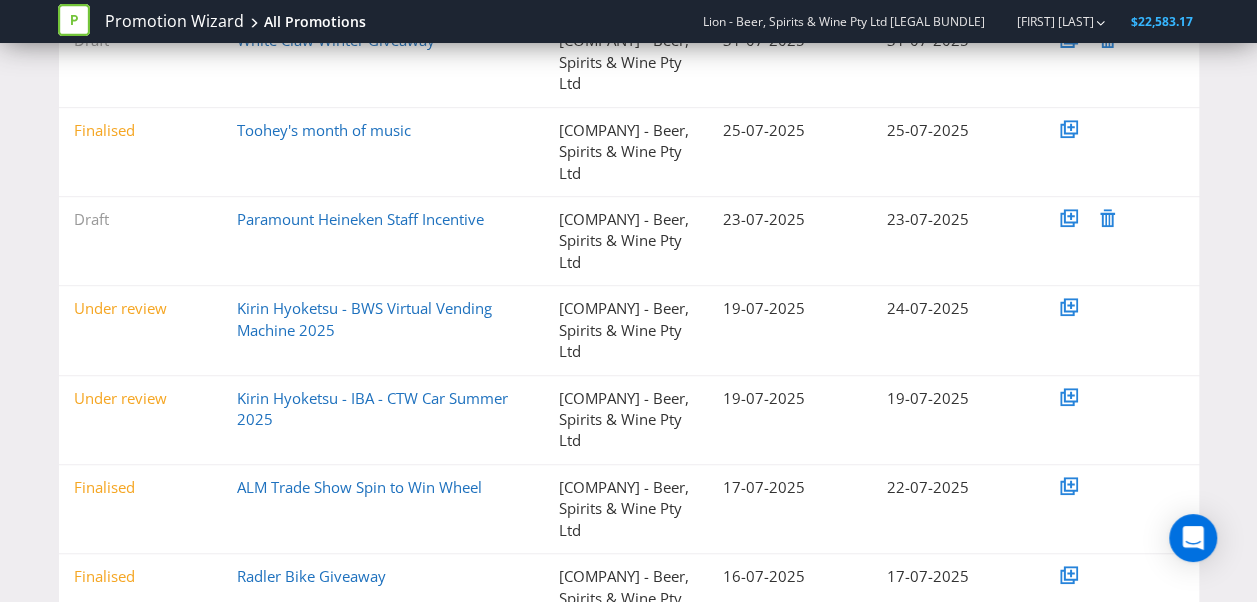 scroll, scrollTop: 476, scrollLeft: 0, axis: vertical 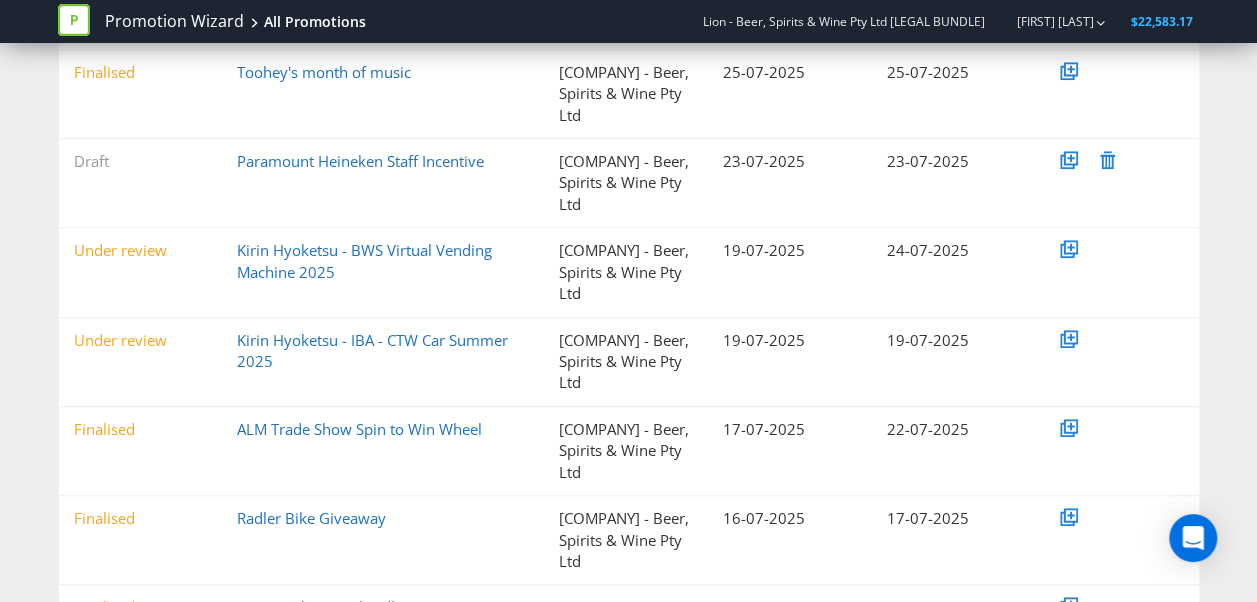 click on "2" at bounding box center [129, 794] 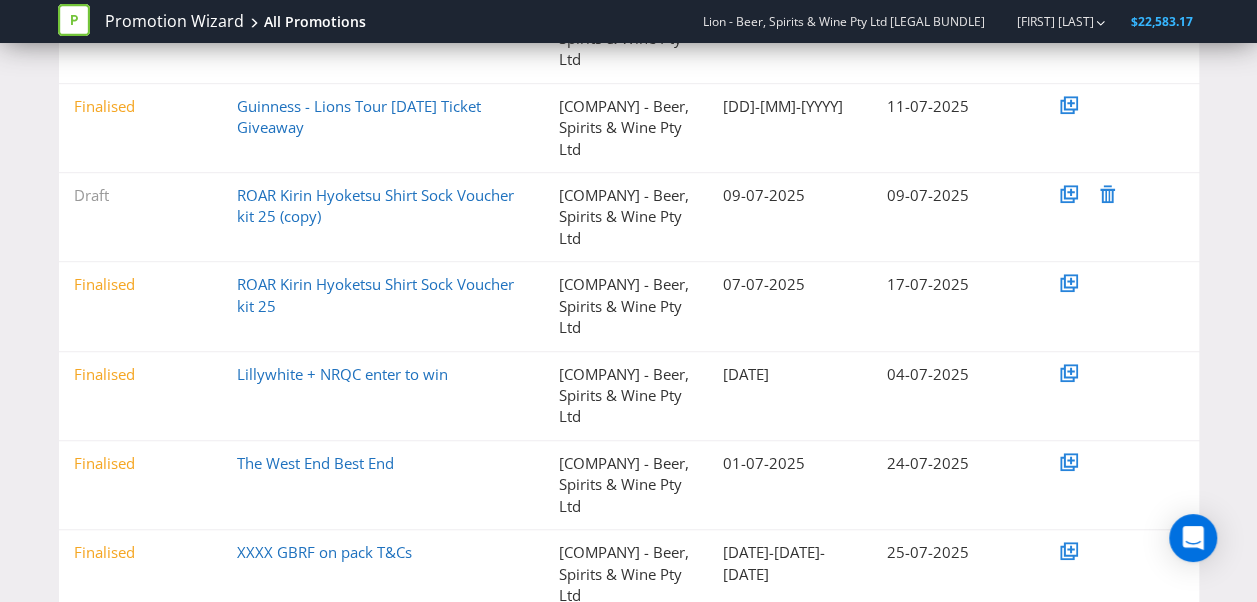 scroll, scrollTop: 476, scrollLeft: 0, axis: vertical 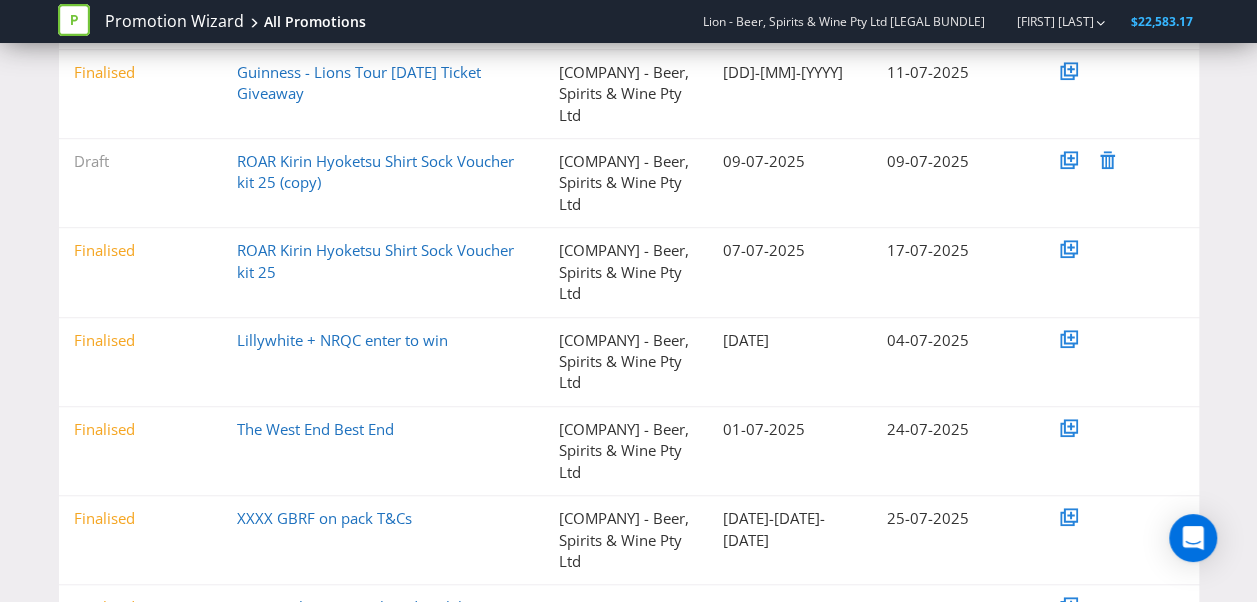 click on "ROAR Kirin Hyoketsu Shirt Beanie Sock kit 25" at bounding box center [381, 707] 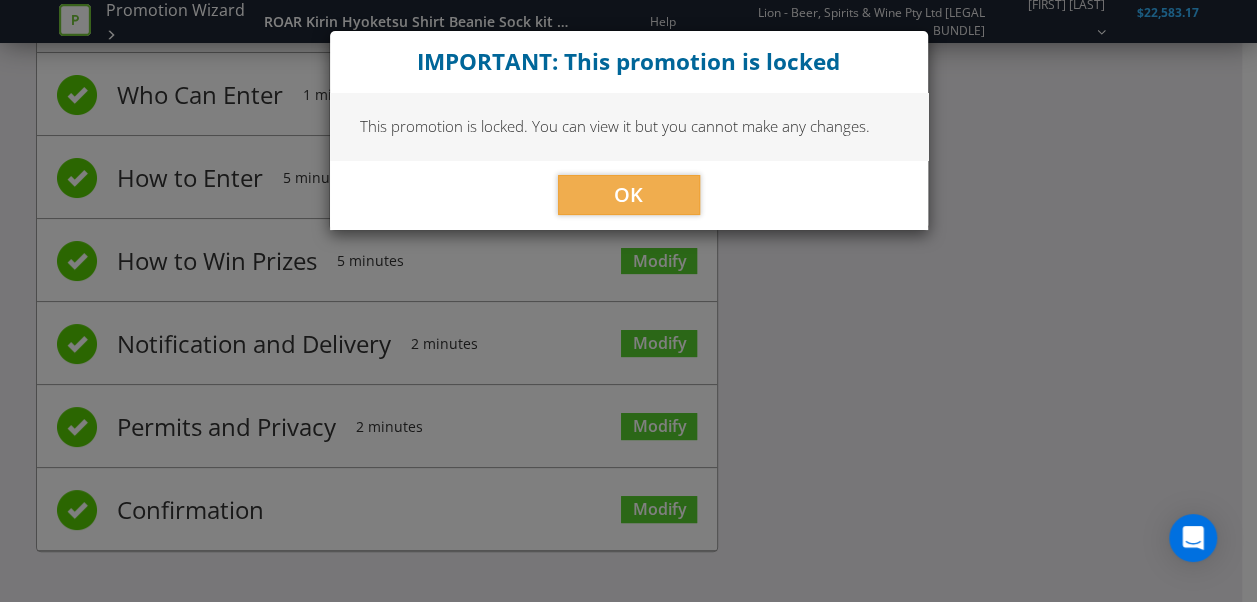 scroll, scrollTop: 199, scrollLeft: 0, axis: vertical 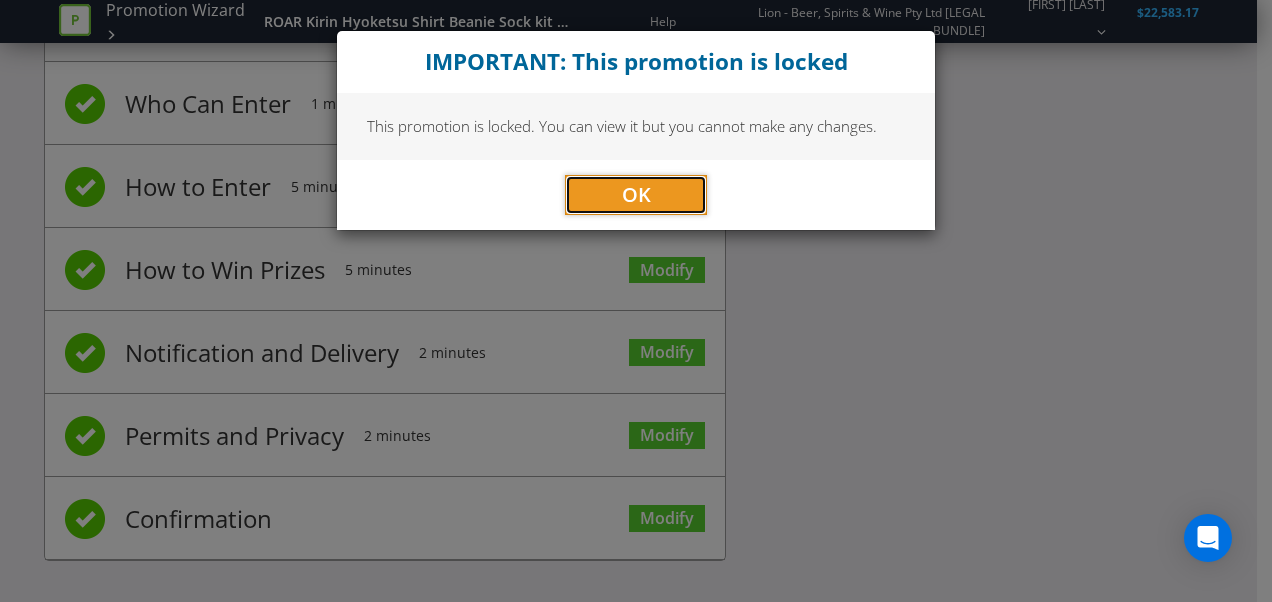 click on "OK" at bounding box center [636, 194] 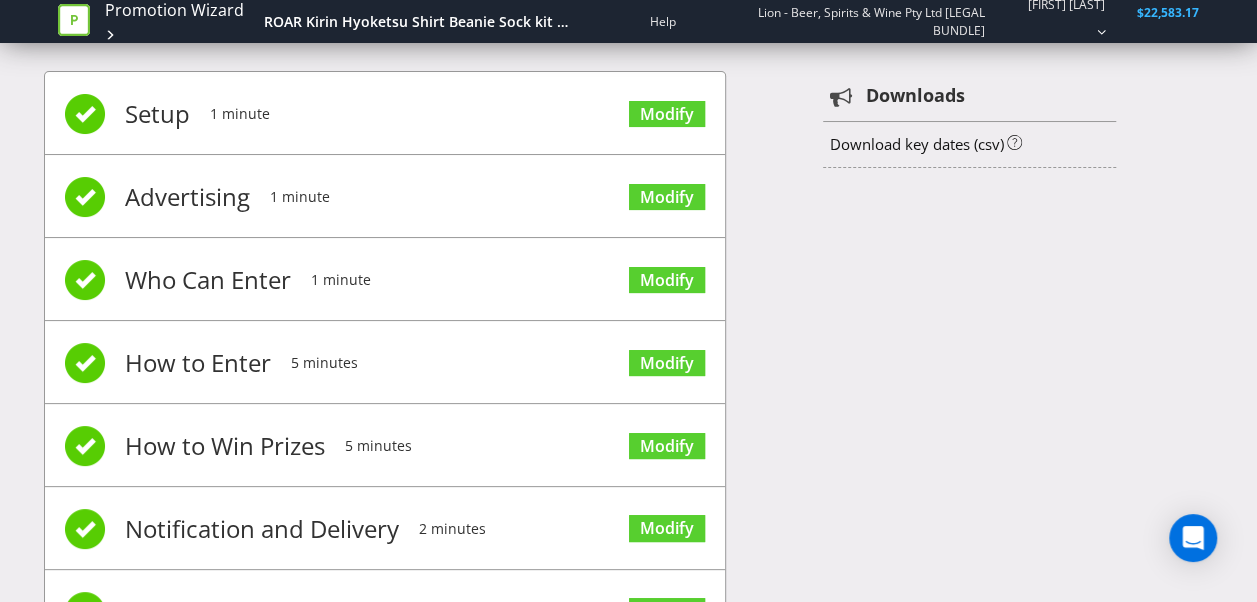 scroll, scrollTop: 0, scrollLeft: 0, axis: both 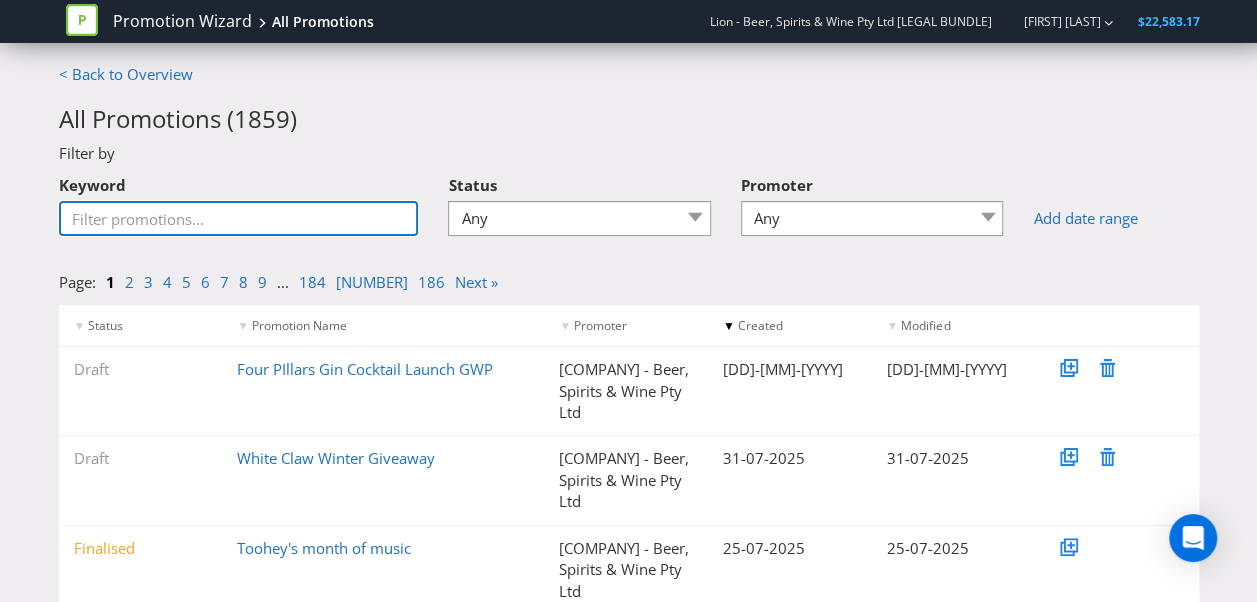 click on "Keyword" at bounding box center (239, 218) 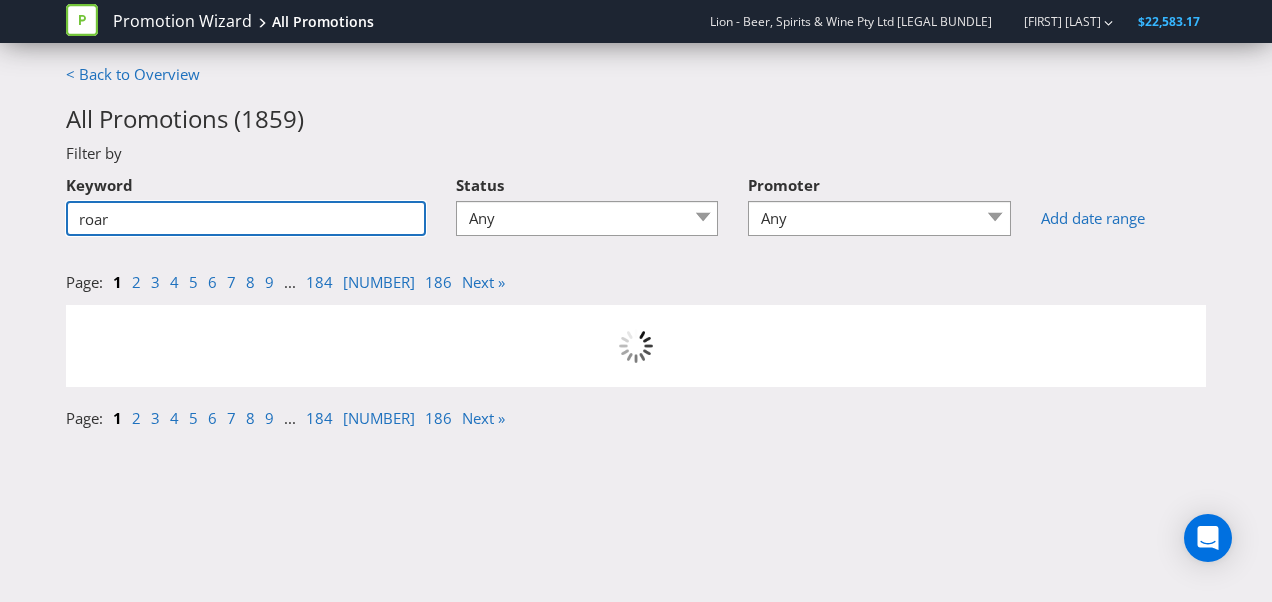type on "roar" 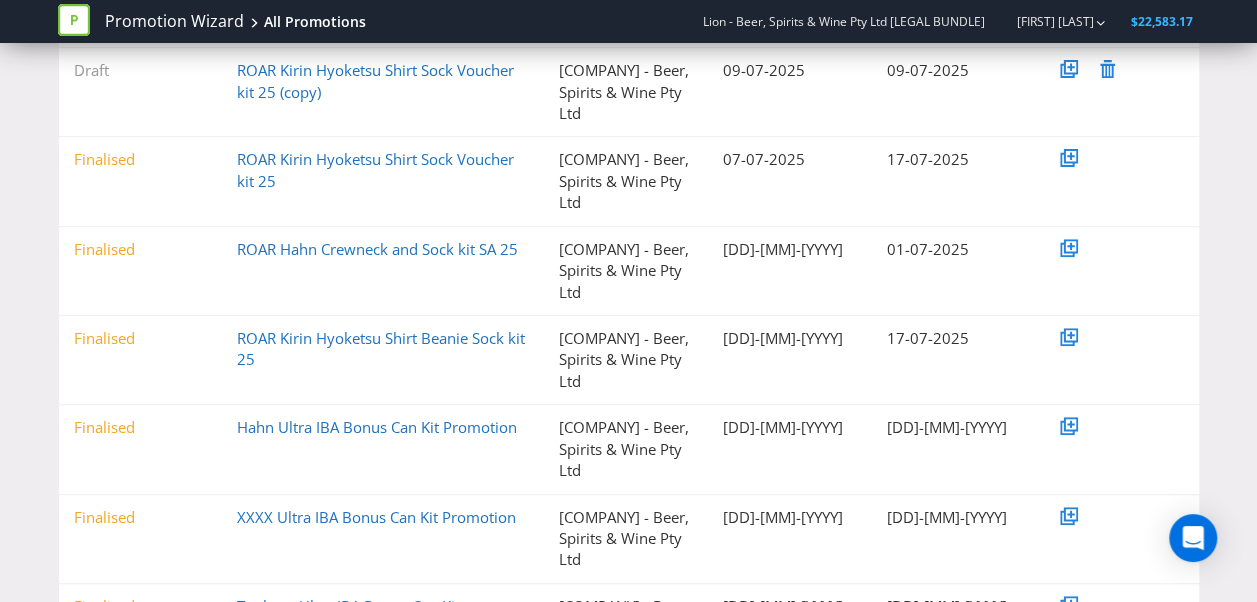 scroll, scrollTop: 304, scrollLeft: 0, axis: vertical 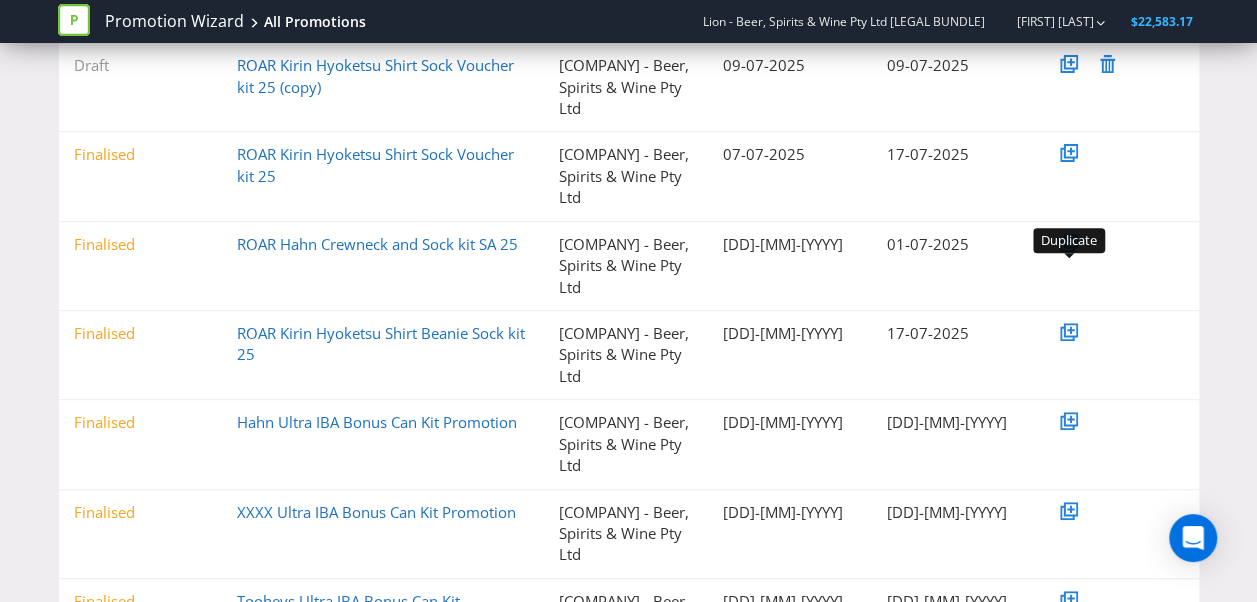 click 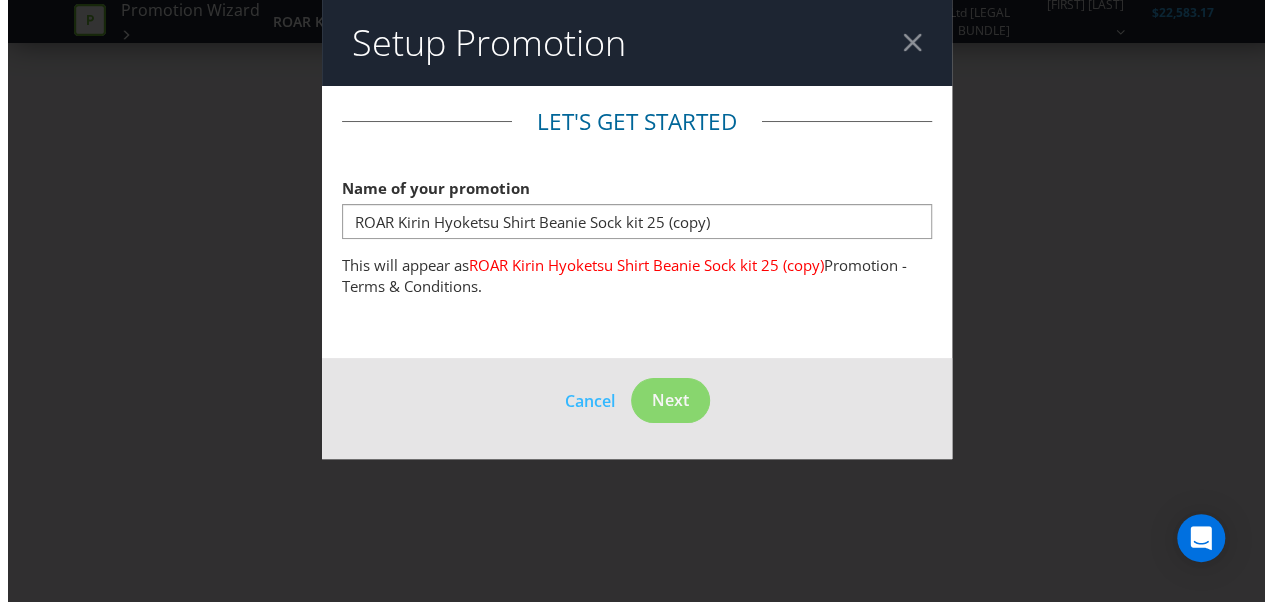 scroll, scrollTop: 0, scrollLeft: 0, axis: both 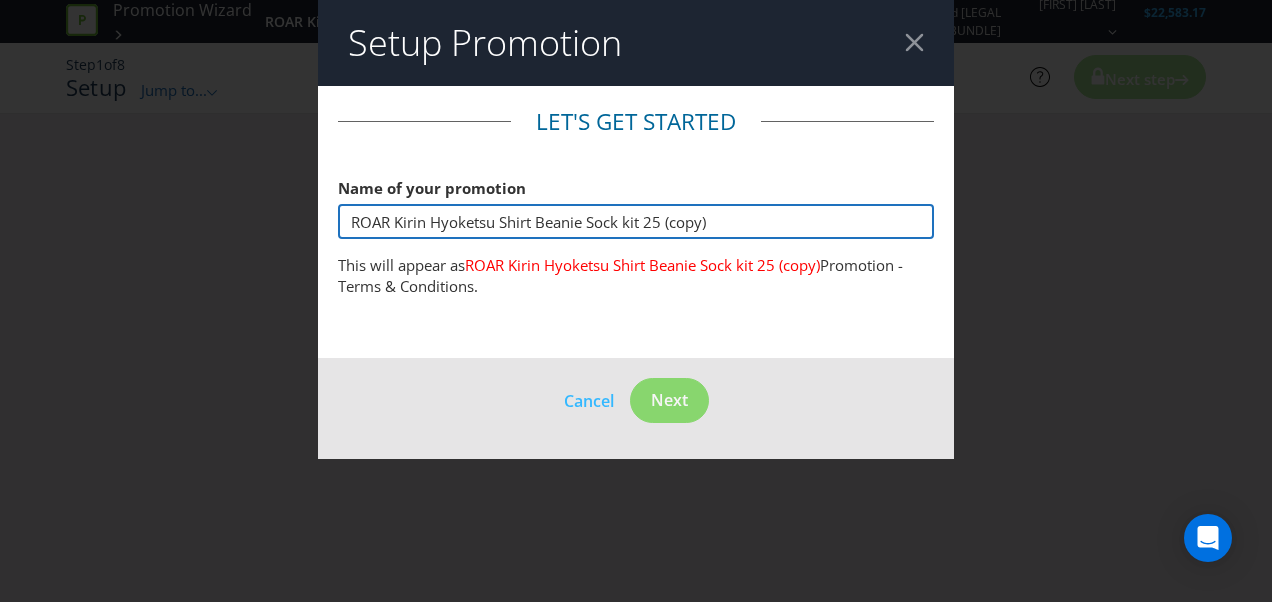 click on "ROAR Kirin Hyoketsu Shirt Beanie Sock kit 25 (copy)" at bounding box center (636, 221) 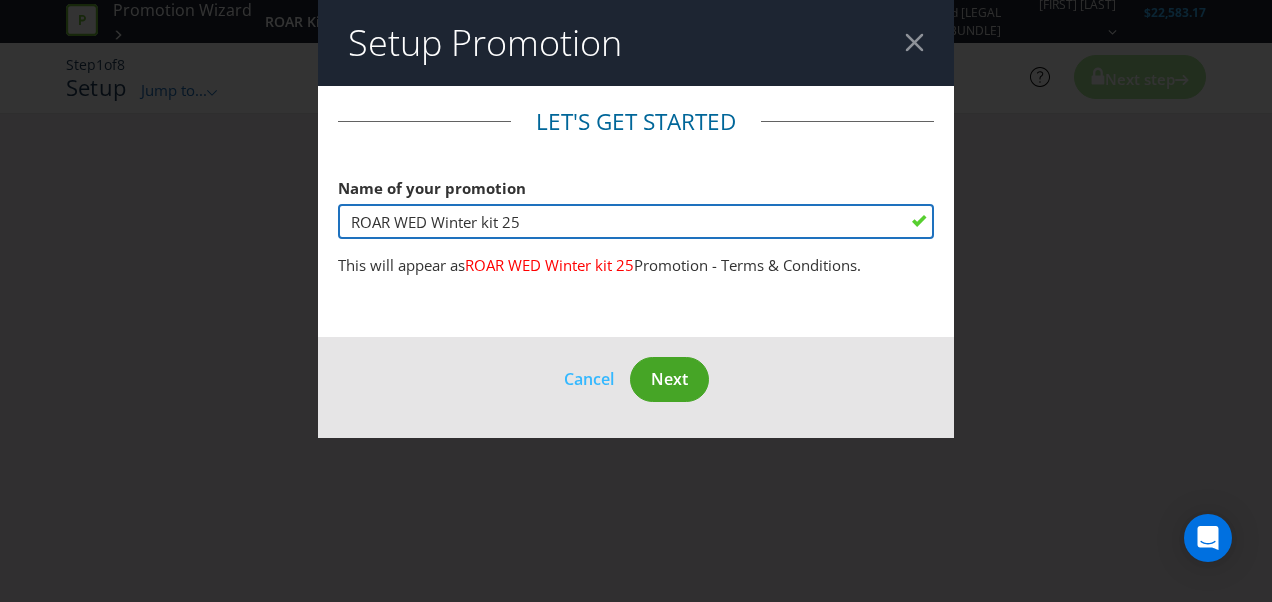 type on "ROAR WED Winter kit 25" 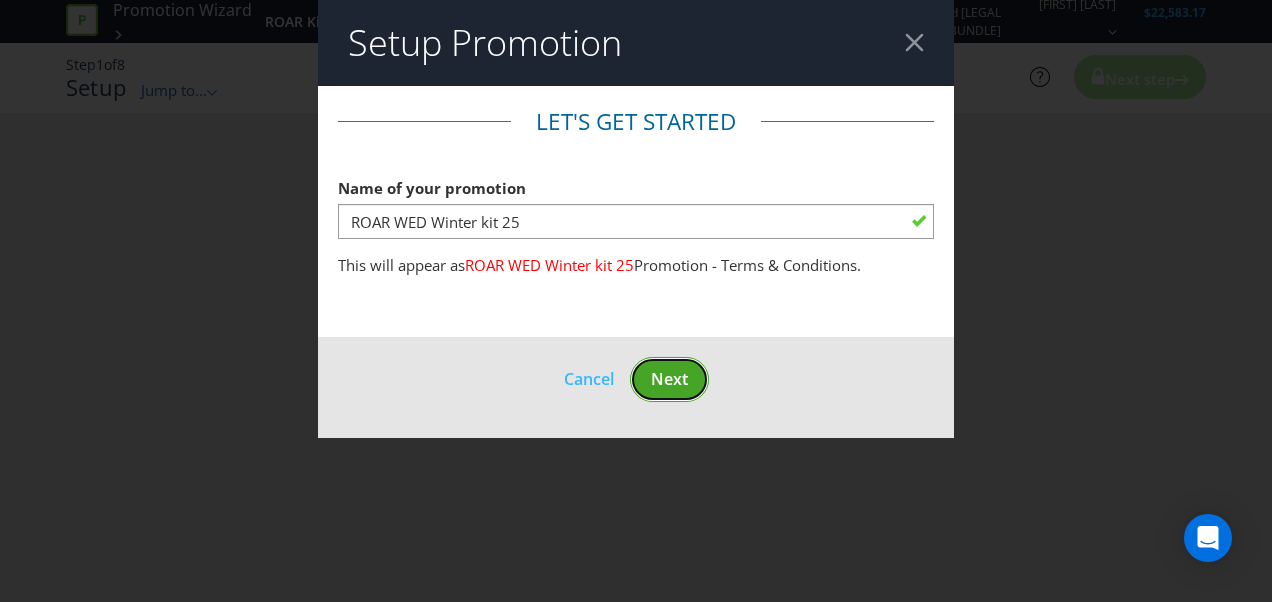 click on "Next" at bounding box center [669, 379] 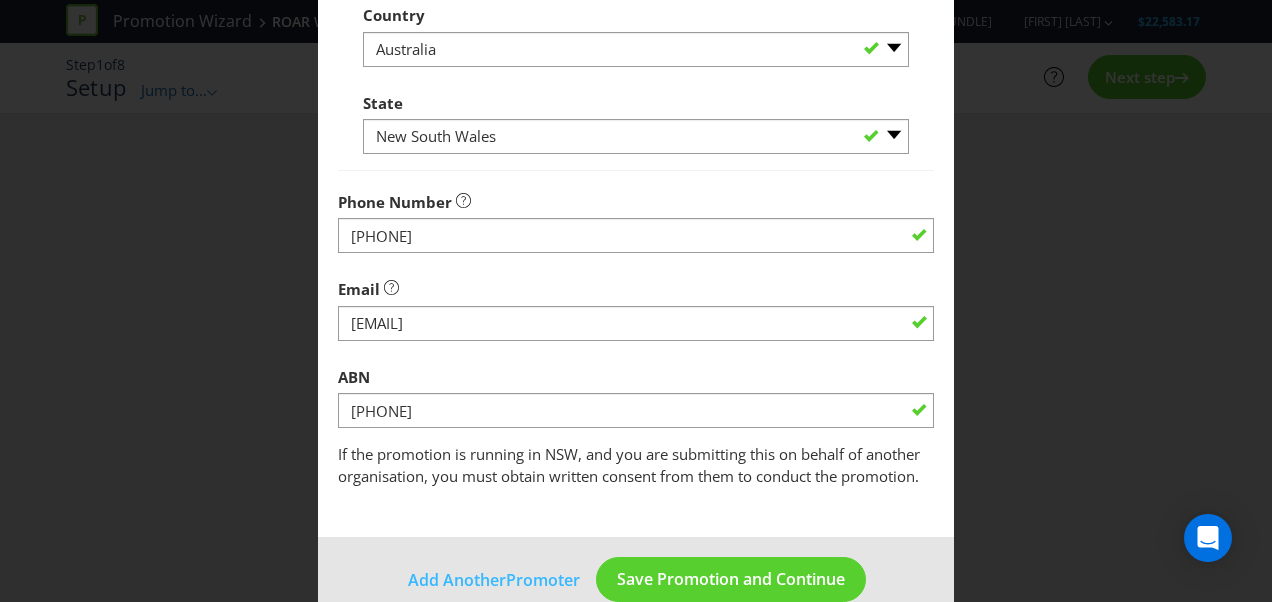 scroll, scrollTop: 669, scrollLeft: 0, axis: vertical 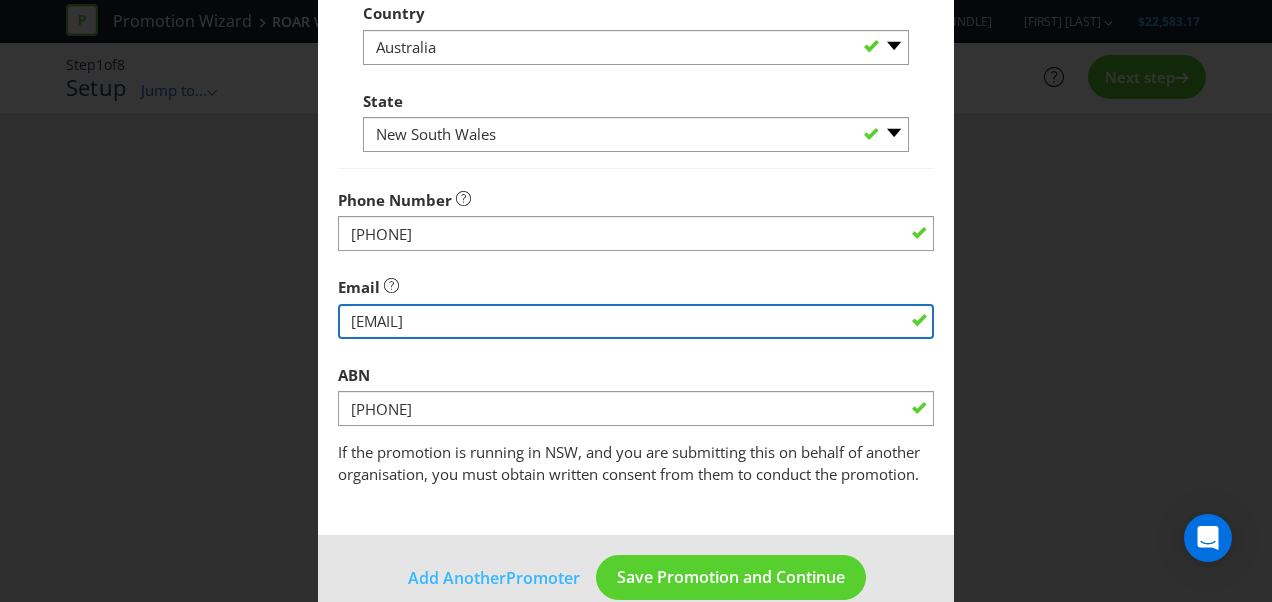 click at bounding box center (636, 321) 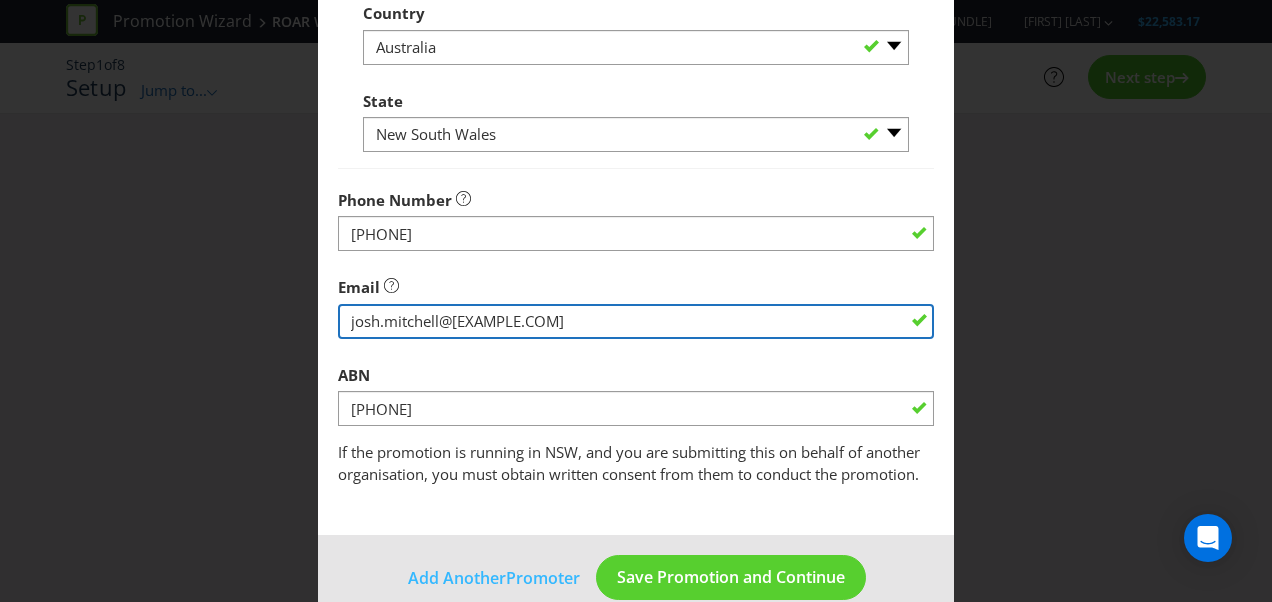 type on "josh.mitchell@[EXAMPLE.COM]" 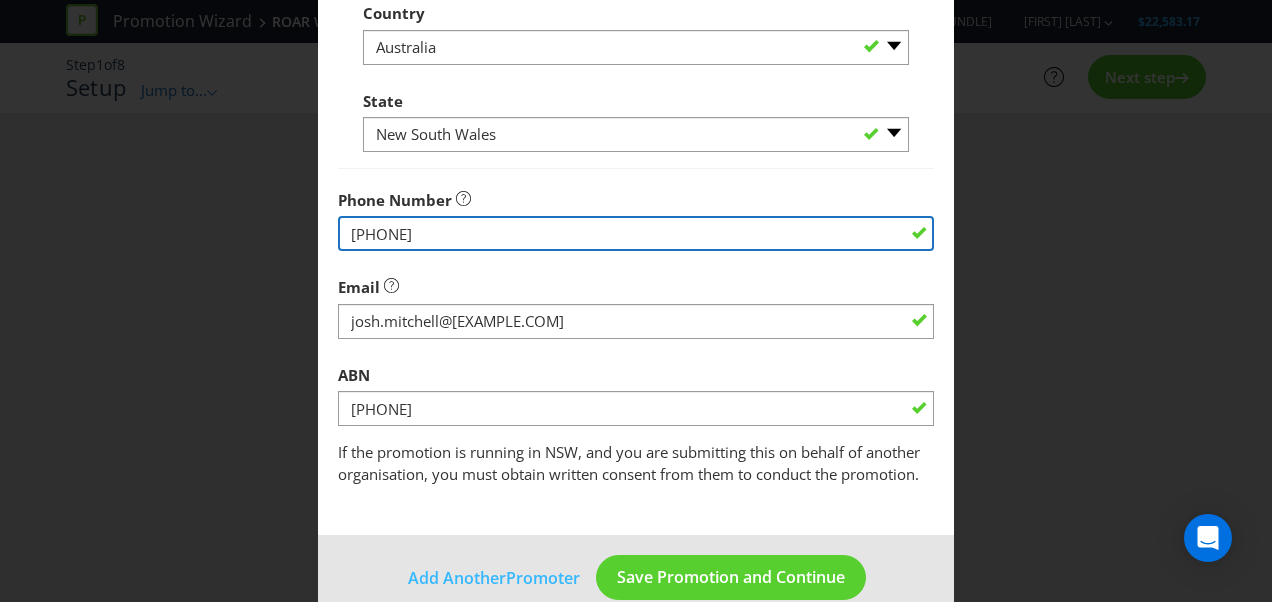 drag, startPoint x: 436, startPoint y: 238, endPoint x: 269, endPoint y: 243, distance: 167.07483 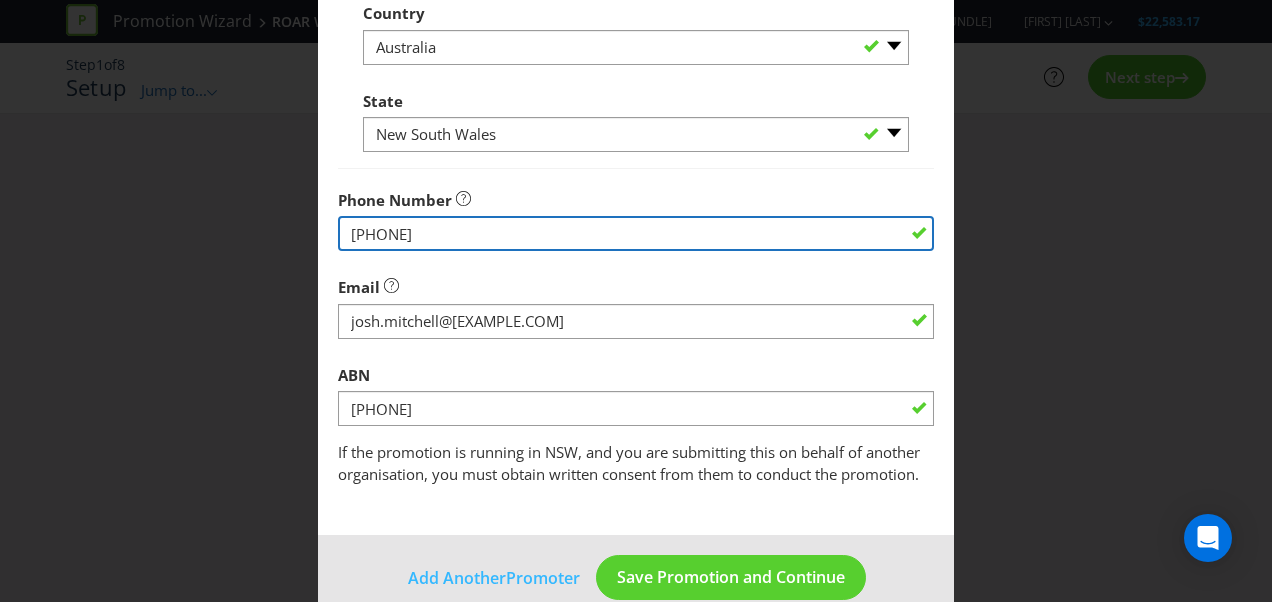 type on "[PHONE]" 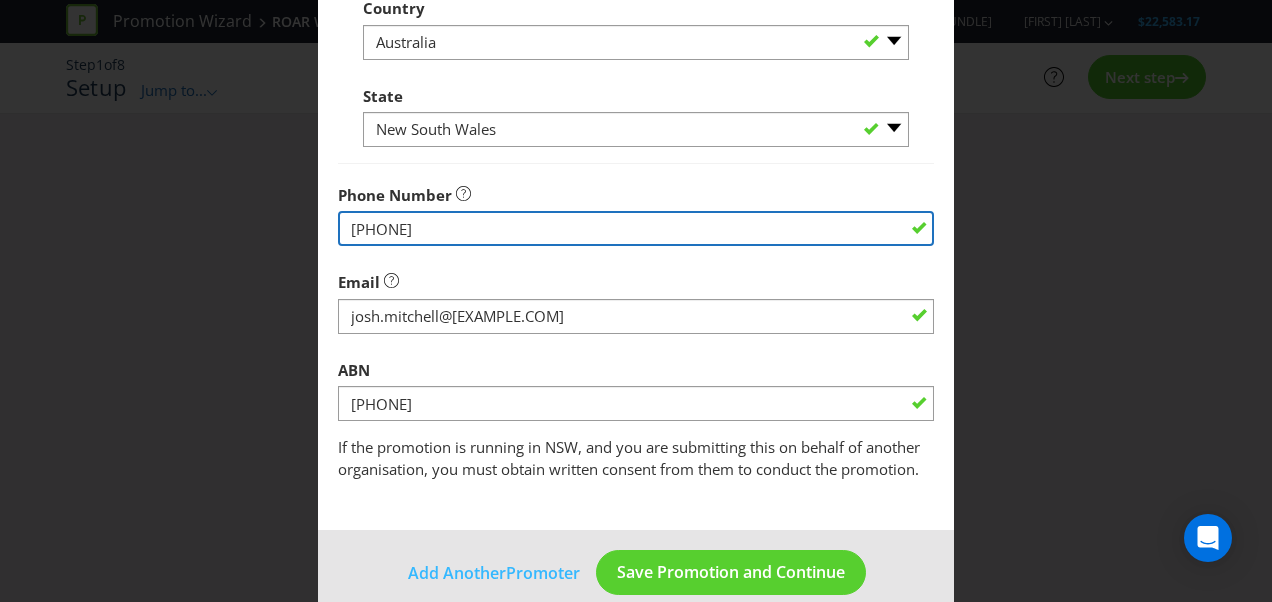 scroll, scrollTop: 702, scrollLeft: 0, axis: vertical 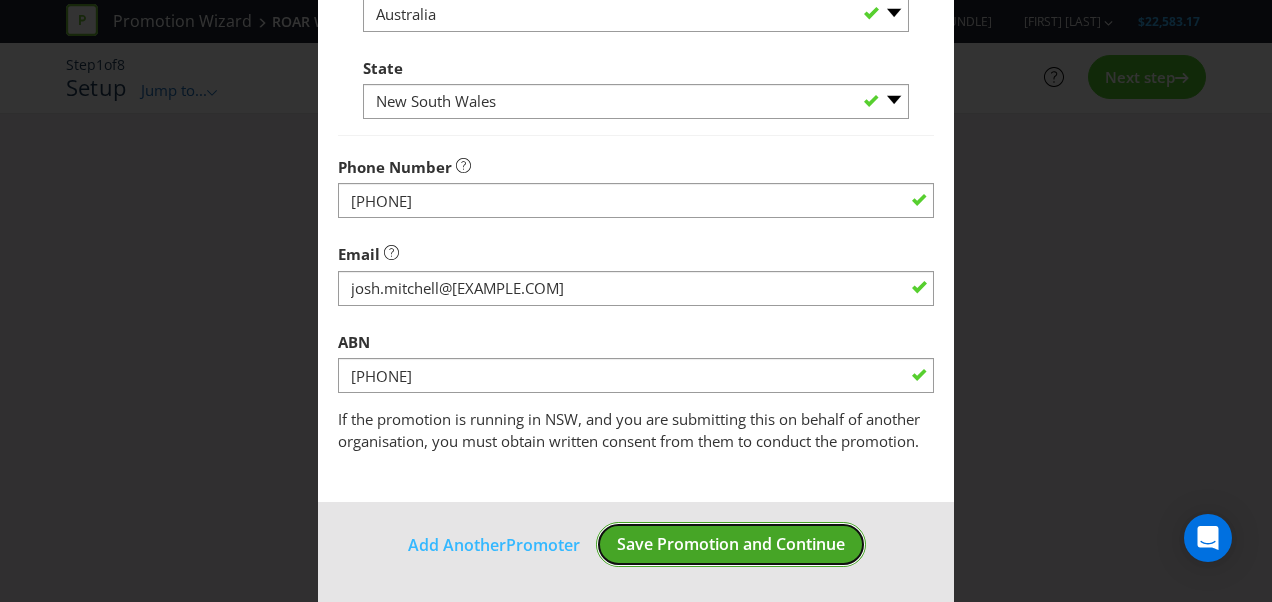 click on "Save Promotion and Continue" at bounding box center (731, 544) 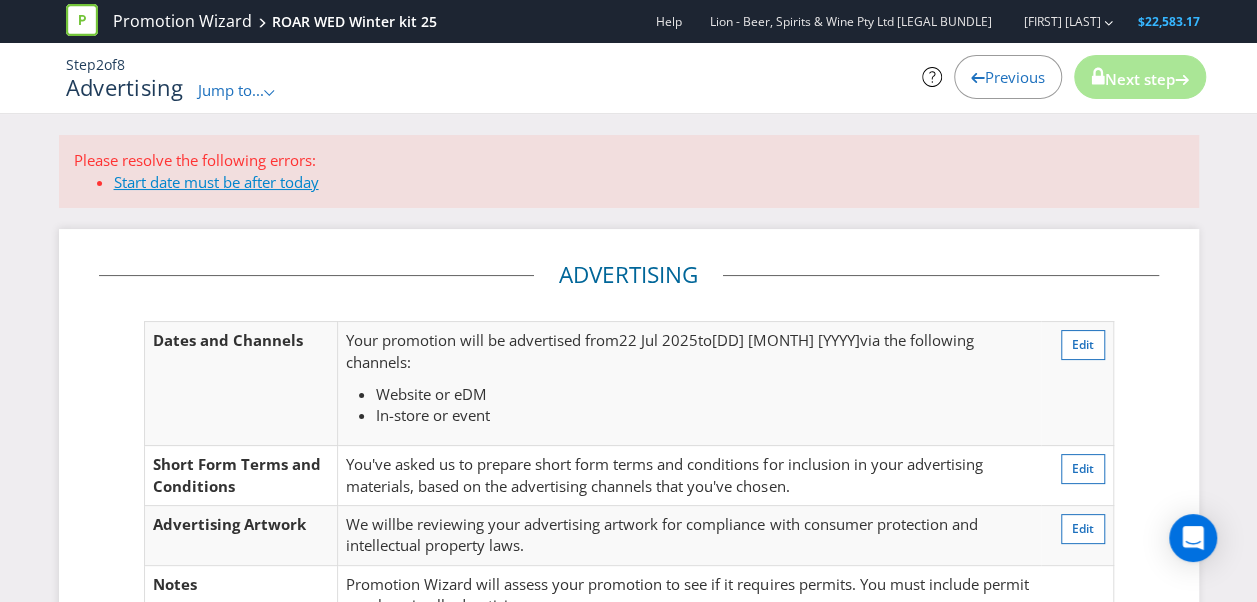 click on "Start date must be after today" at bounding box center [216, 182] 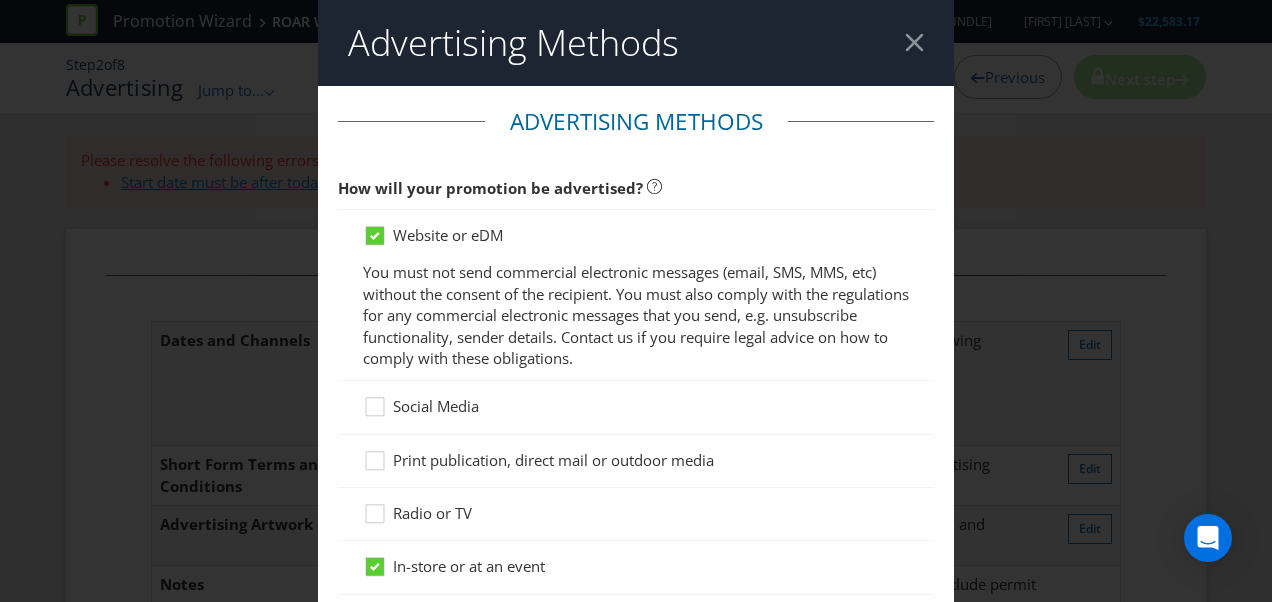 scroll, scrollTop: 895, scrollLeft: 0, axis: vertical 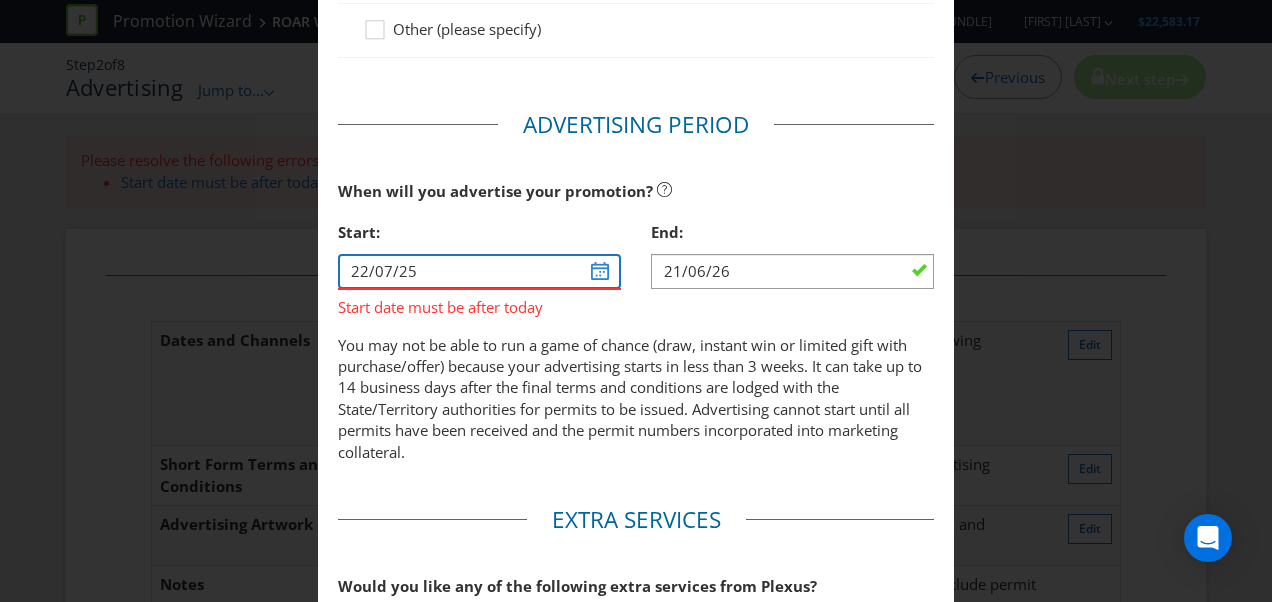 click on "22/07/25" at bounding box center (479, 271) 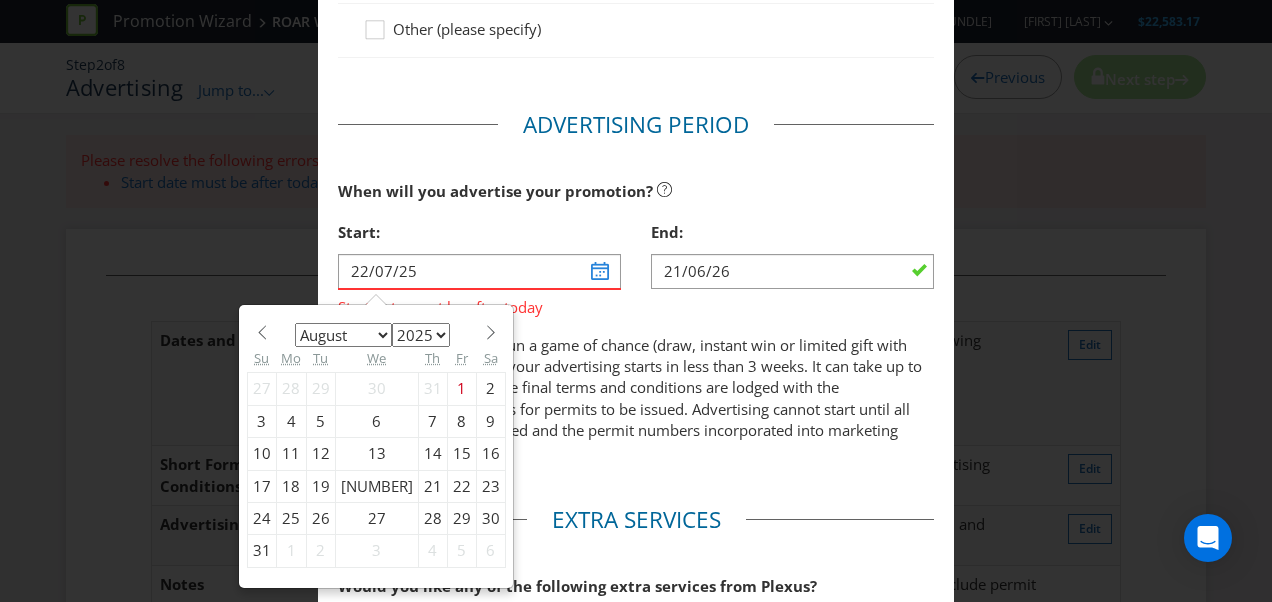 click on "January February March April May June July August September October November December" at bounding box center (343, 335) 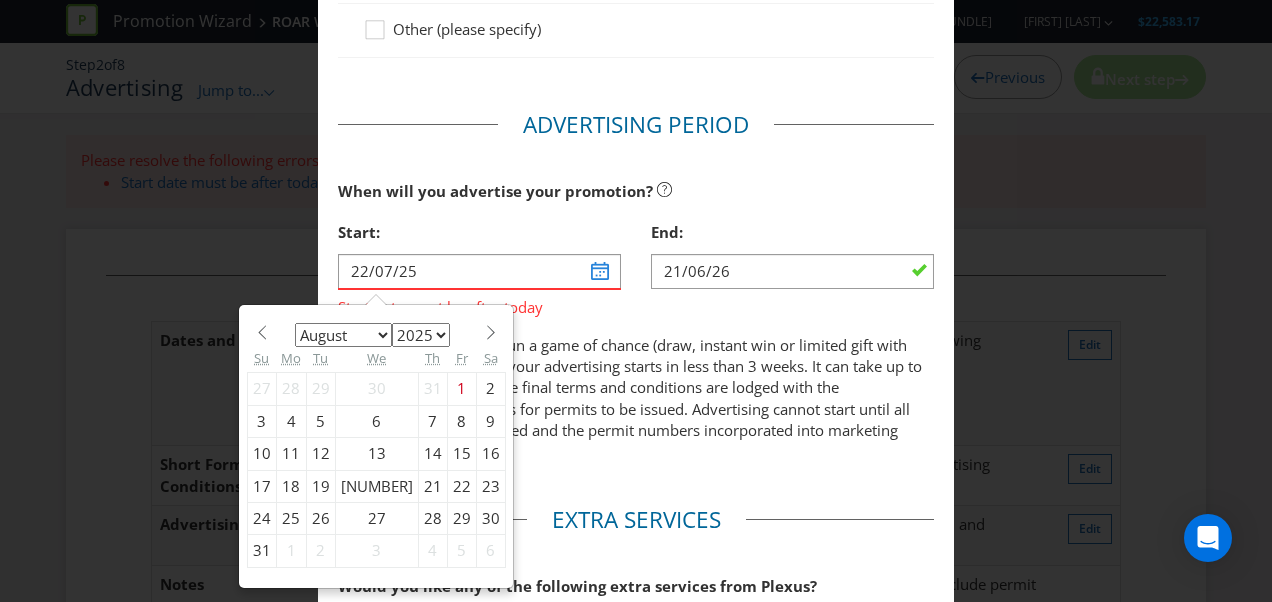select on "8" 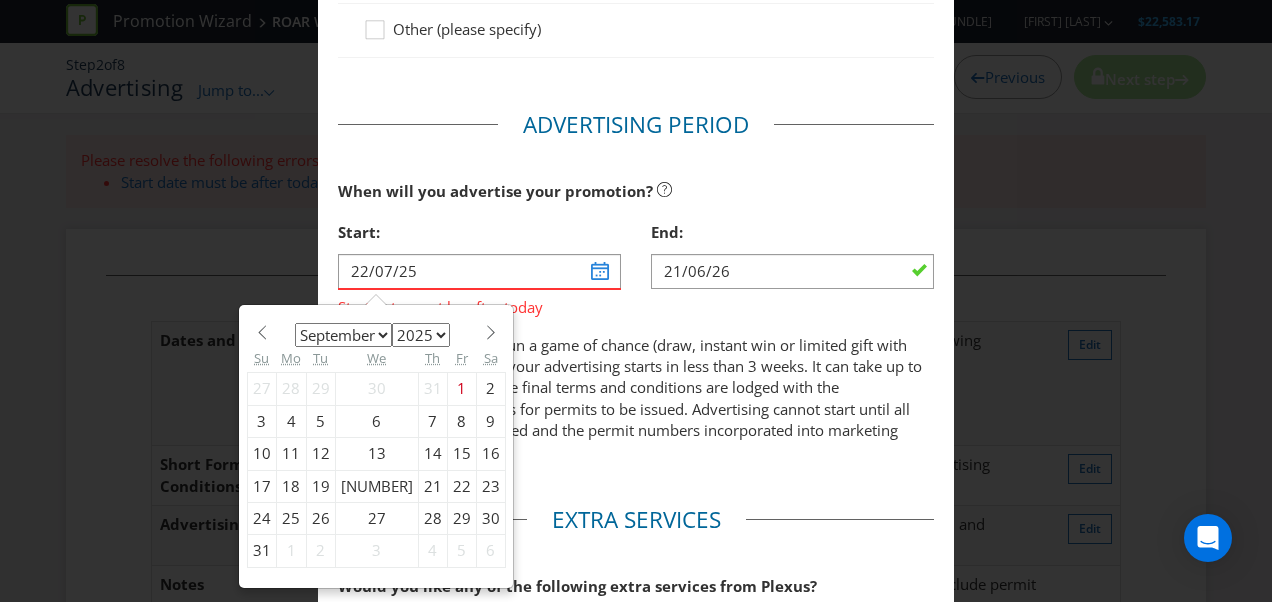 click on "January February March April May June July August September October November December" at bounding box center [343, 335] 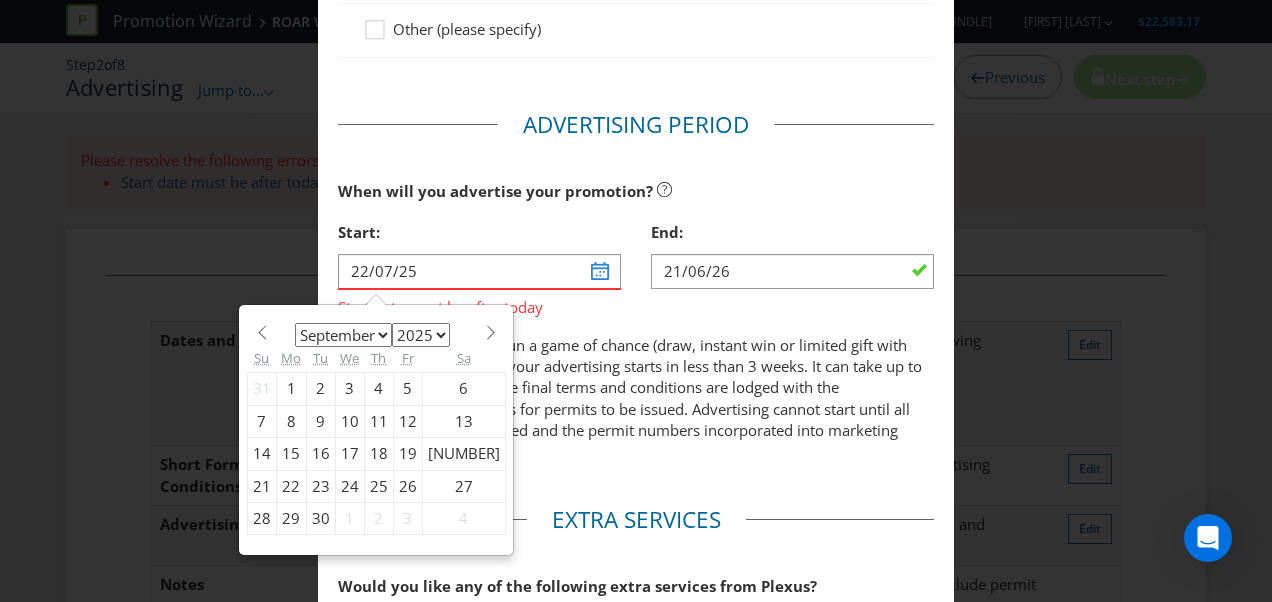 click on "1" at bounding box center [291, 389] 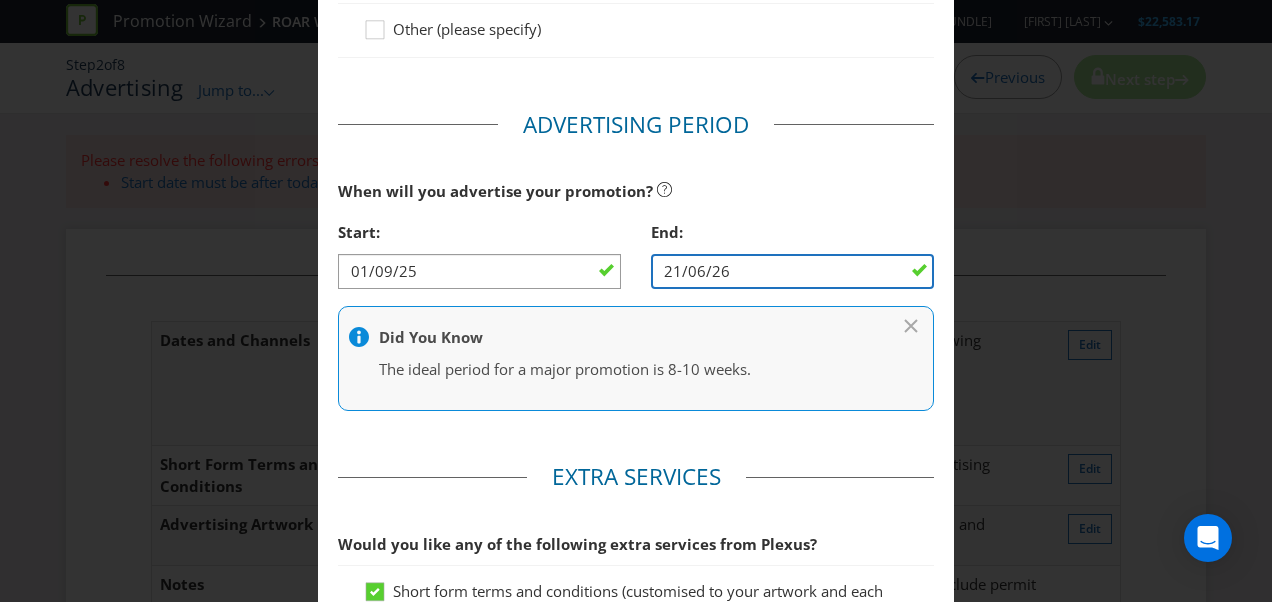 click on "21/06/26" at bounding box center [792, 271] 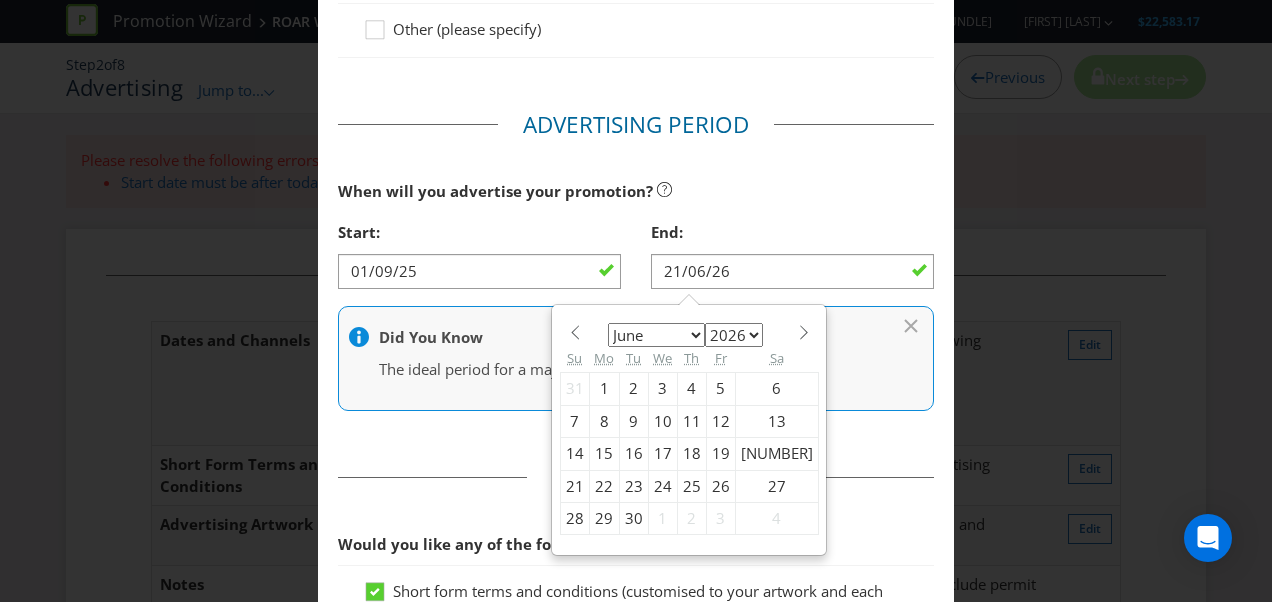 click on "January February March April May June July August September October November December" at bounding box center (656, 335) 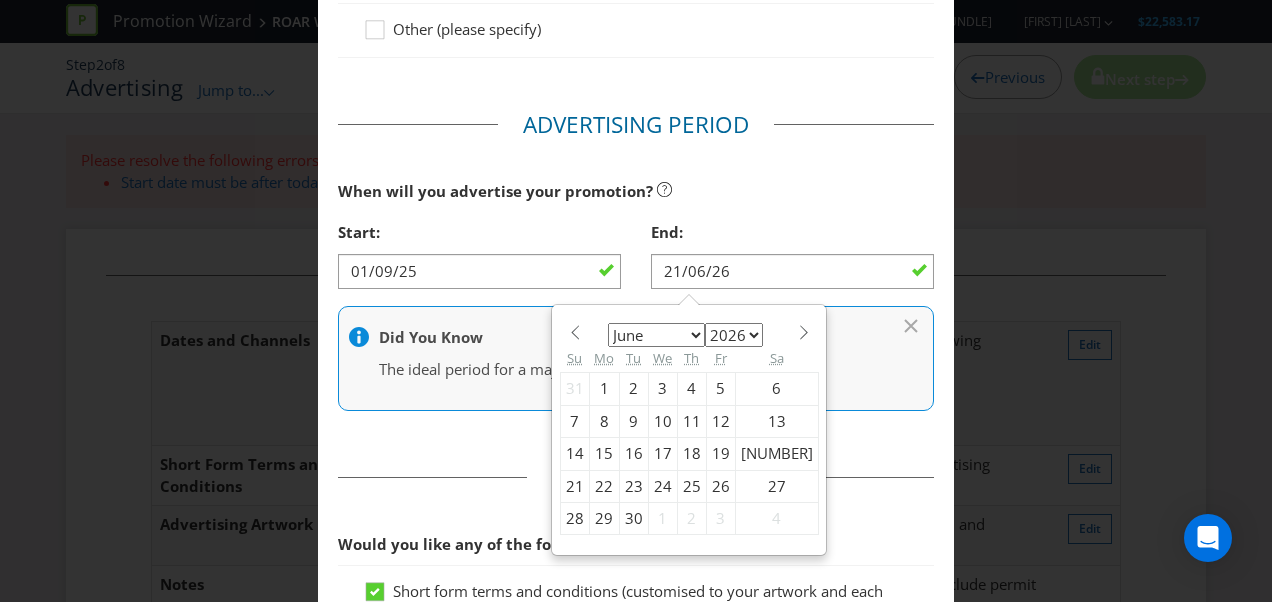 select on "7" 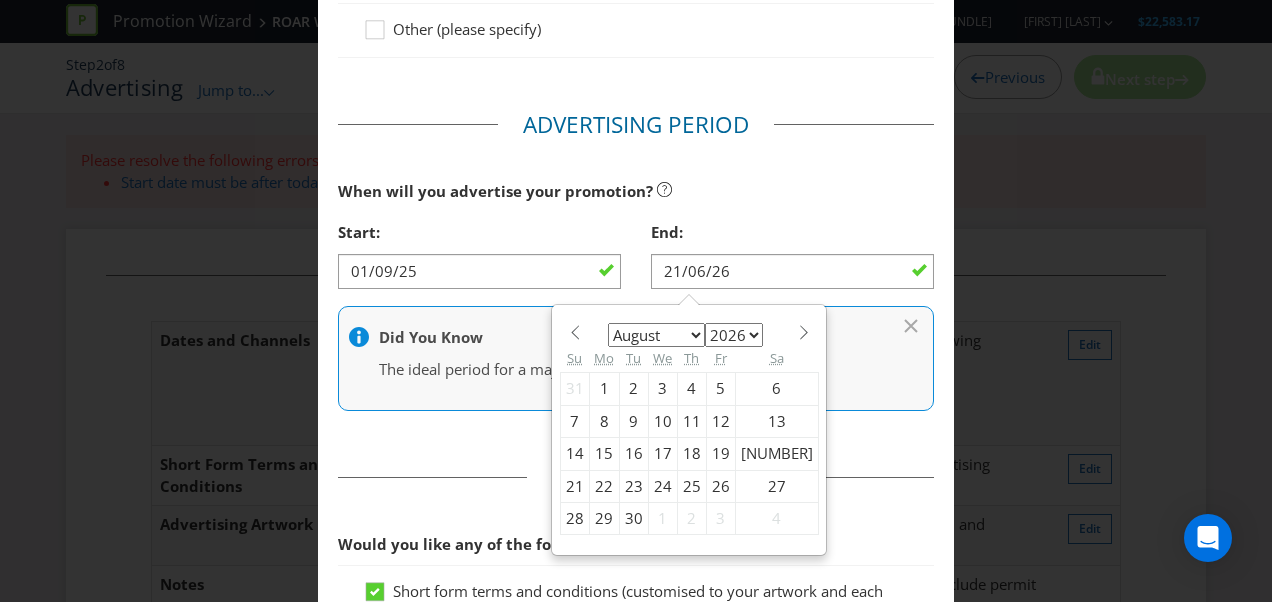 click on "January February March April May June July August September October November December" at bounding box center [656, 335] 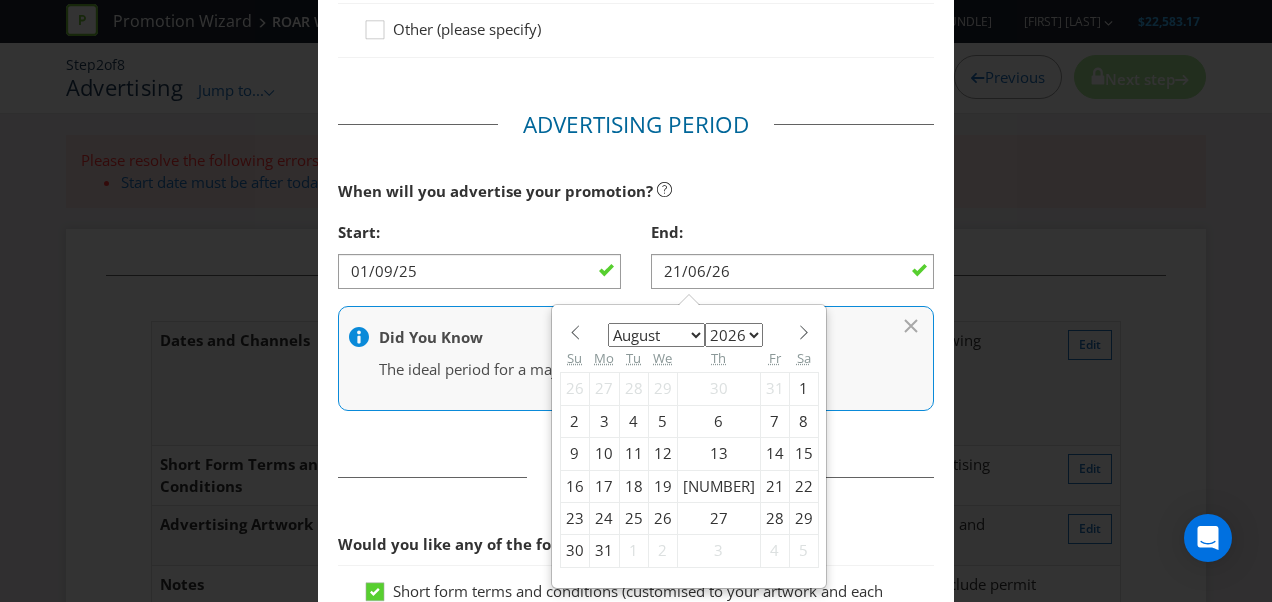 click on "31" at bounding box center [604, 551] 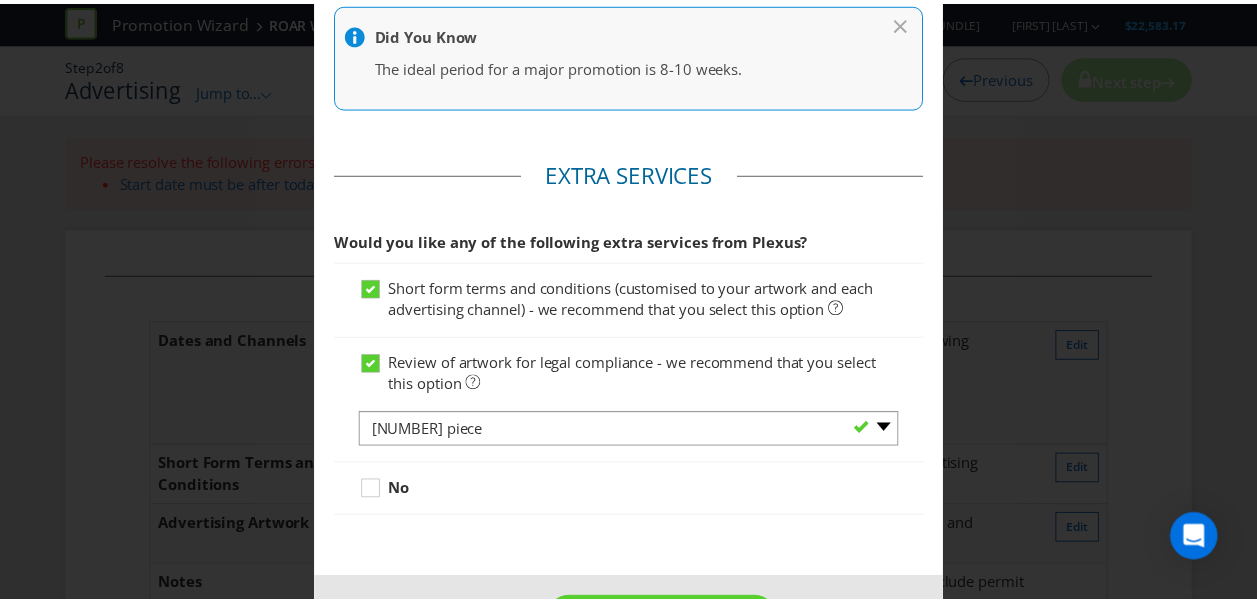 scroll, scrollTop: 1018, scrollLeft: 0, axis: vertical 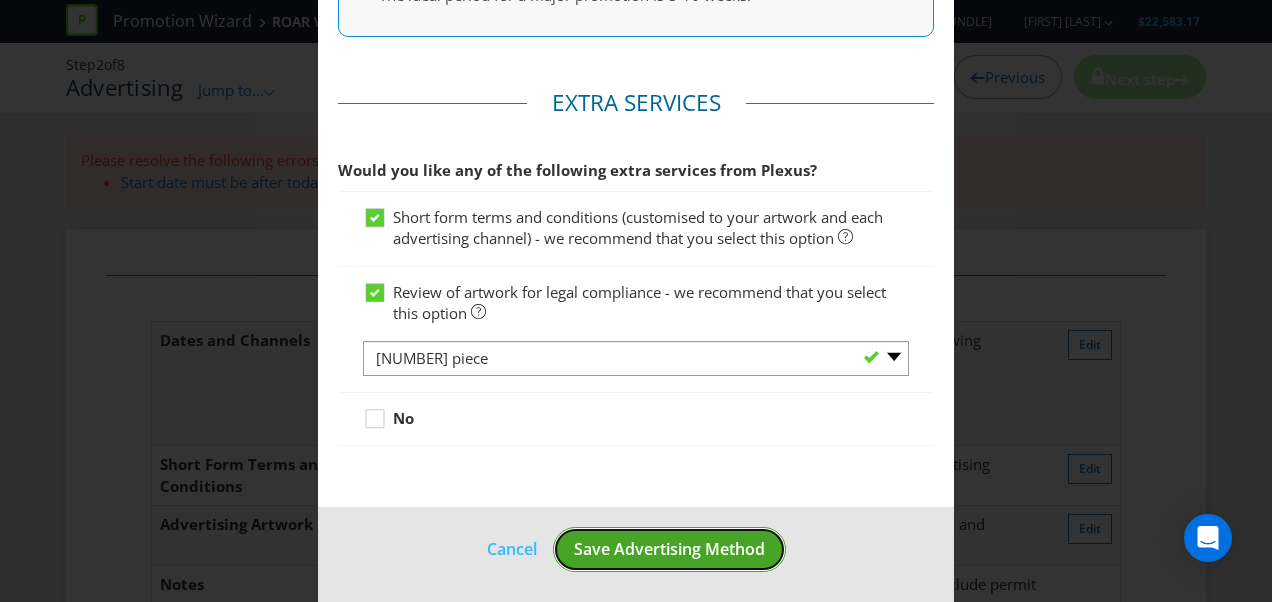 click on "Save Advertising Method" at bounding box center (669, 549) 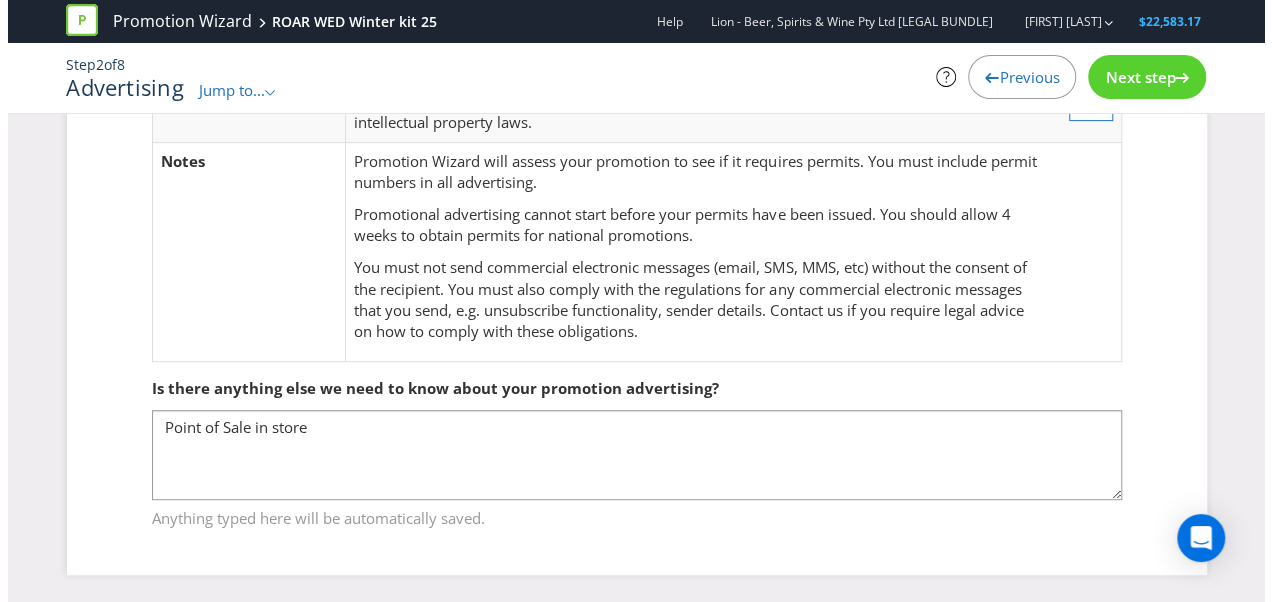 scroll, scrollTop: 0, scrollLeft: 0, axis: both 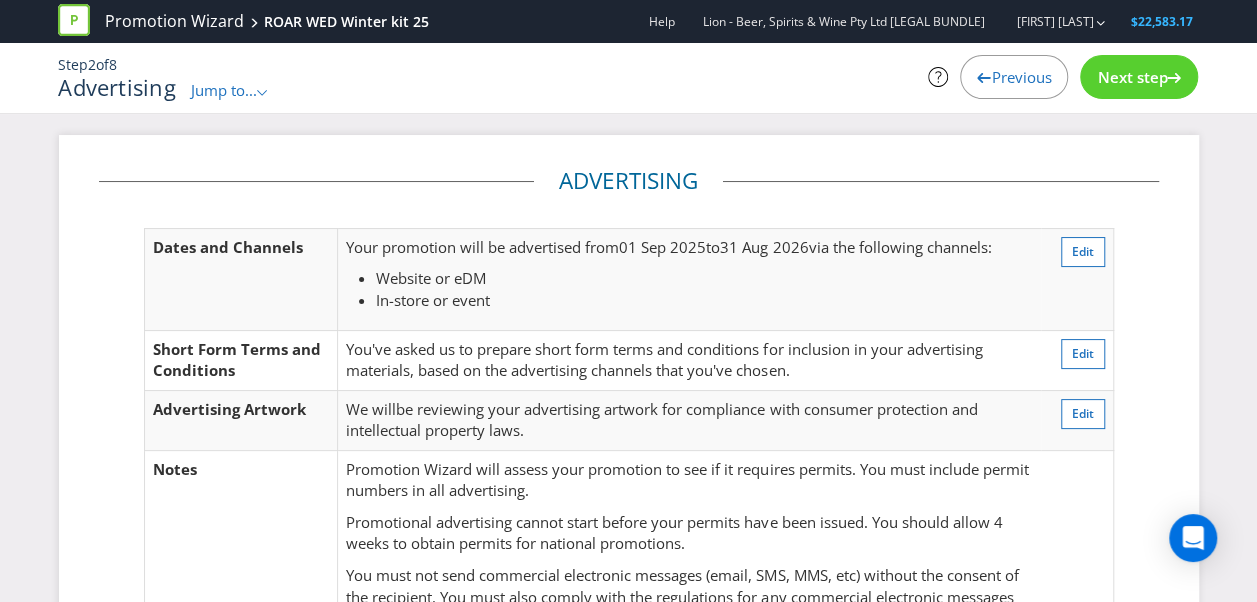 click on "Next step" at bounding box center [1132, 77] 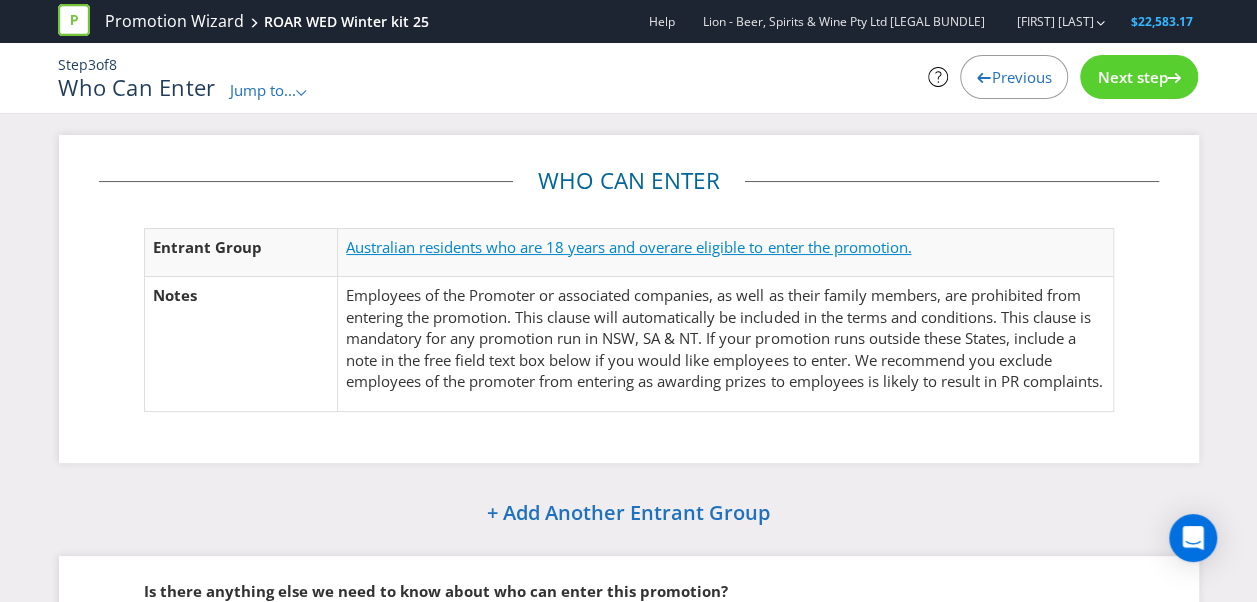 click on "are eligible to enter the promotion." at bounding box center (790, 247) 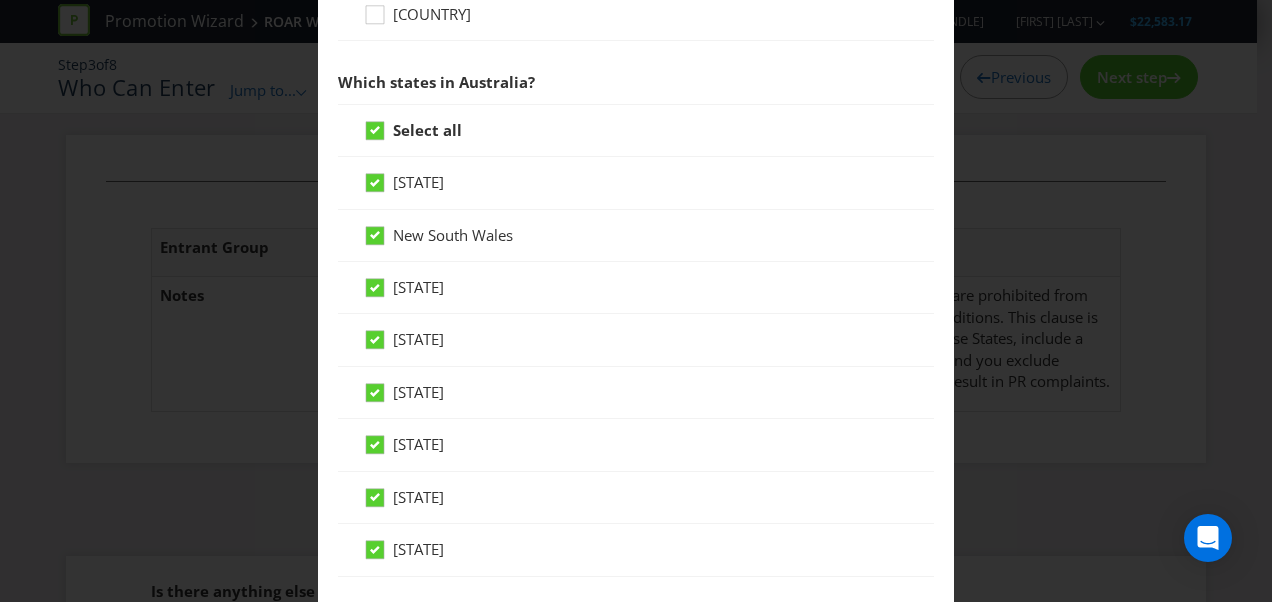 scroll, scrollTop: 496, scrollLeft: 0, axis: vertical 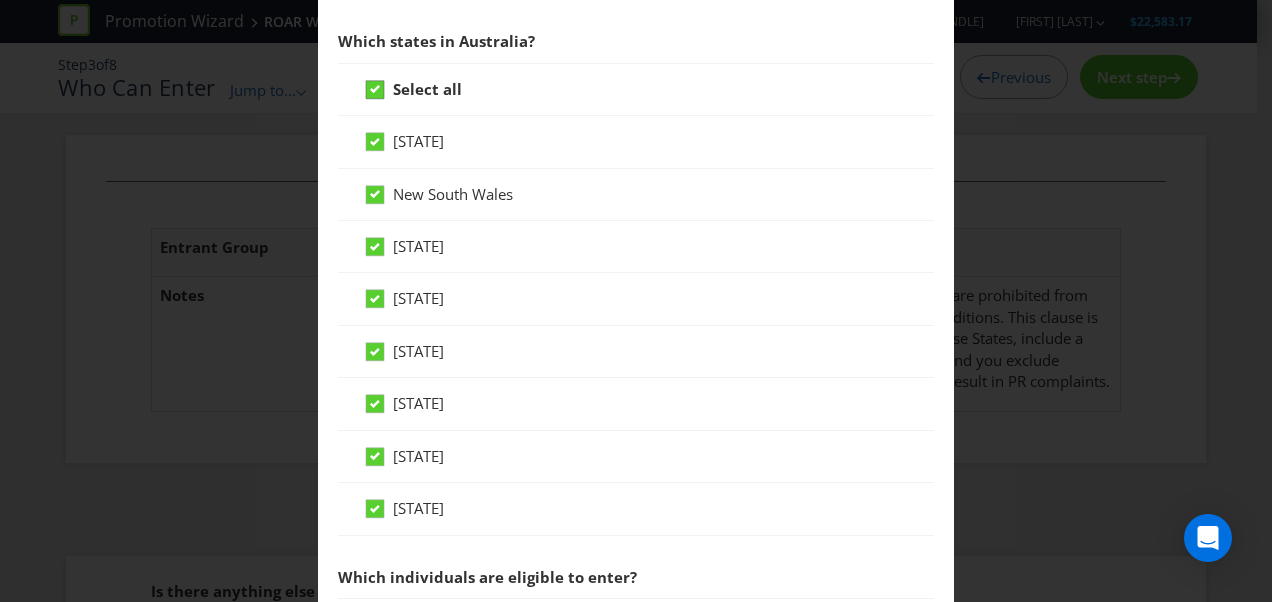 click 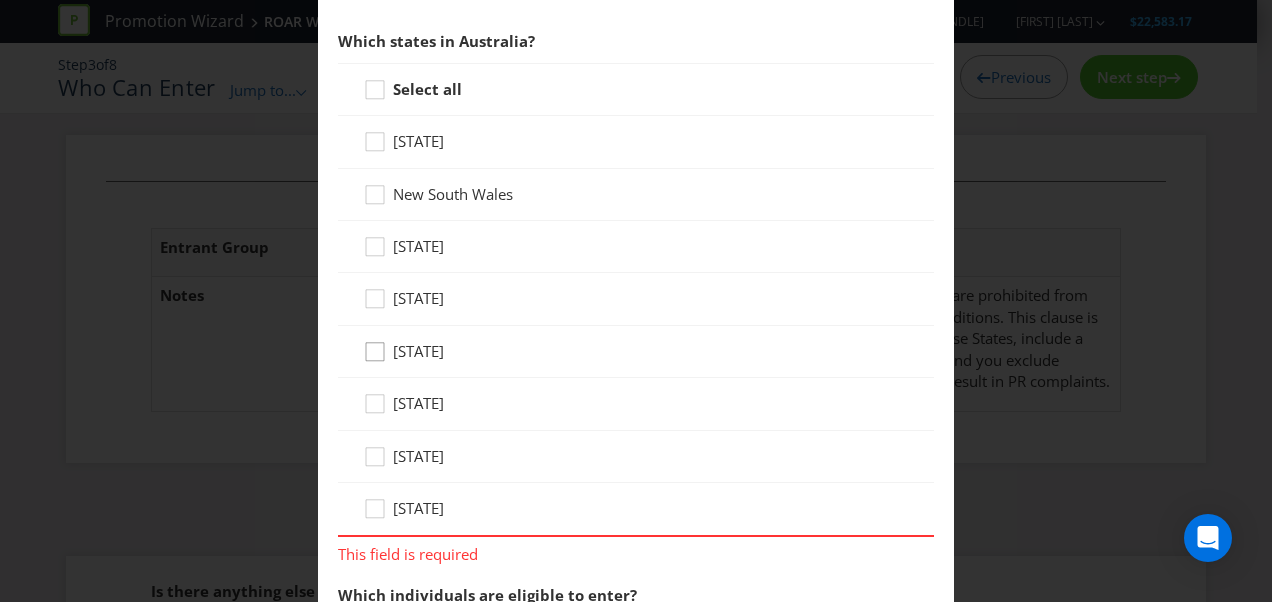 click 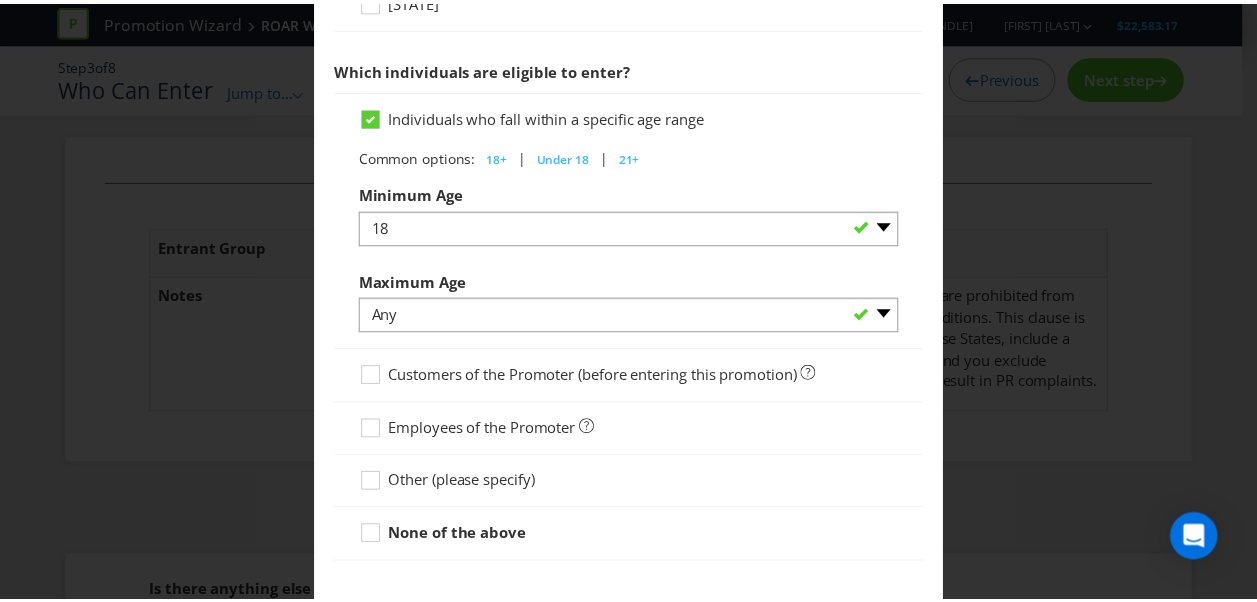 scroll, scrollTop: 1098, scrollLeft: 0, axis: vertical 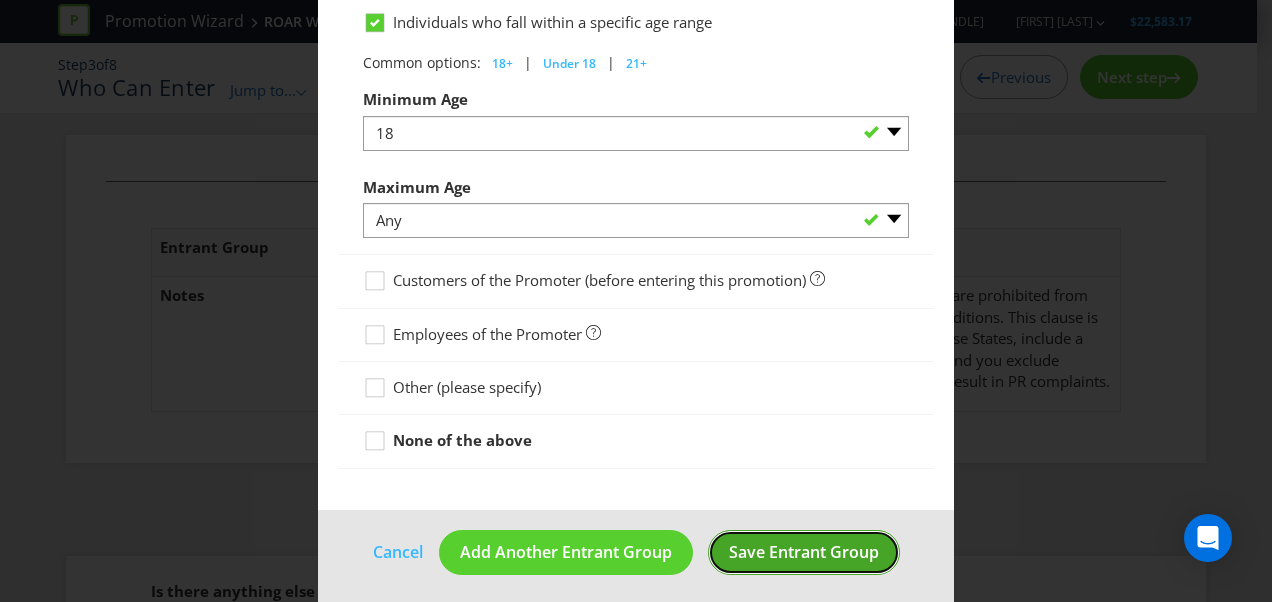 click on "Save Entrant Group" at bounding box center (804, 552) 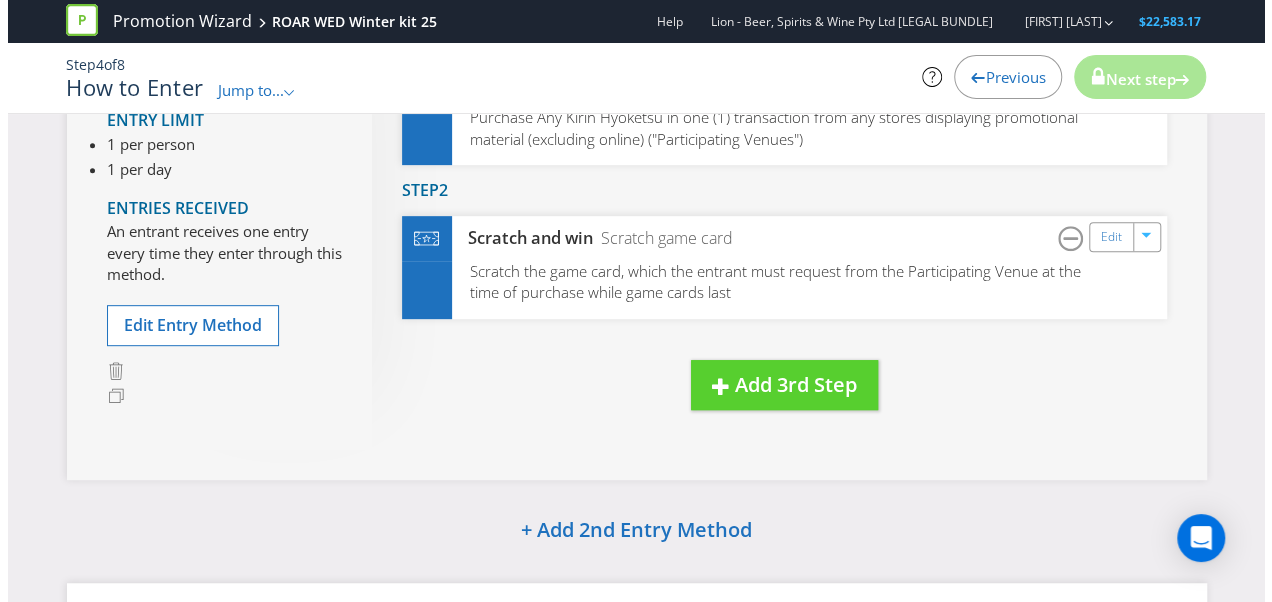 scroll, scrollTop: 364, scrollLeft: 0, axis: vertical 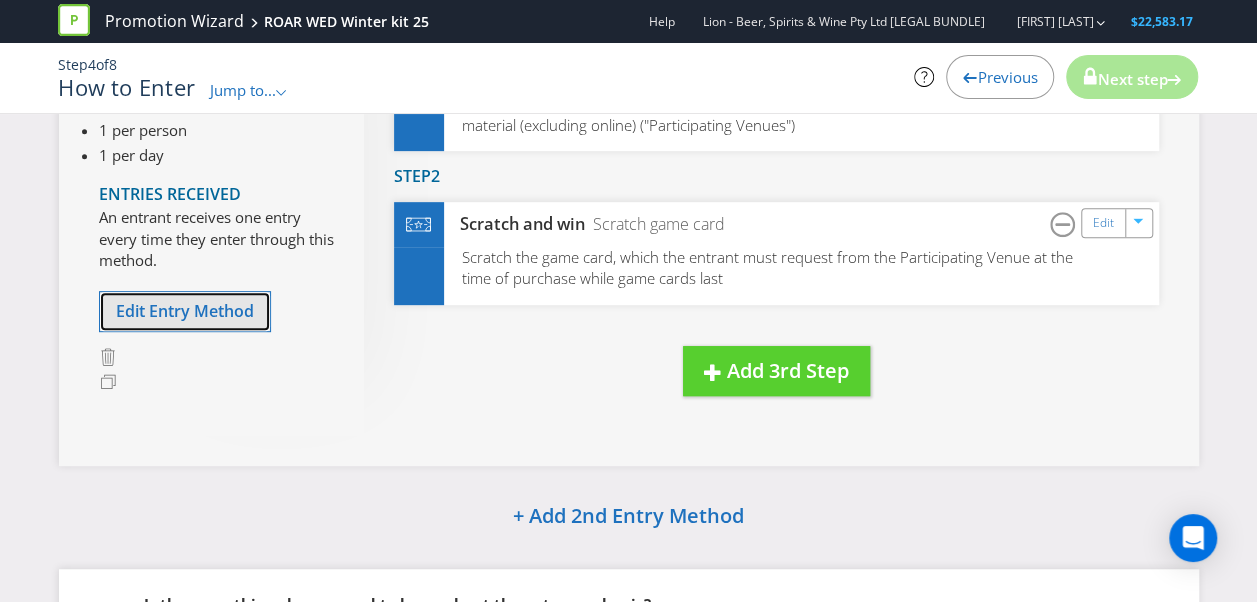 click on "Edit Entry Method" at bounding box center (185, 311) 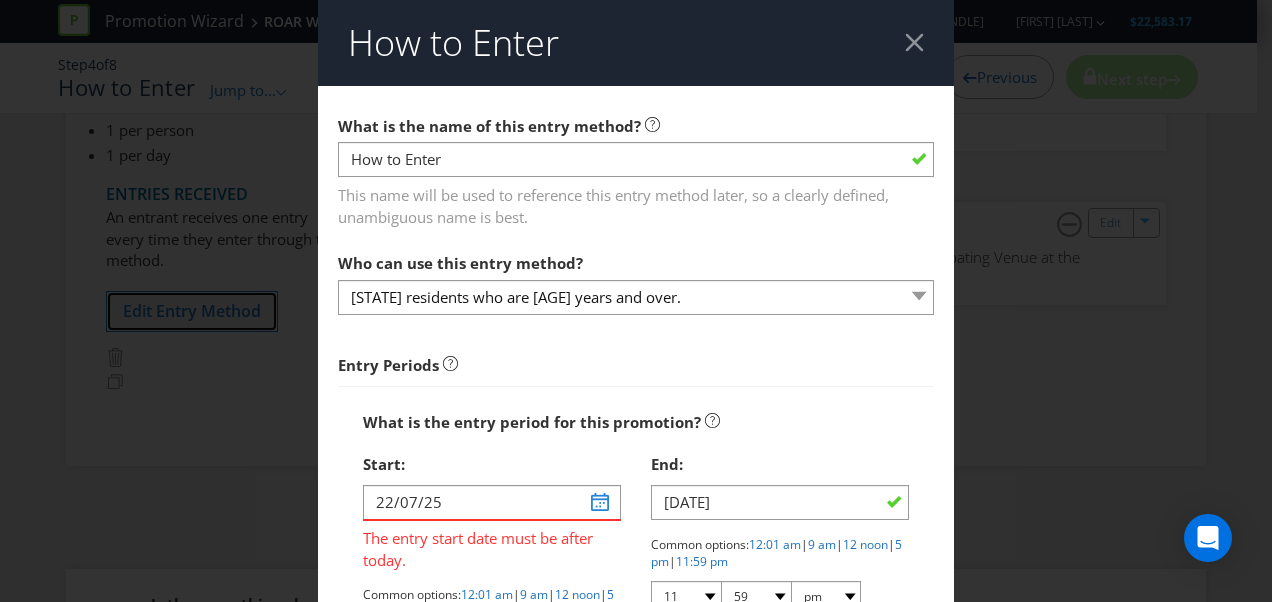 scroll, scrollTop: 484, scrollLeft: 0, axis: vertical 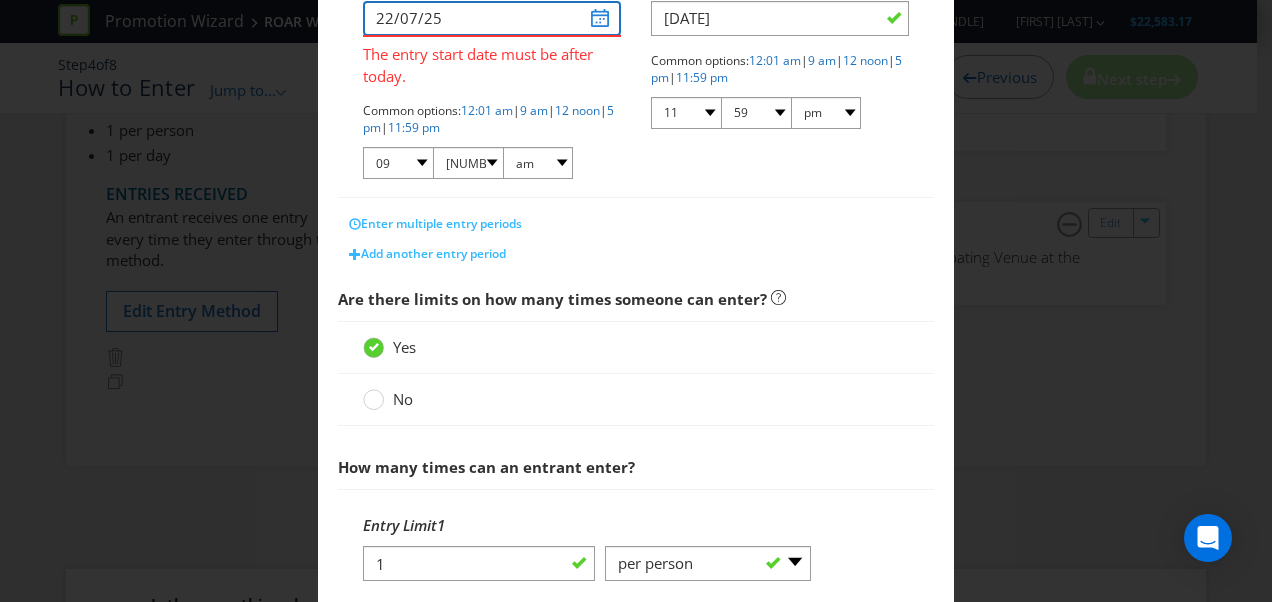 click on "22/07/25" at bounding box center [492, 18] 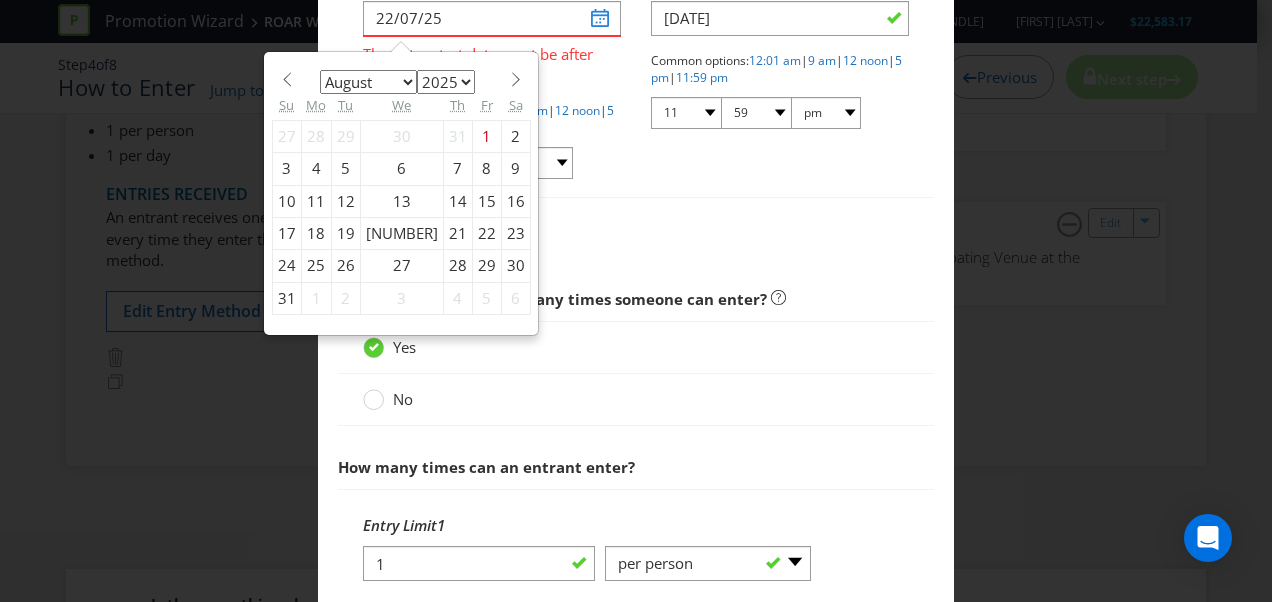 click on "January February March April May June July August September October November December" at bounding box center (368, 82) 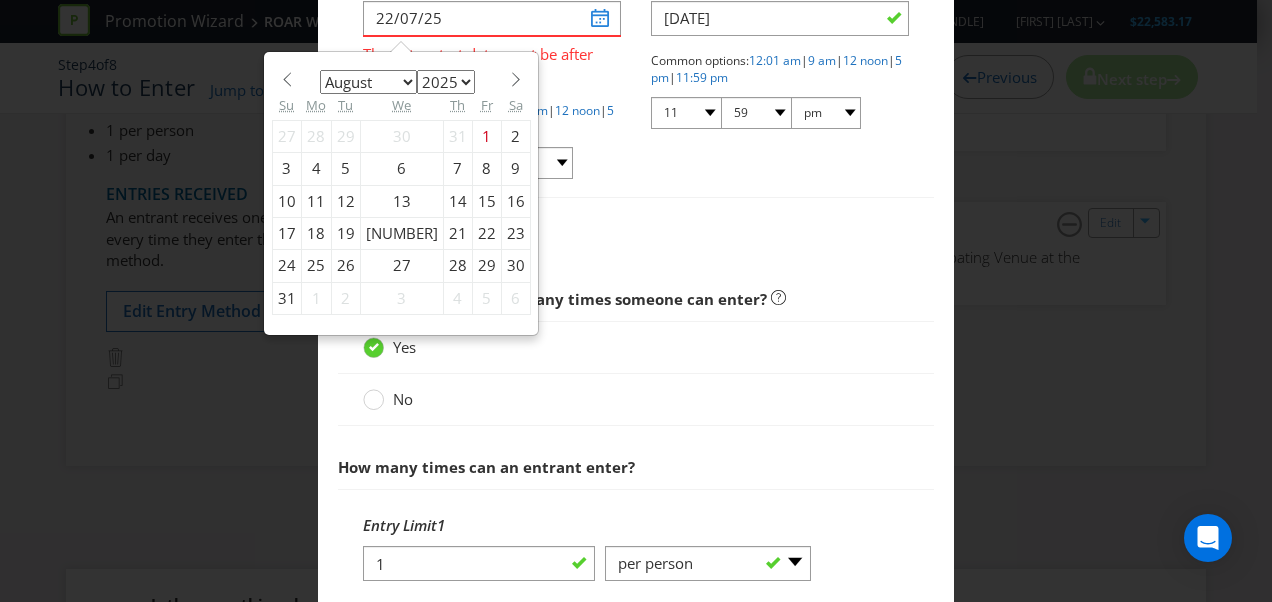 select on "8" 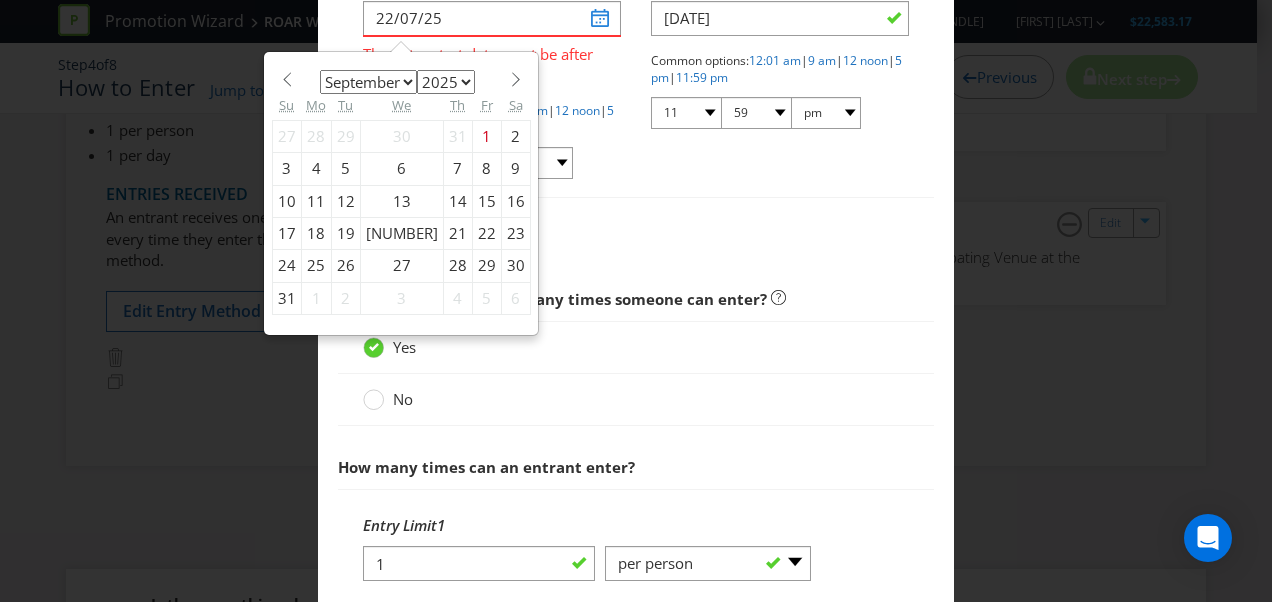 click on "January February March April May June July August September October November December" at bounding box center [368, 82] 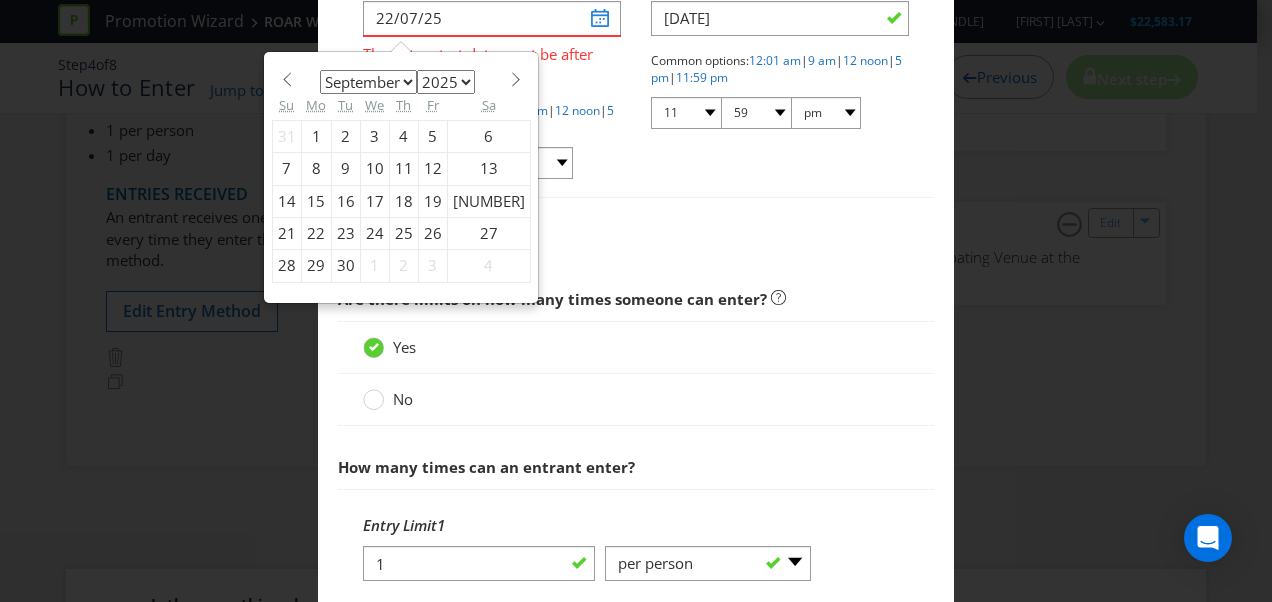 click on "1" at bounding box center [316, 136] 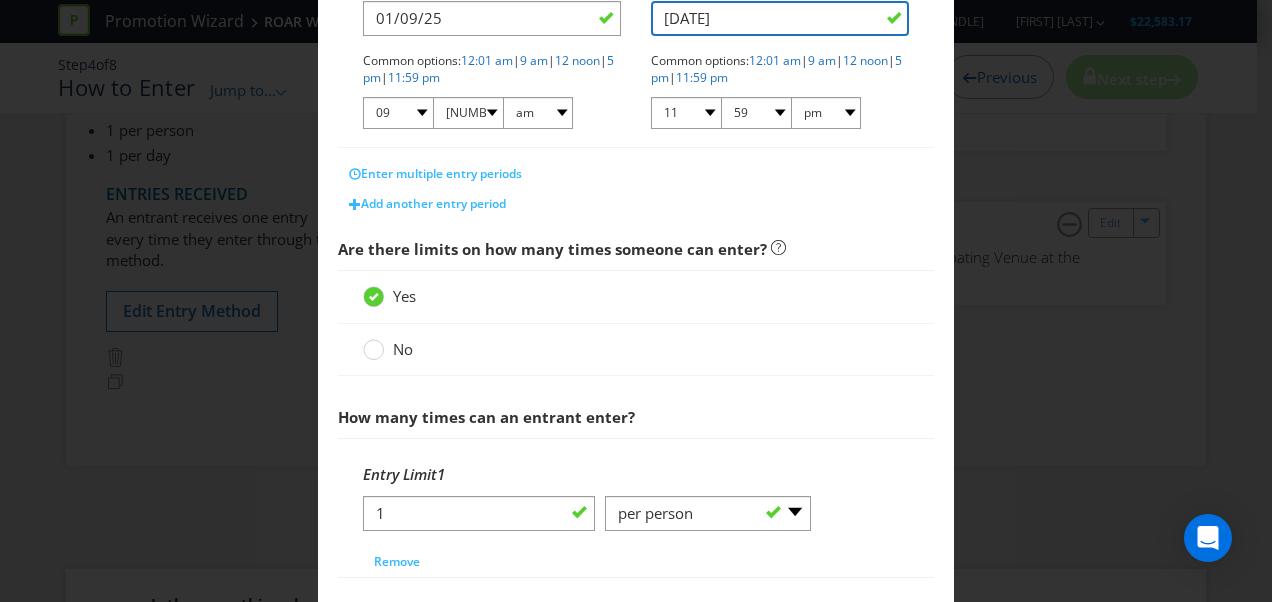 click on "[DATE]" at bounding box center (780, 18) 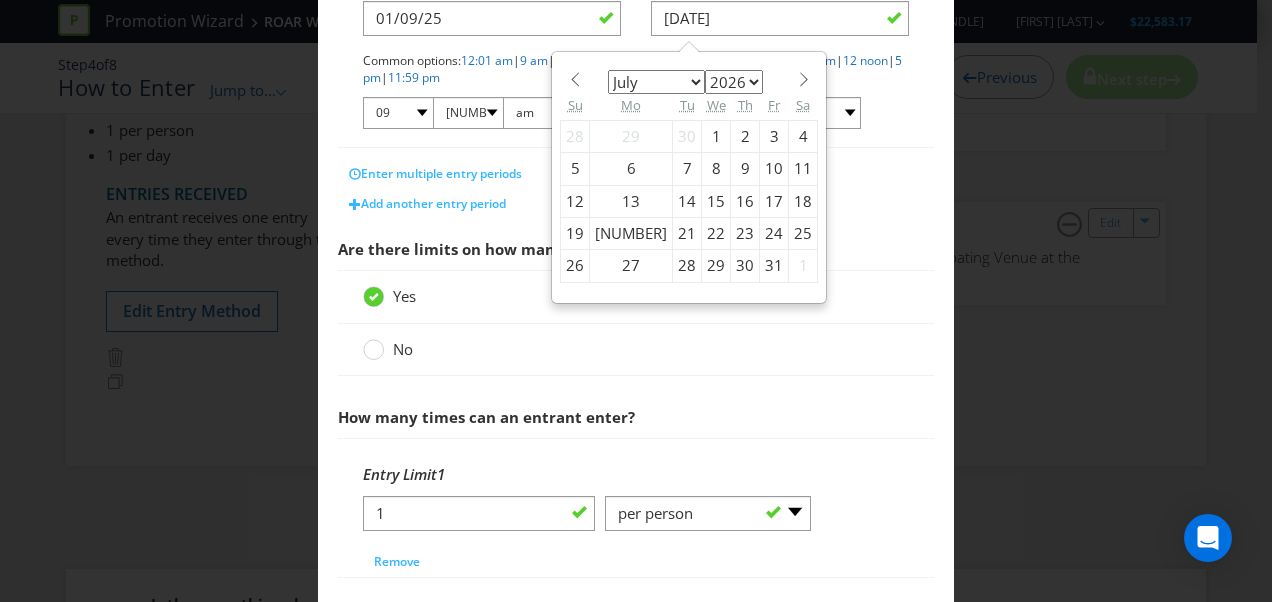 click on "January February March April May June July August September October November December" at bounding box center [656, 82] 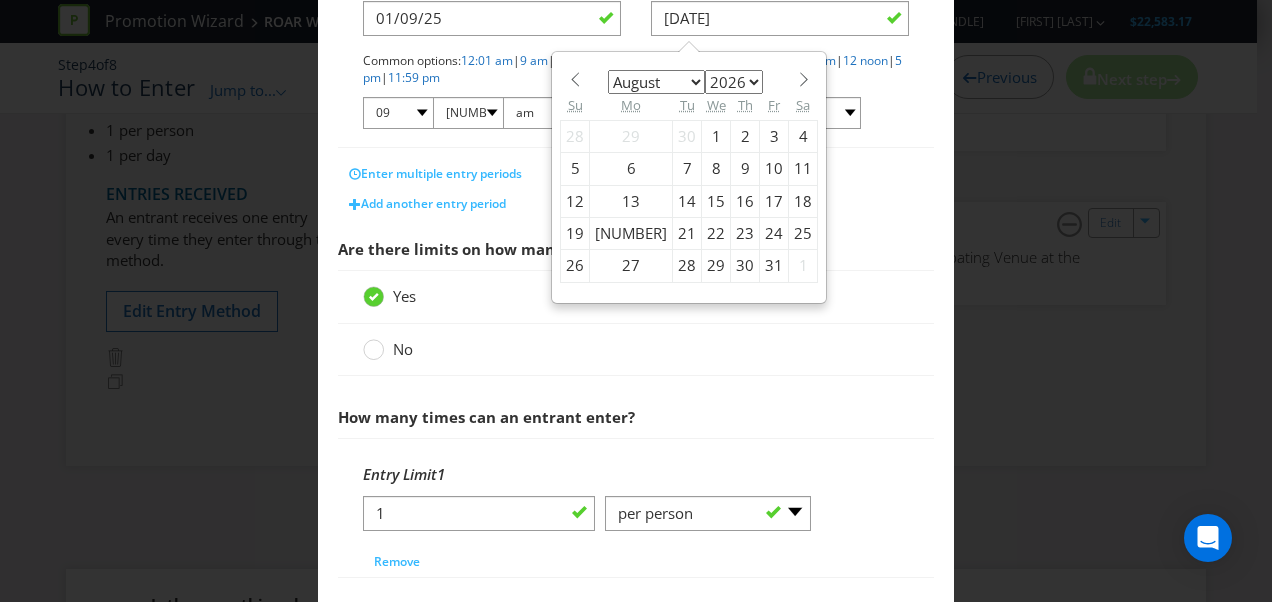 click on "January February March April May June July August September October November December" at bounding box center (656, 82) 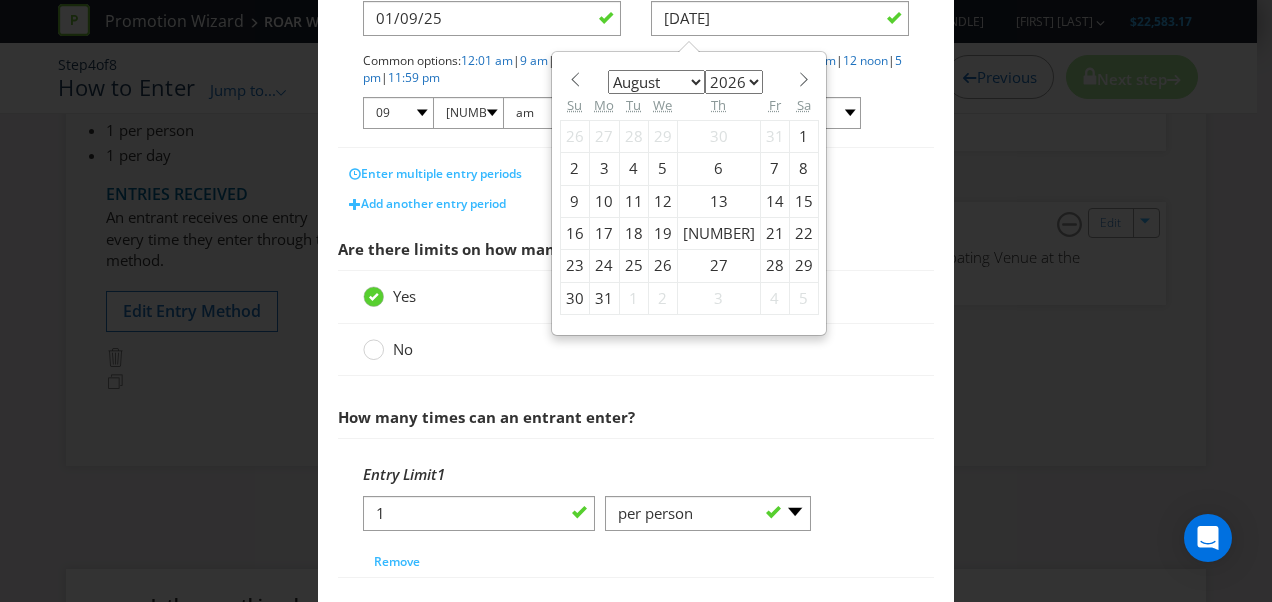 click on "31" at bounding box center (604, 298) 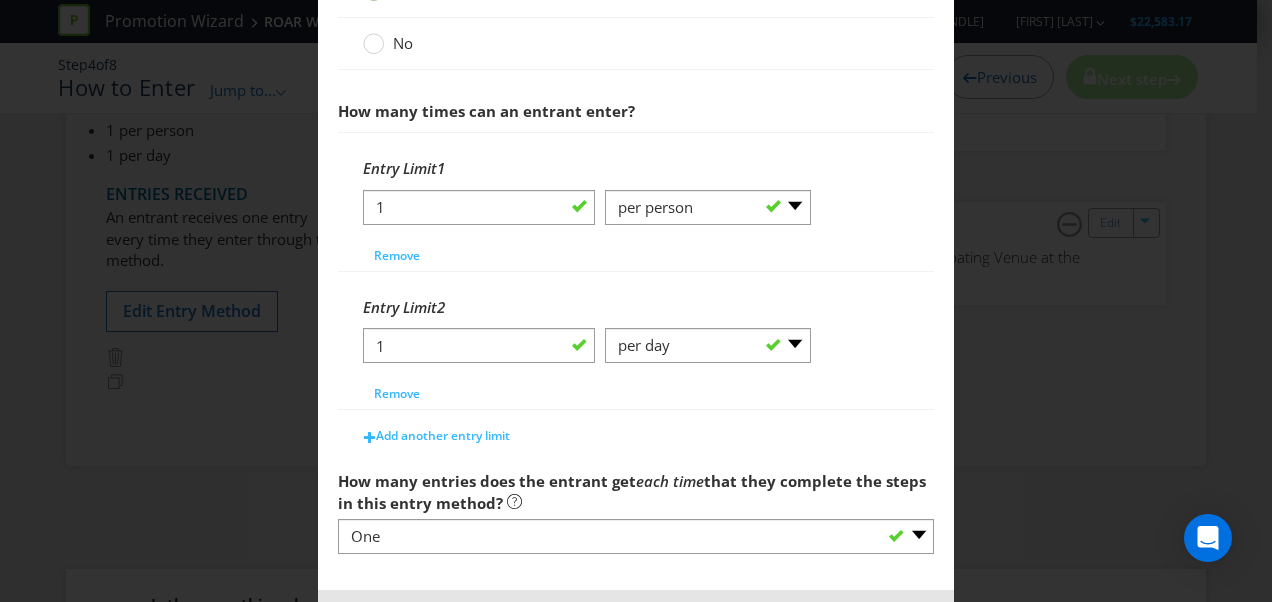 scroll, scrollTop: 872, scrollLeft: 0, axis: vertical 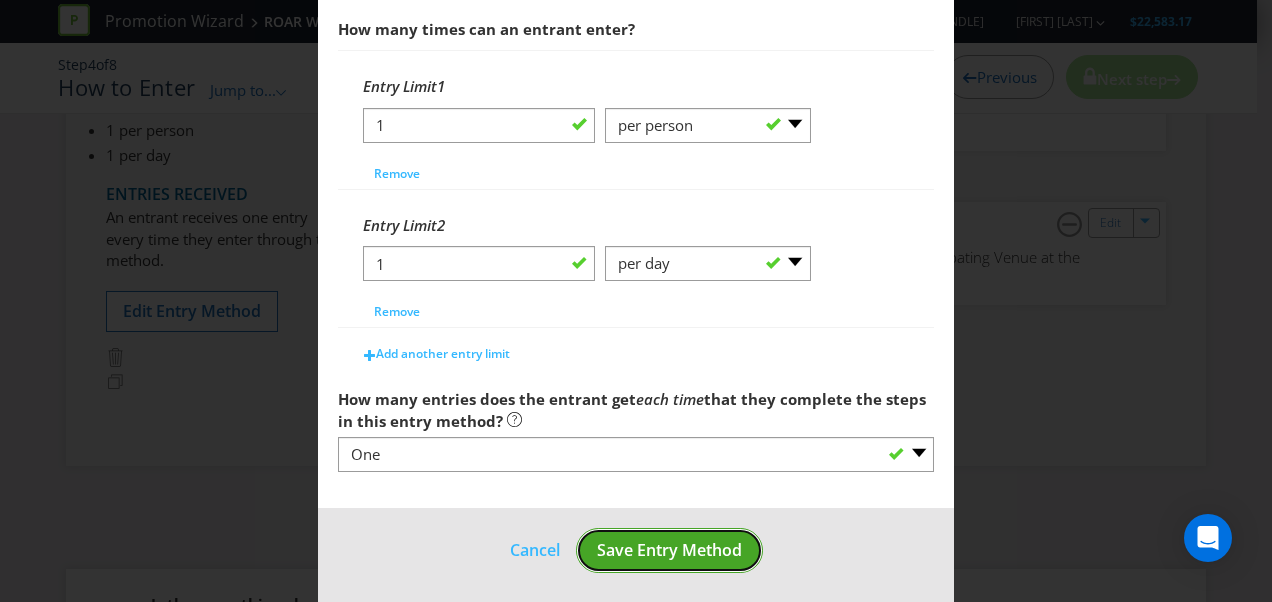 click on "Save Entry Method" at bounding box center (669, 550) 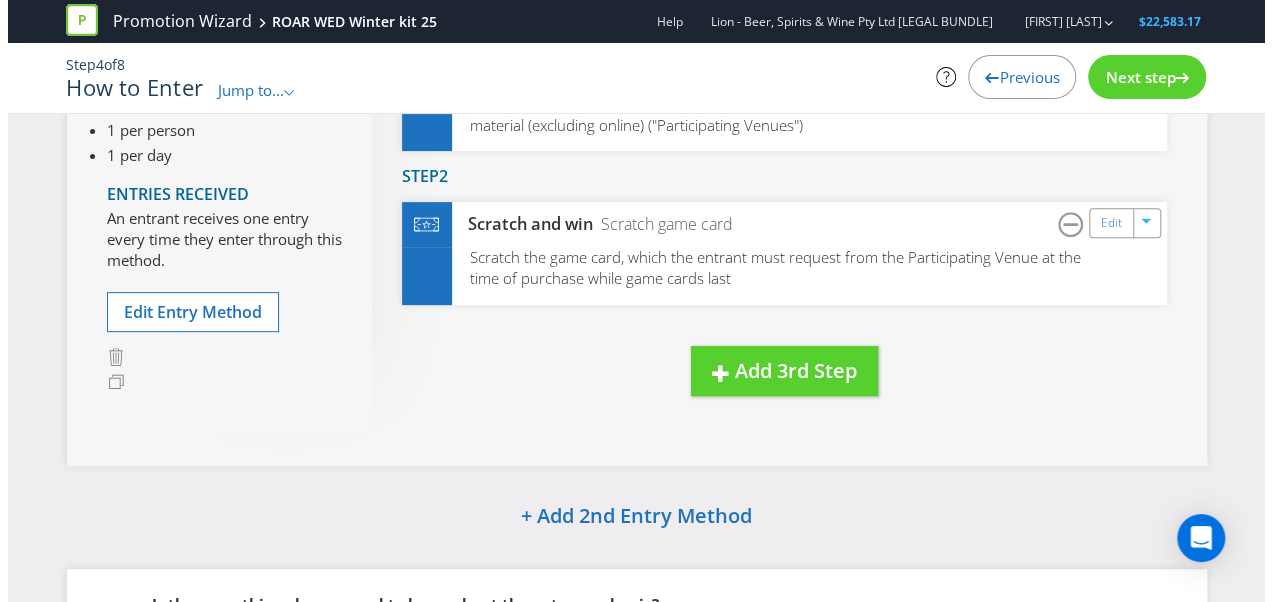 scroll, scrollTop: 0, scrollLeft: 0, axis: both 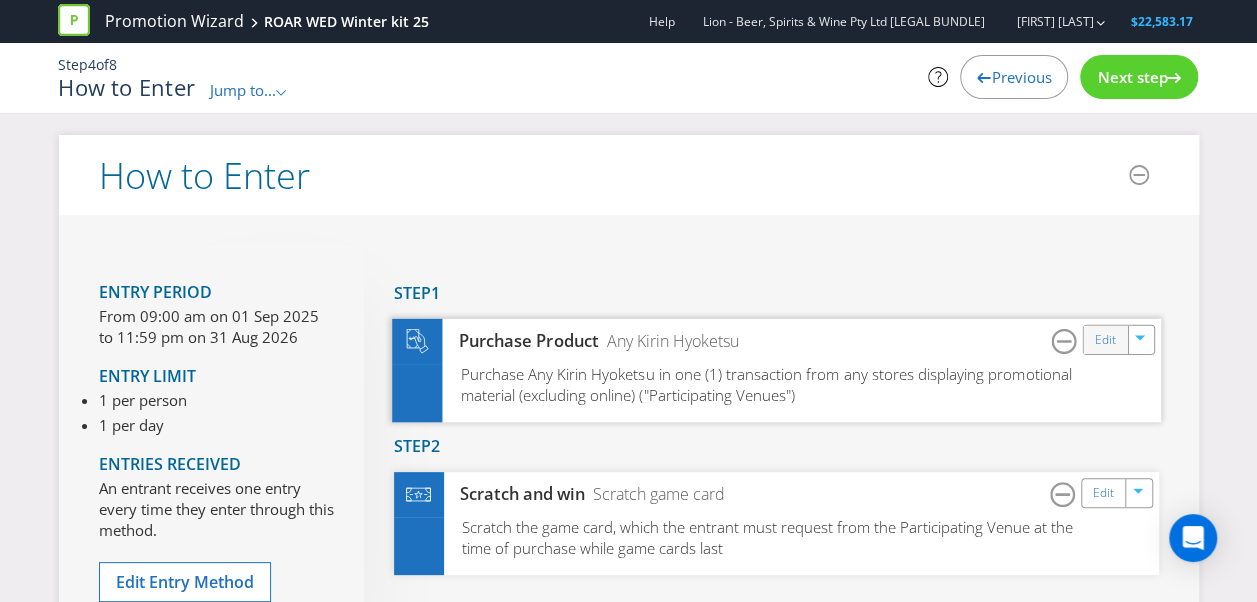 click on "Edit" at bounding box center (1105, 339) 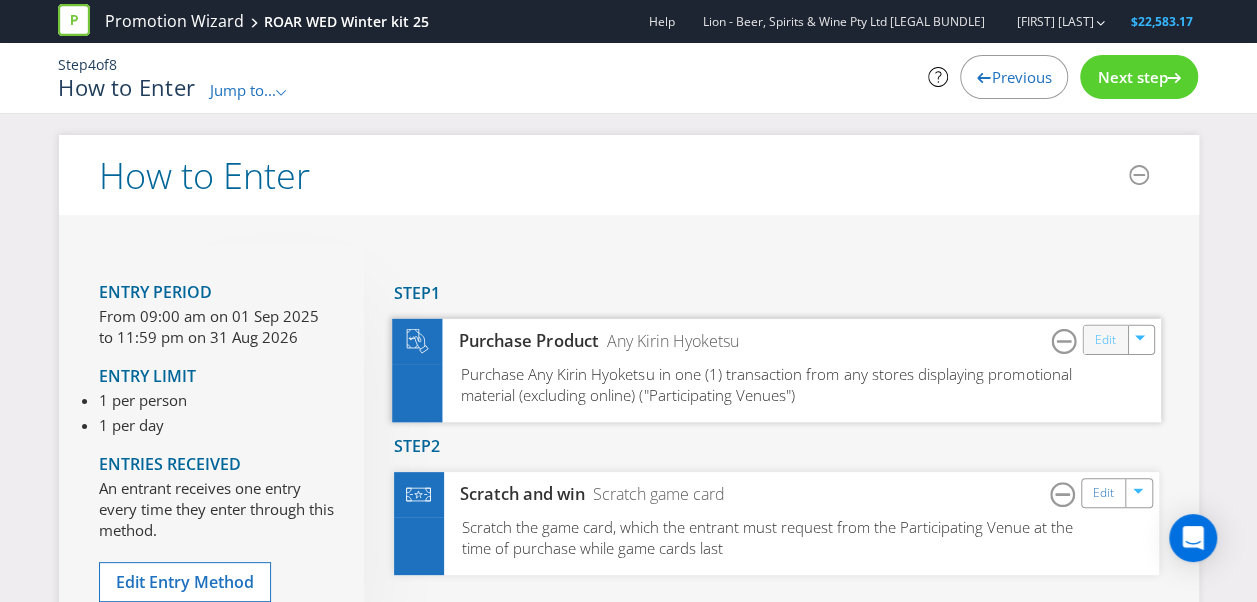 click on "Edit" at bounding box center (1104, 339) 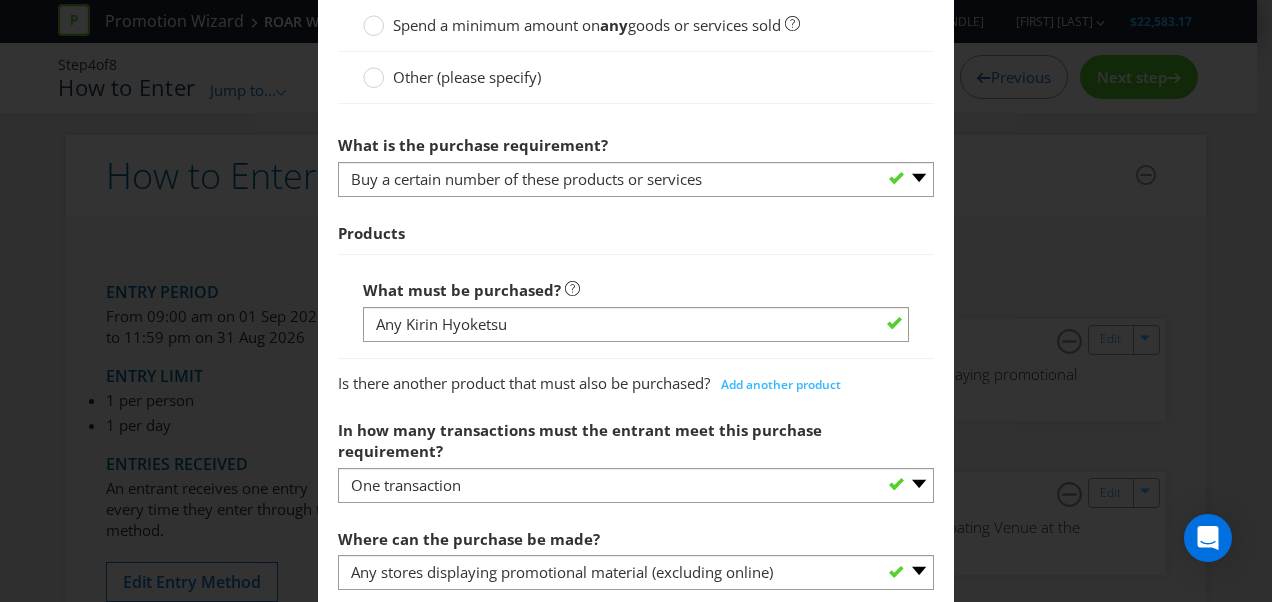 scroll, scrollTop: 985, scrollLeft: 0, axis: vertical 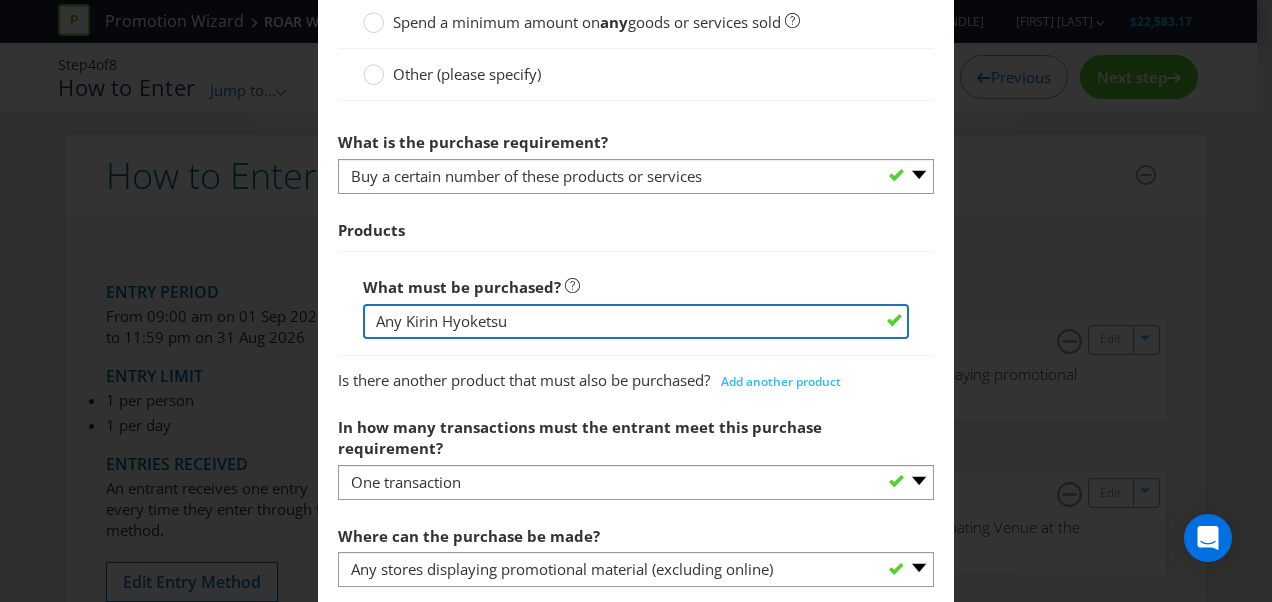 click on "Any Kirin Hyoketsu" at bounding box center [636, 321] 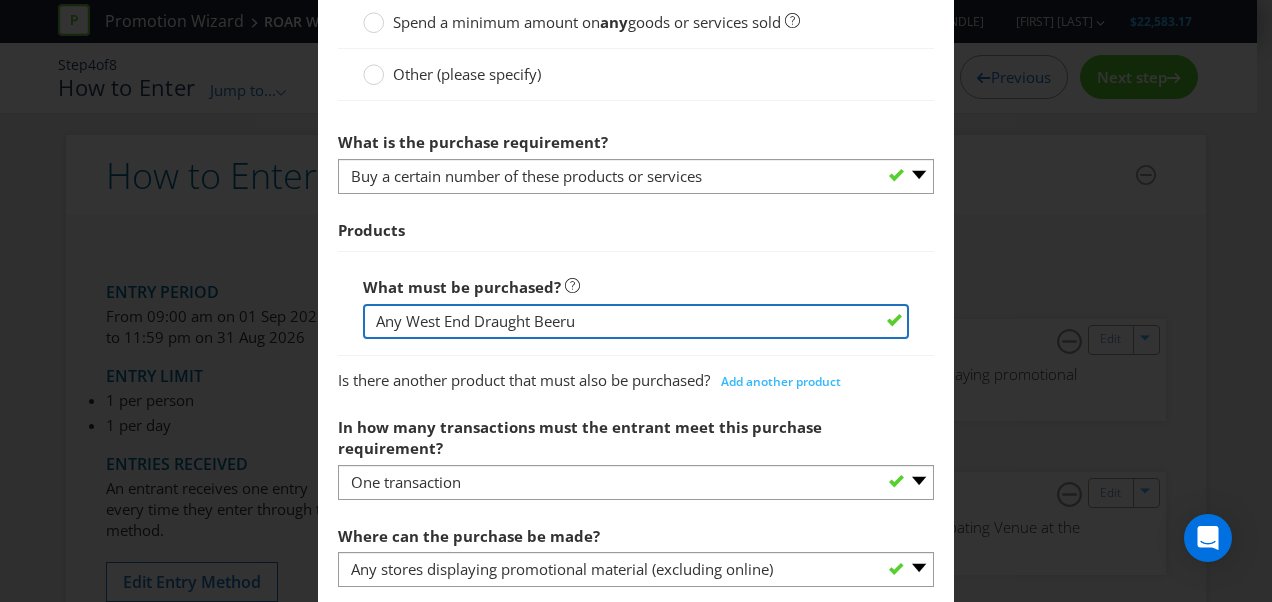 type on "Any West End Draught Beer" 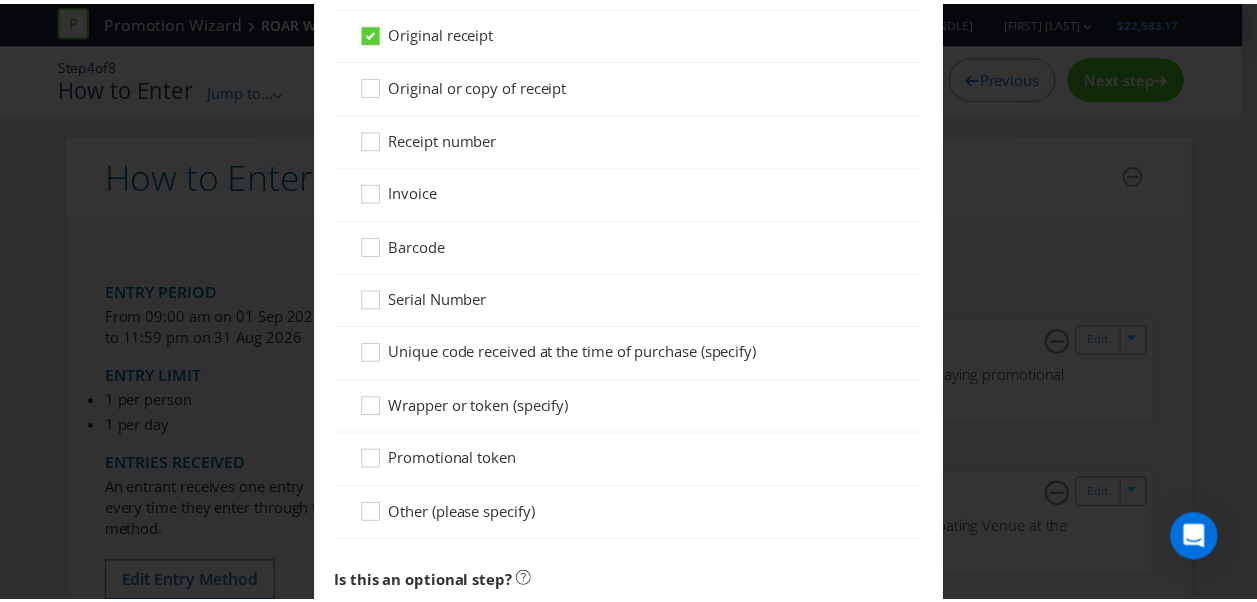 scroll, scrollTop: 2362, scrollLeft: 0, axis: vertical 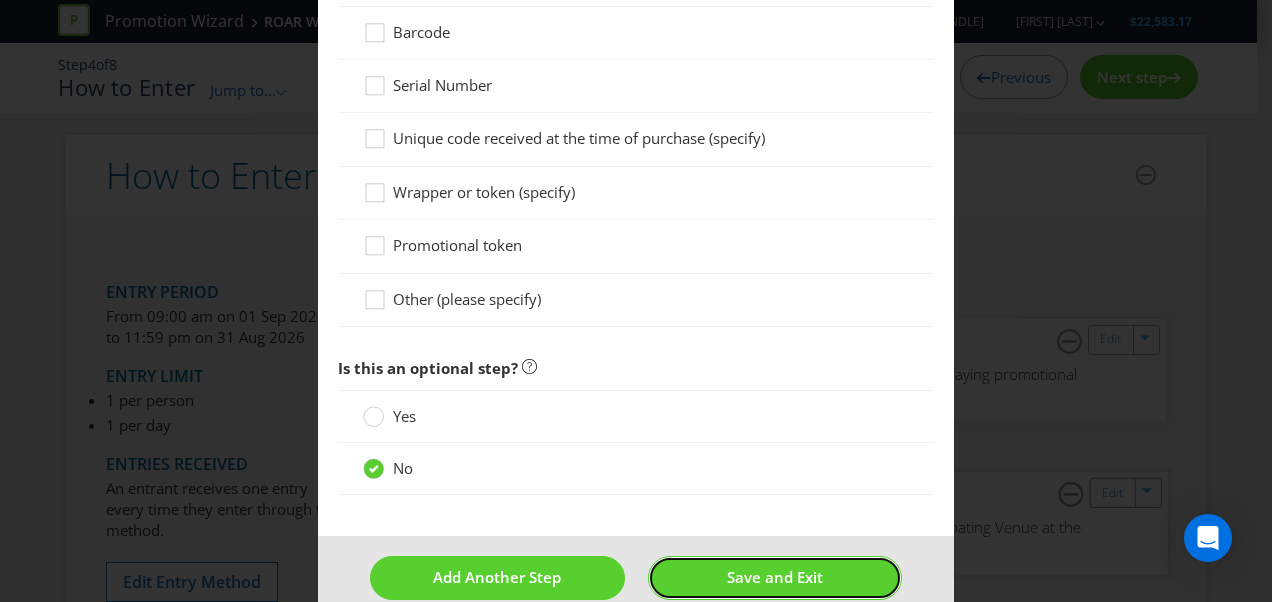 click on "Save and Exit" at bounding box center [775, 577] 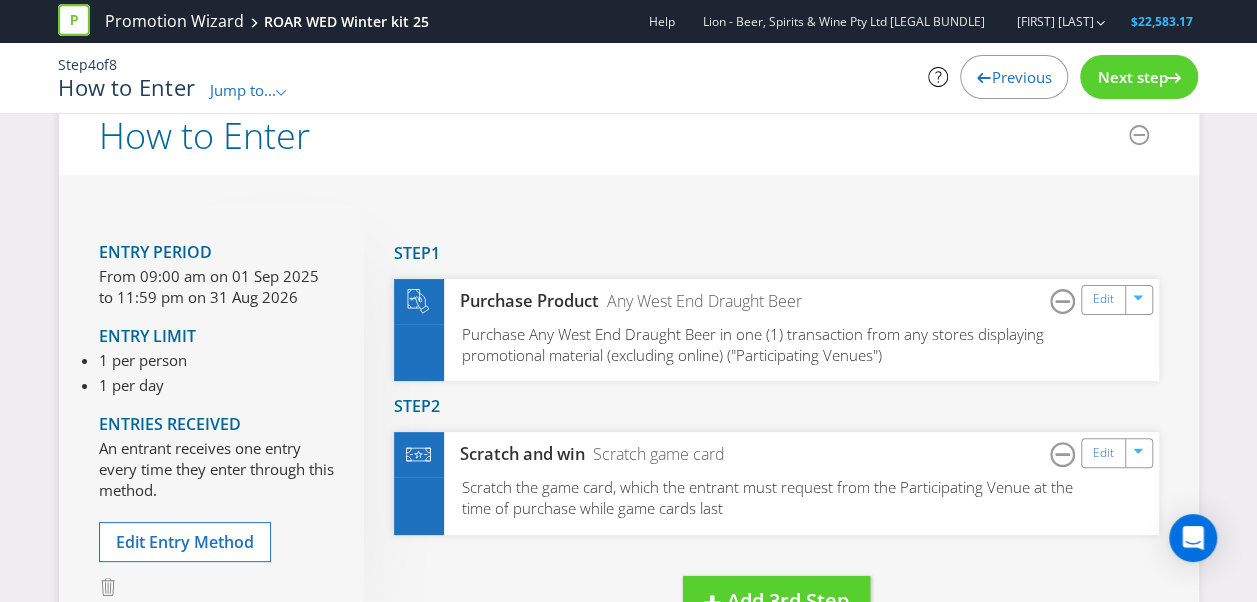 scroll, scrollTop: 13, scrollLeft: 0, axis: vertical 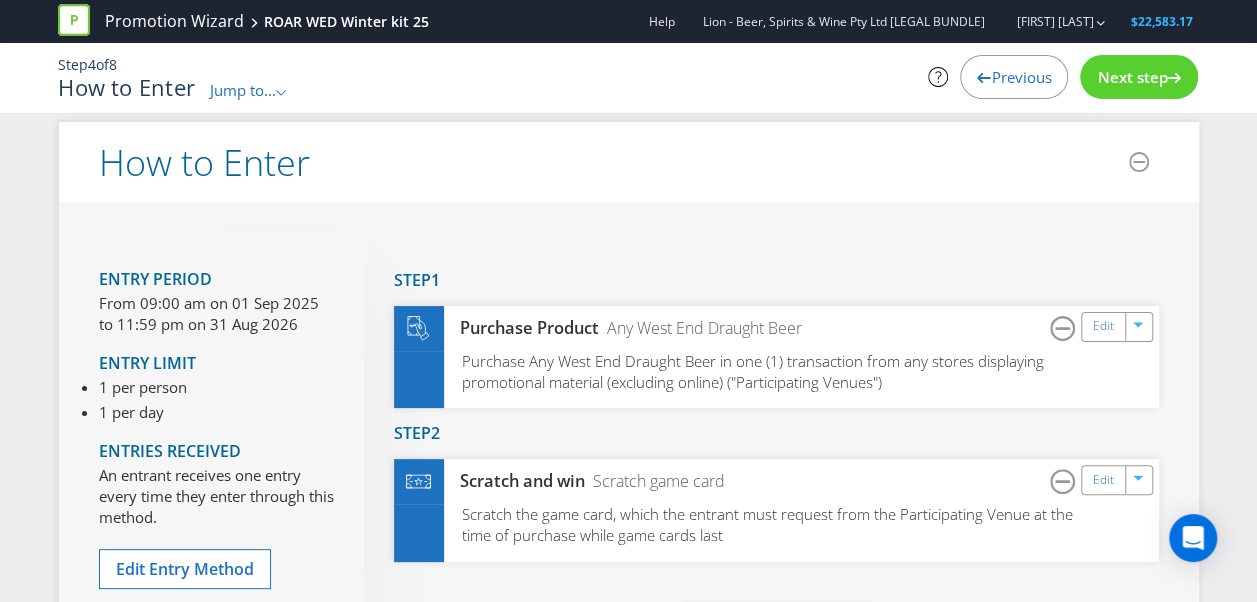click on "Next step" at bounding box center (1132, 77) 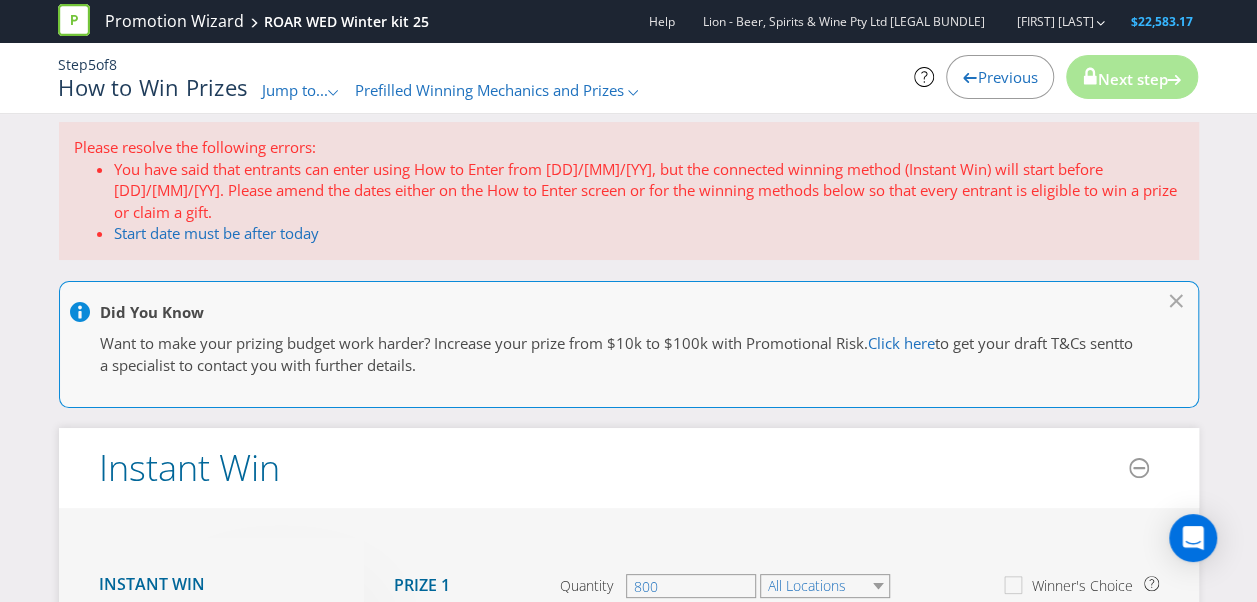 click on "You have said that entrants can enter using How to Enter from [DD]/[MM]/[YY], but the connected winning method (Instant Win) will start before [DD]/[MM]/[YY]. Please amend the dates either on the How to Enter screen or for the winning methods below so that every entrant is eligible to win a prize or claim a gift." at bounding box center (649, 191) 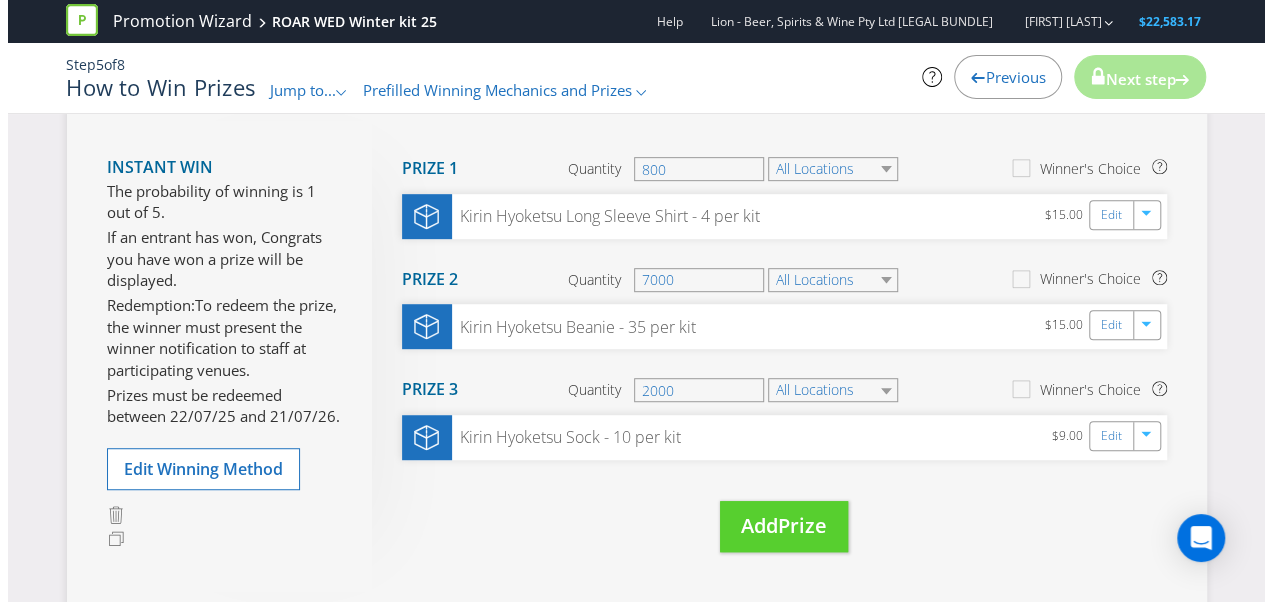 scroll, scrollTop: 424, scrollLeft: 0, axis: vertical 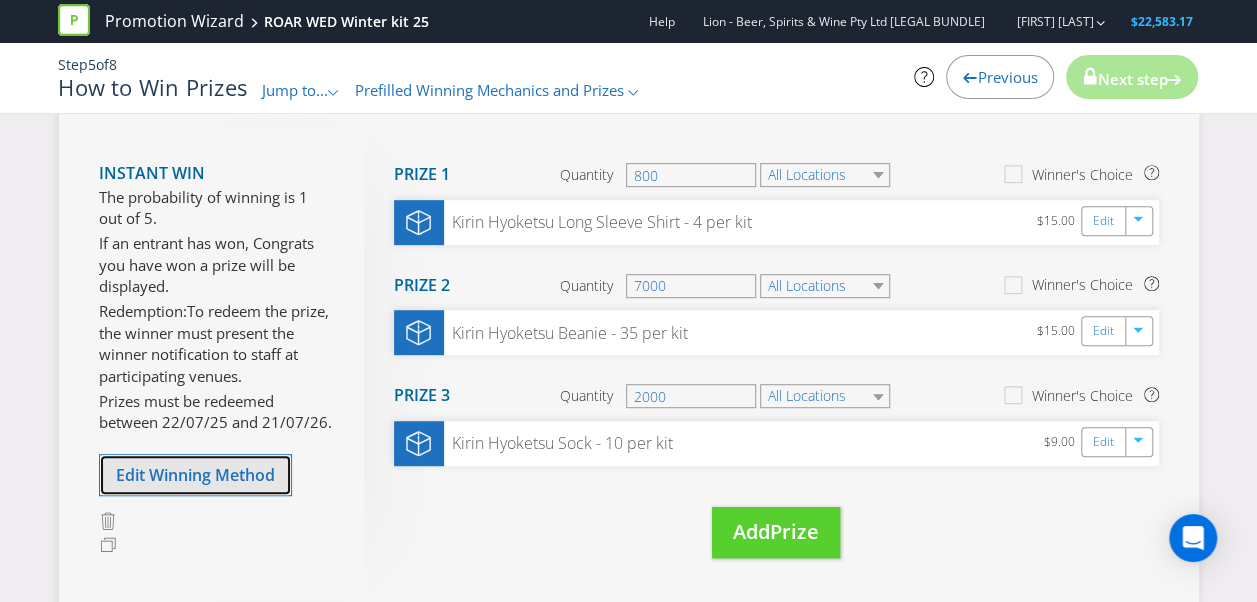 click on "Edit Winning Method" at bounding box center [195, 475] 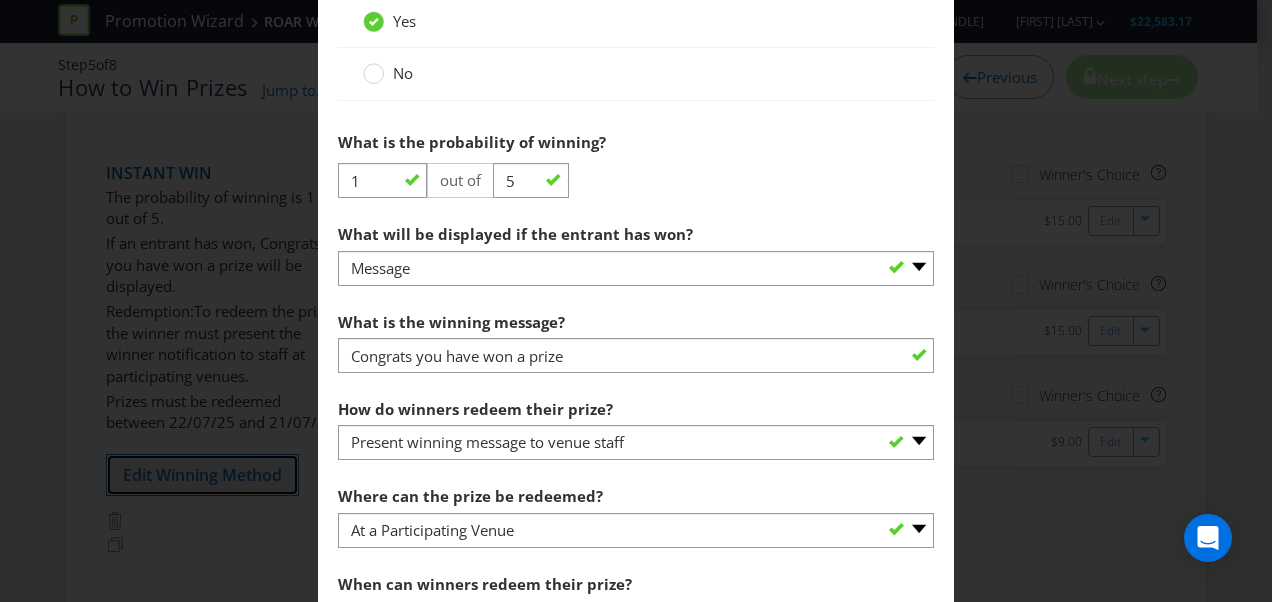 scroll, scrollTop: 1097, scrollLeft: 0, axis: vertical 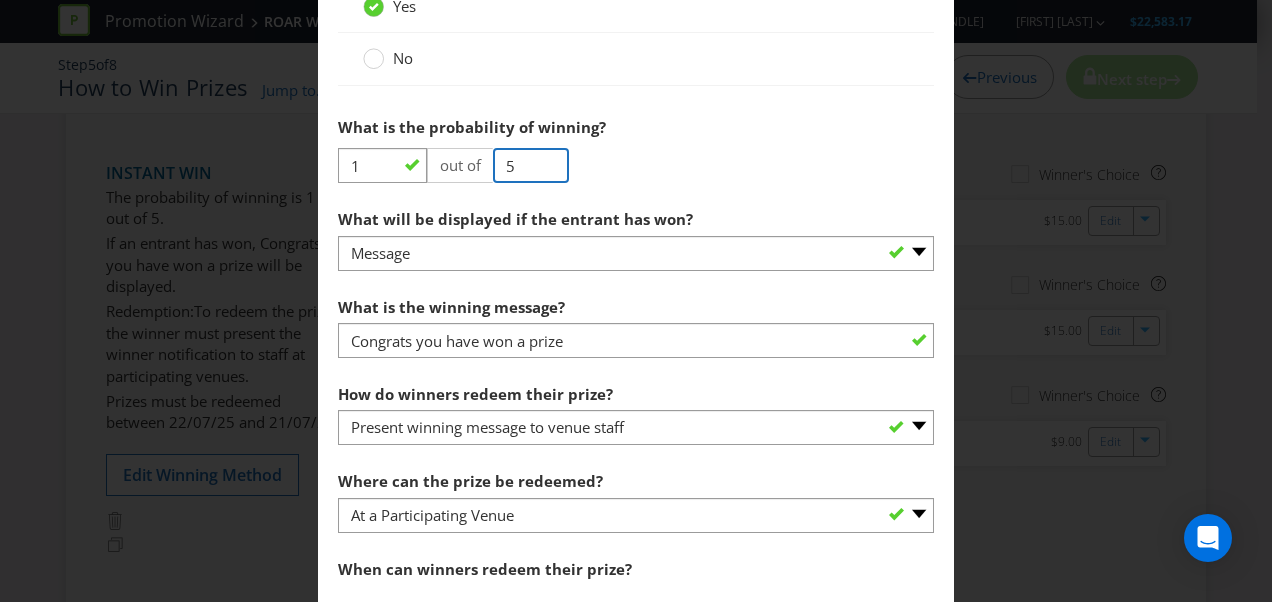 click on "5" at bounding box center [531, 165] 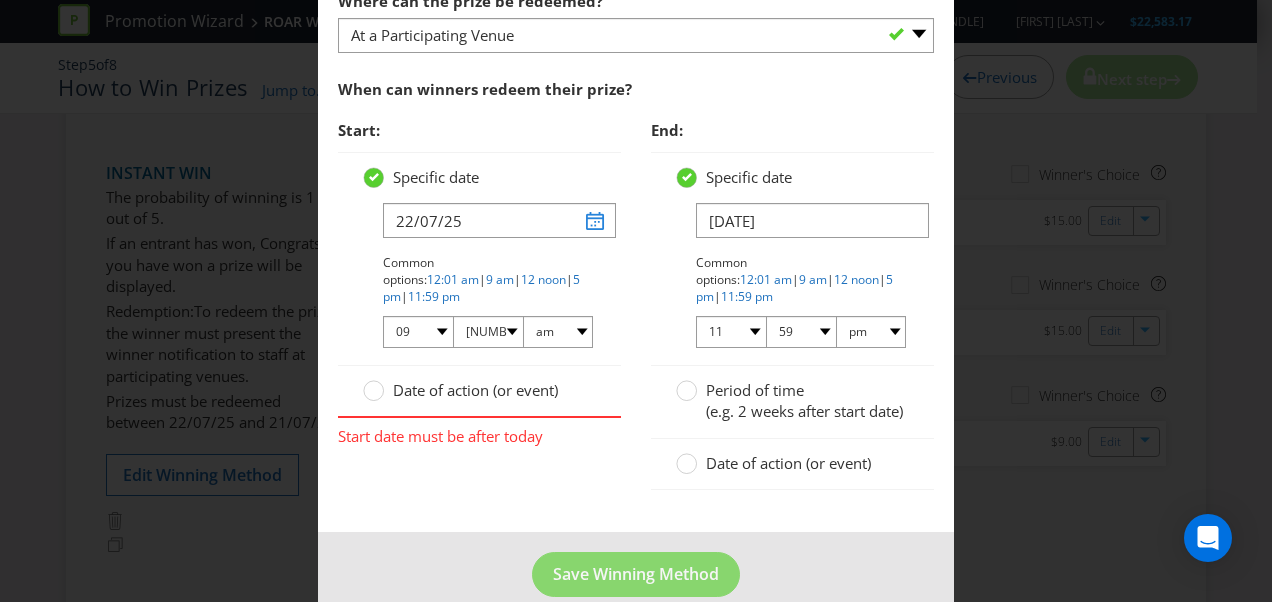 scroll, scrollTop: 1601, scrollLeft: 0, axis: vertical 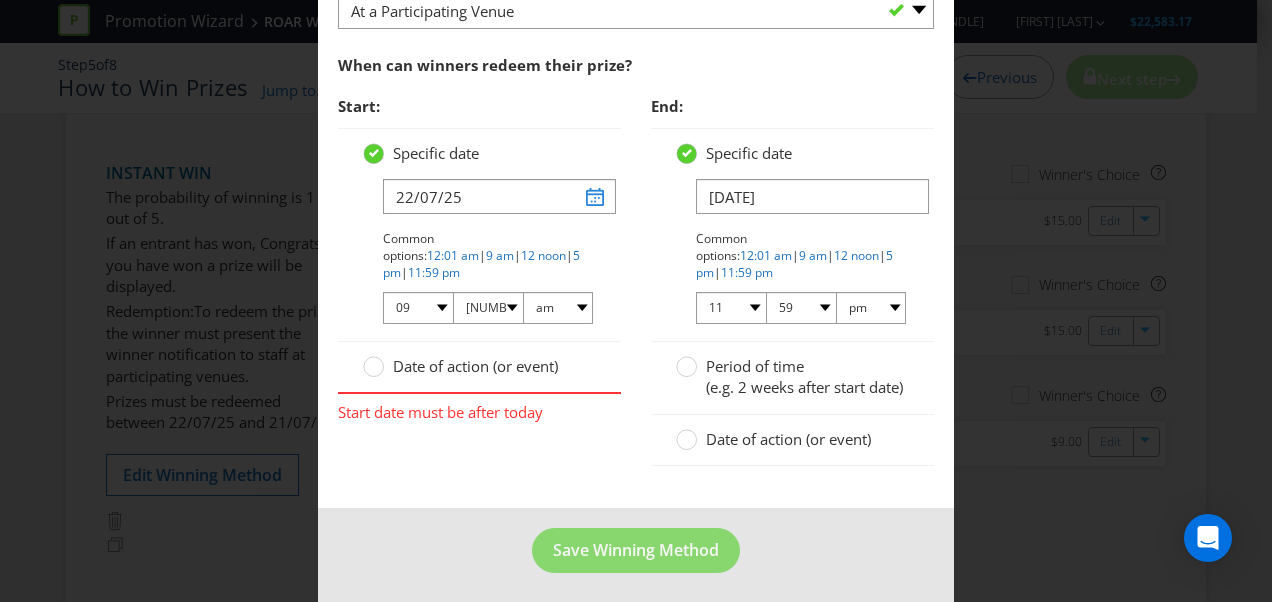 type on "8" 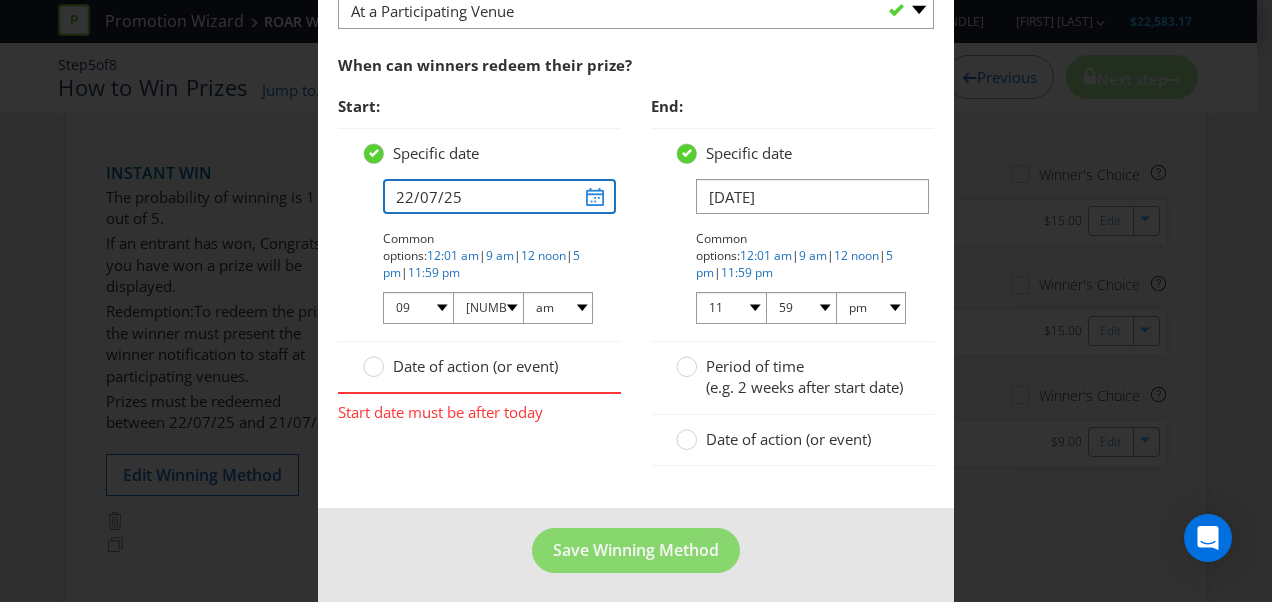 click on "22/07/25" at bounding box center [499, 196] 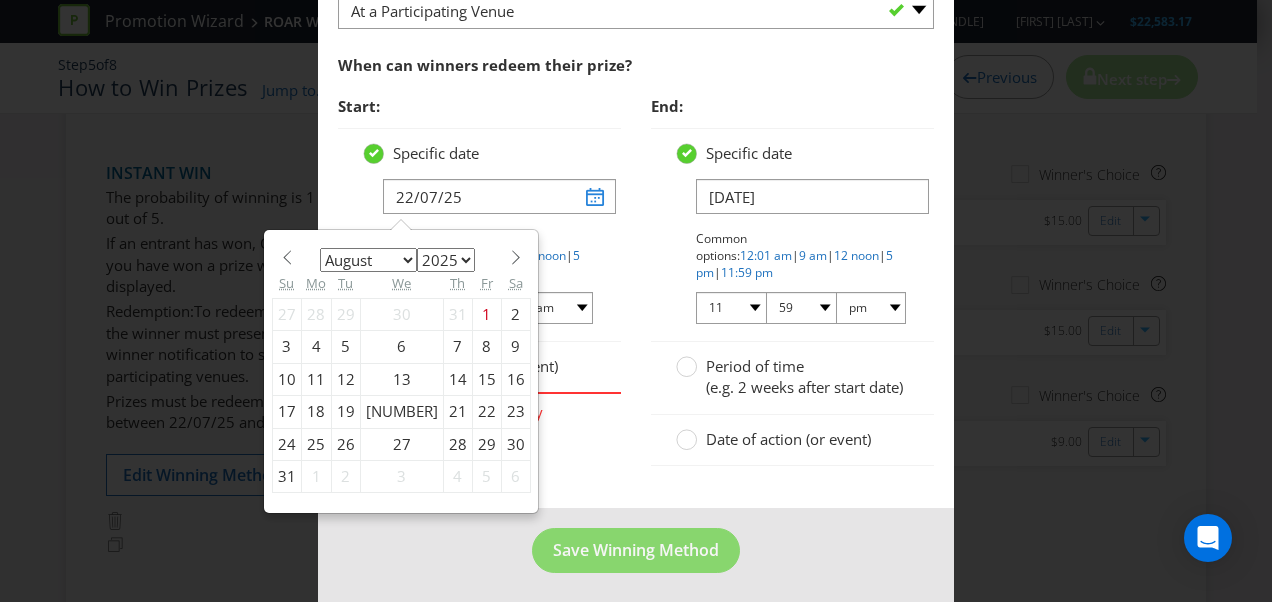 click on "January February March April May June July August September October November December" at bounding box center (368, 260) 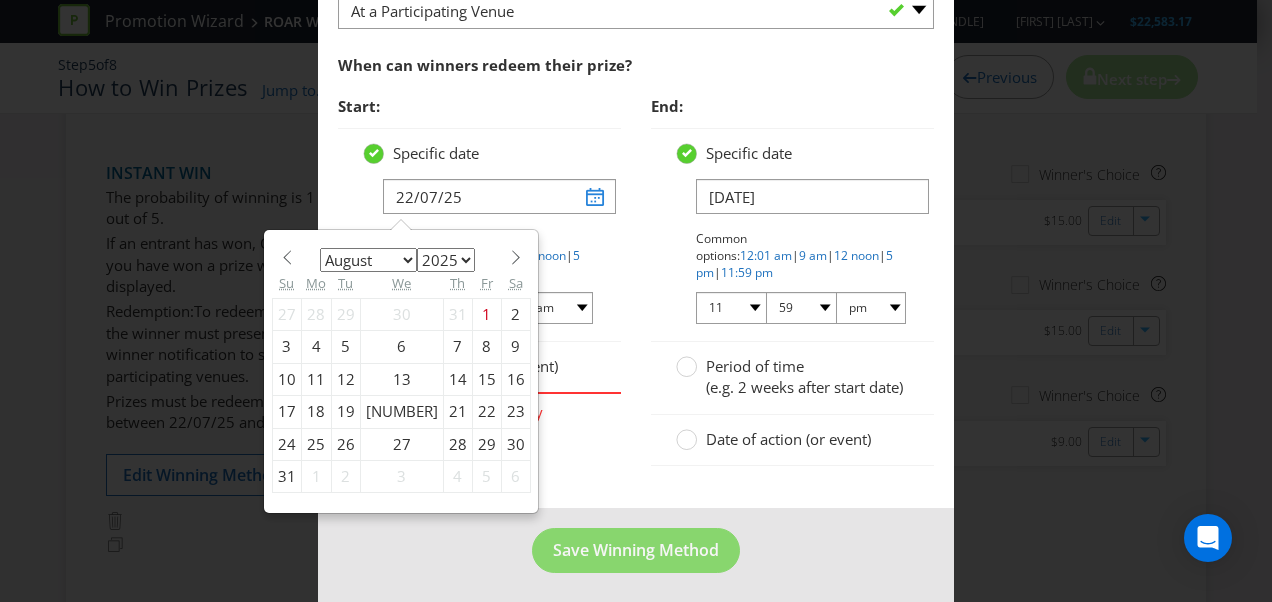 select on "8" 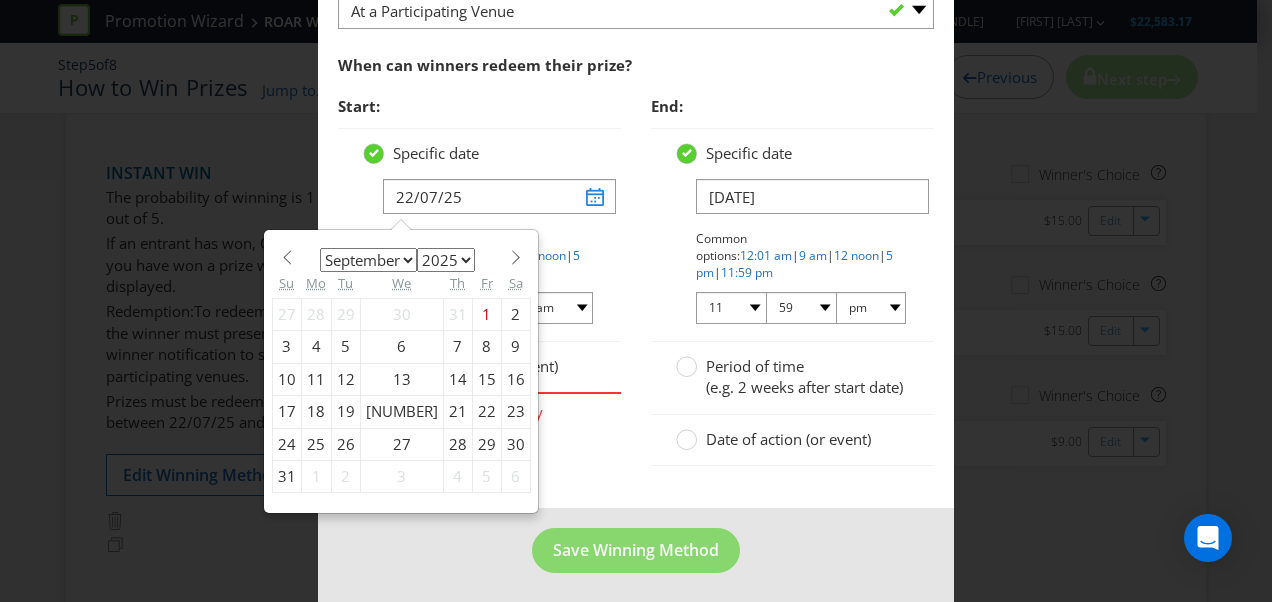 click on "January February March April May June July August September October November December" at bounding box center [368, 260] 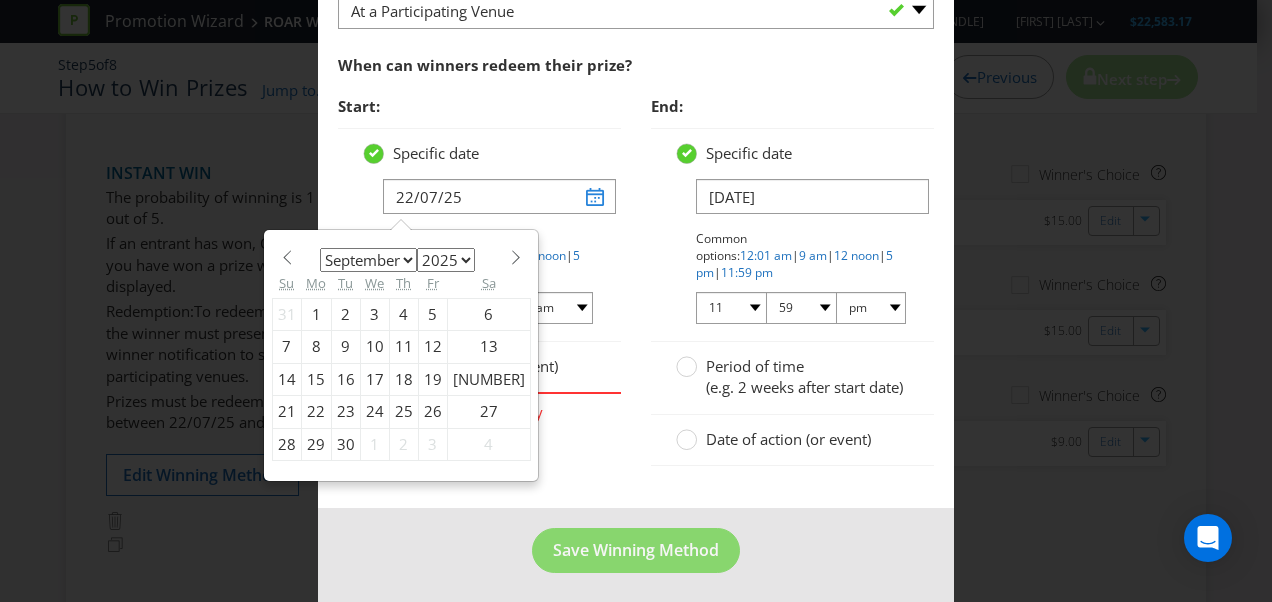click on "1" at bounding box center [316, 314] 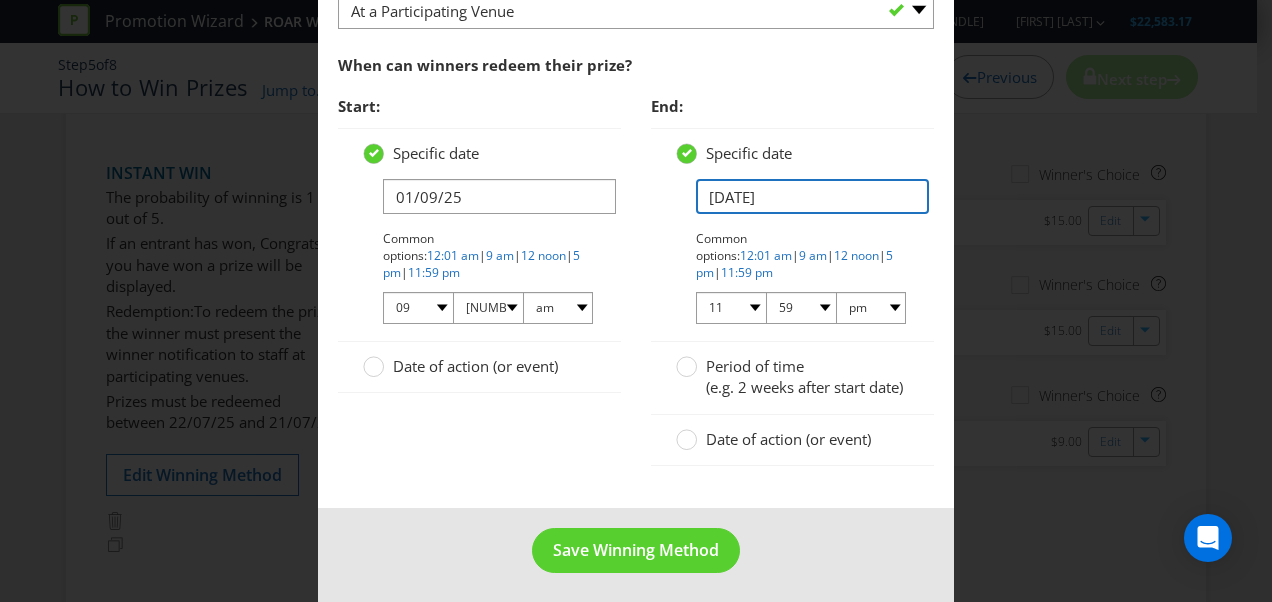click on "[DATE]" at bounding box center (812, 196) 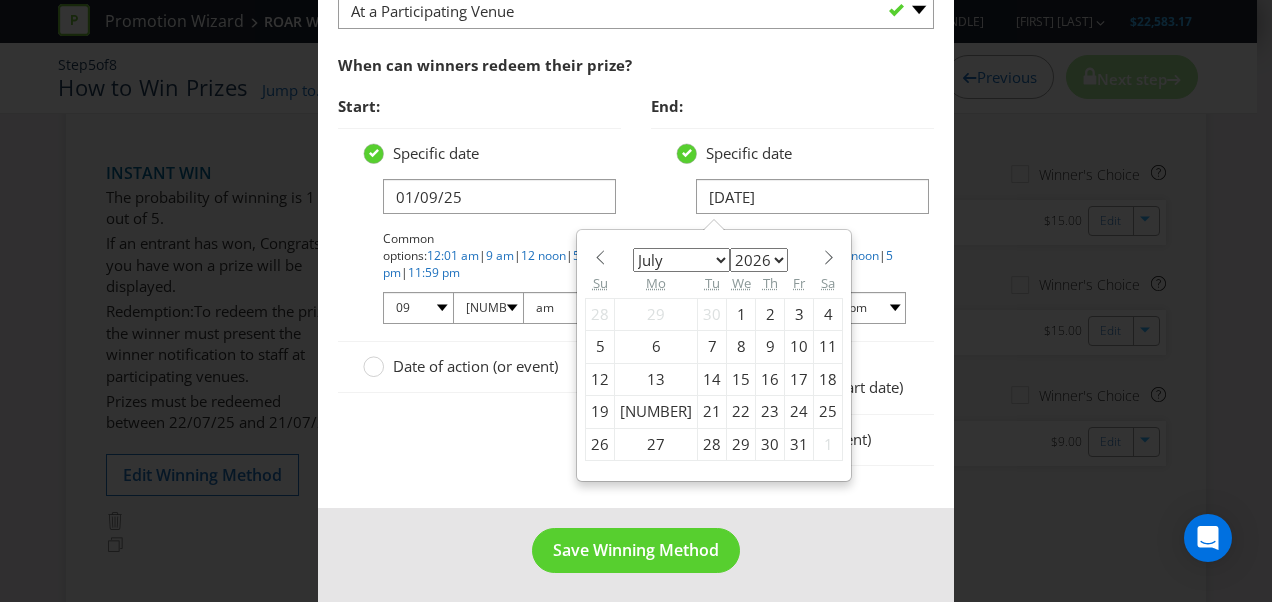click on "January February March April May June July August September October November December" at bounding box center (681, 260) 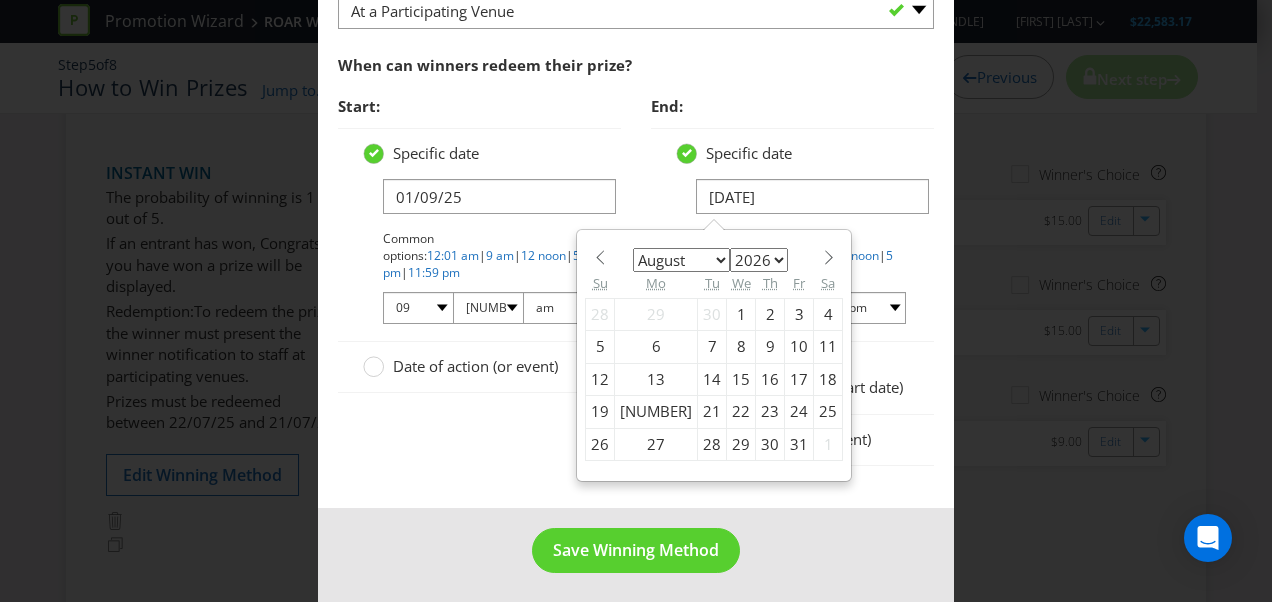 click on "January February March April May June July August September October November December" at bounding box center [681, 260] 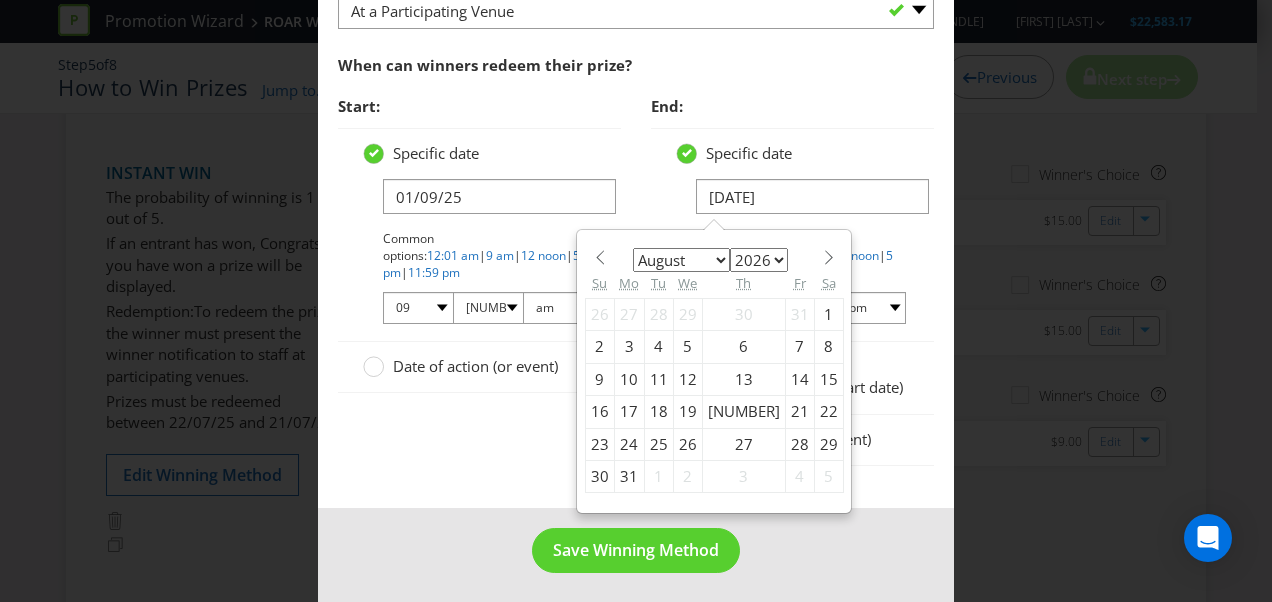 click on "31" at bounding box center (629, 476) 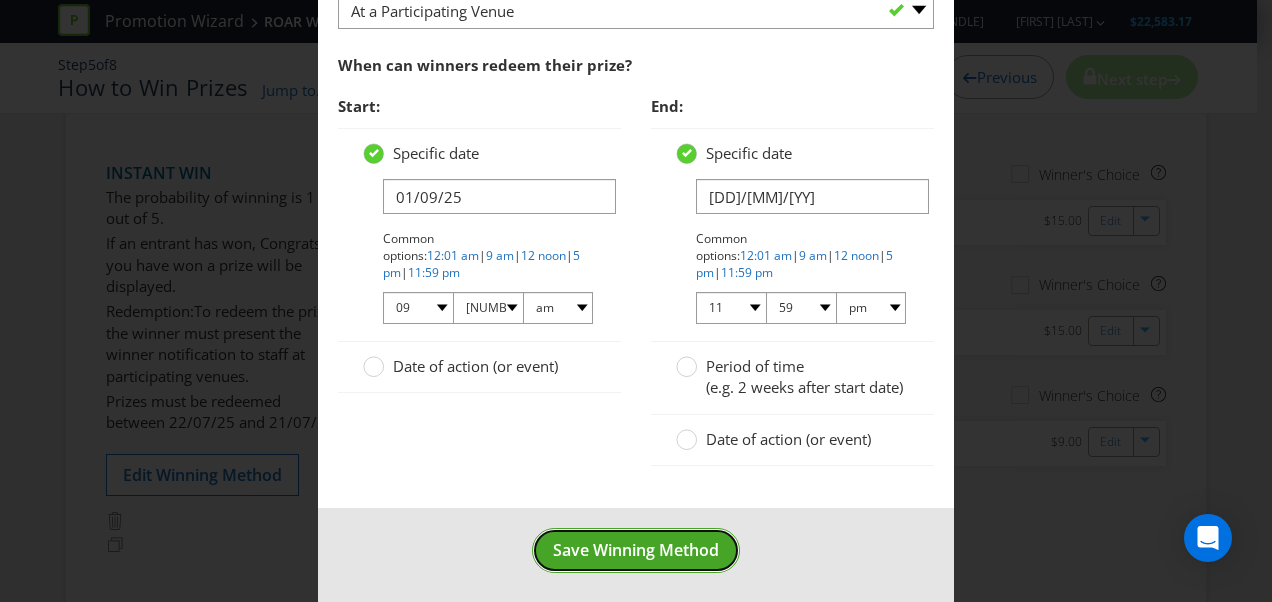 click on "Save Winning Method" at bounding box center (636, 550) 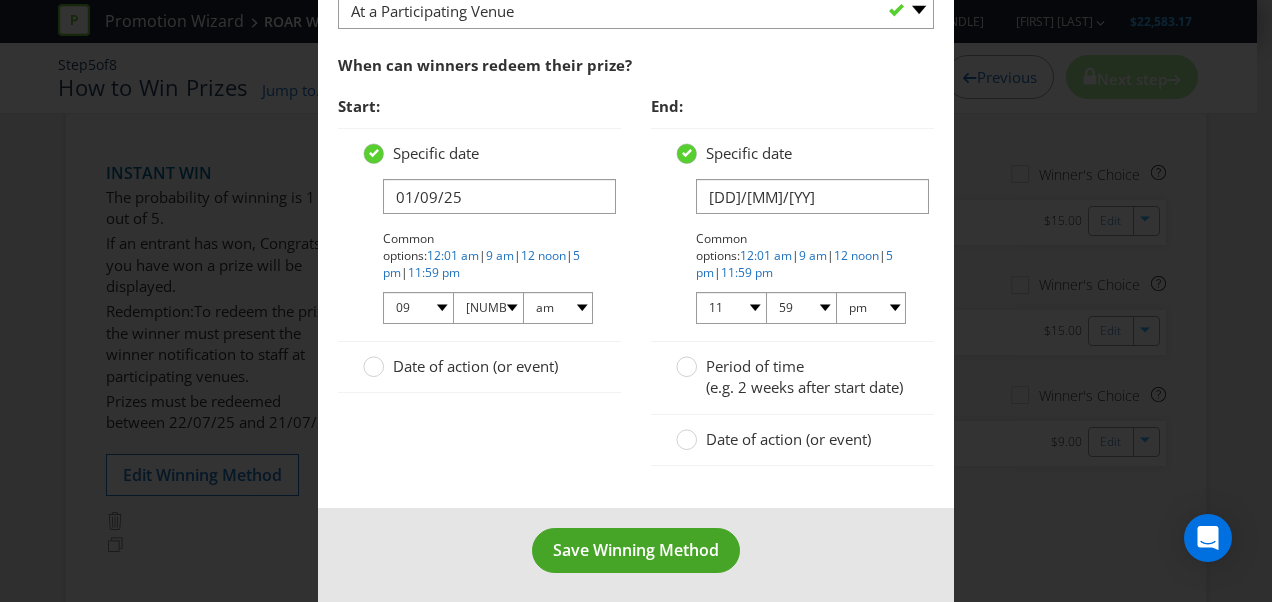 scroll, scrollTop: 287, scrollLeft: 0, axis: vertical 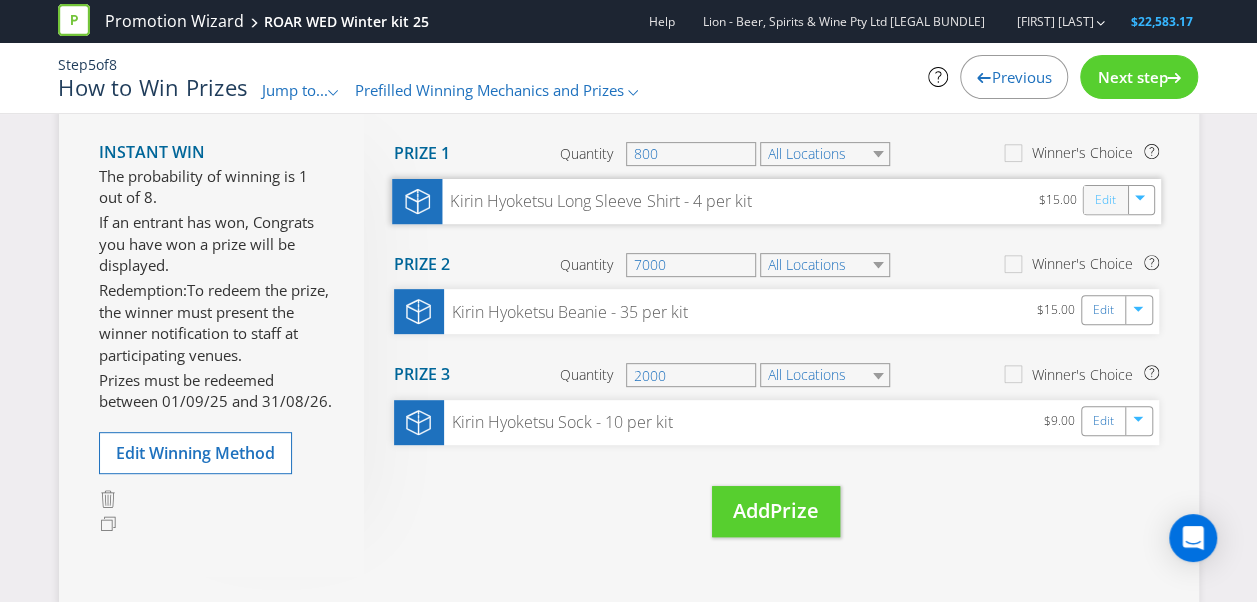 click on "Edit" at bounding box center (1104, 199) 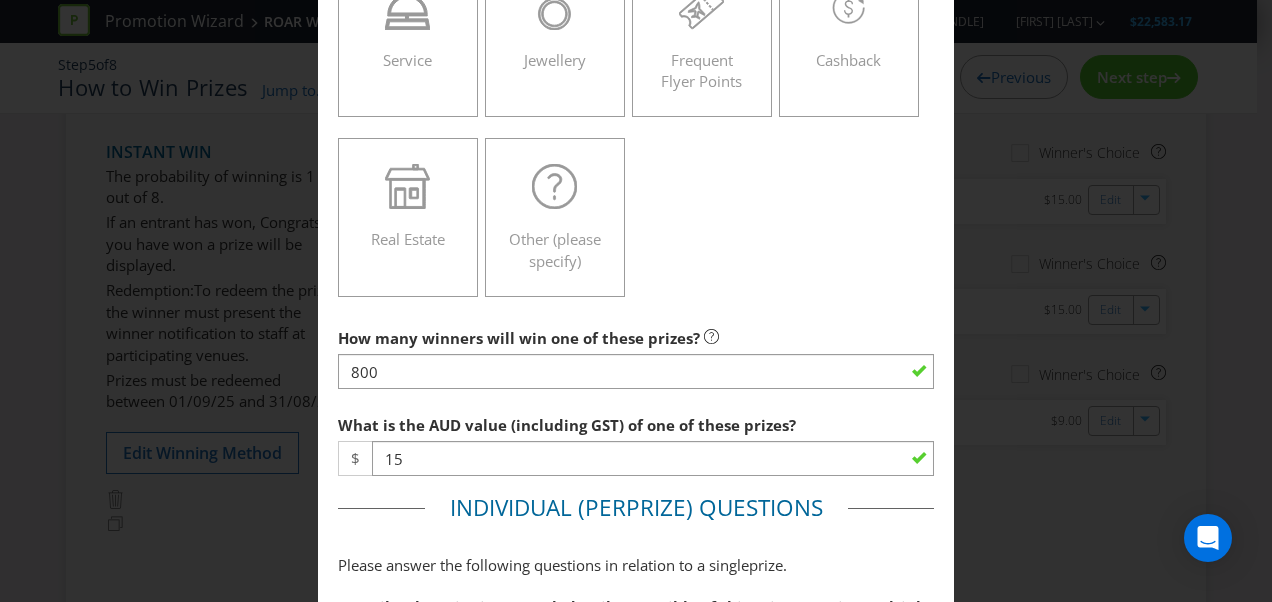 scroll, scrollTop: 533, scrollLeft: 0, axis: vertical 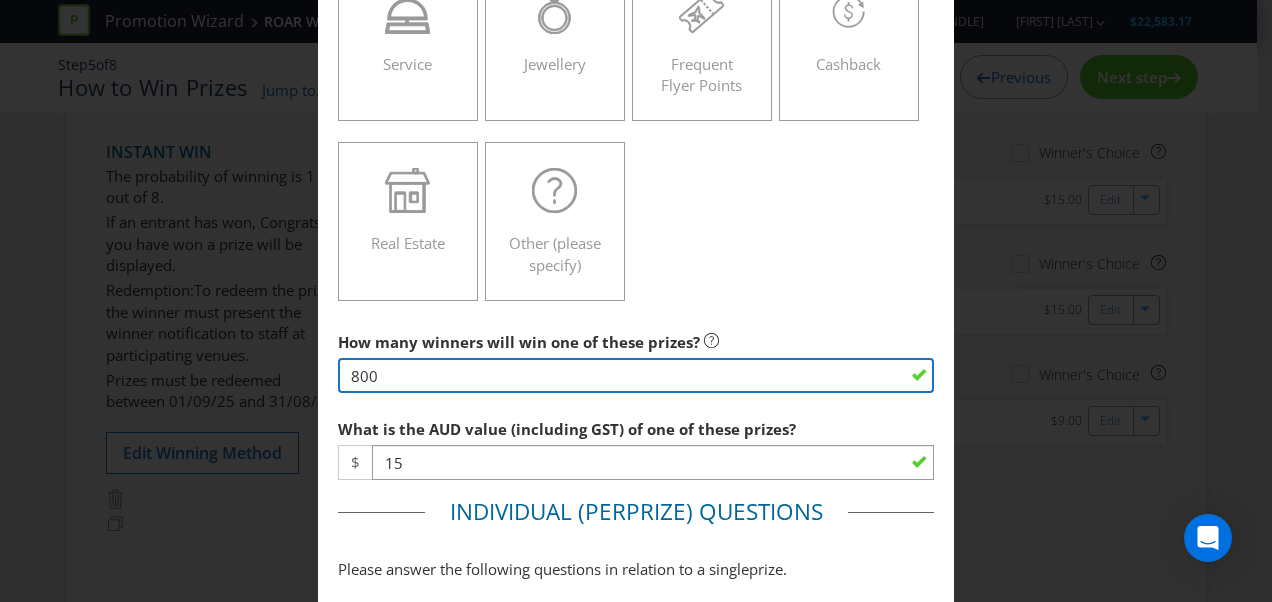 drag, startPoint x: 372, startPoint y: 370, endPoint x: 240, endPoint y: 388, distance: 133.22162 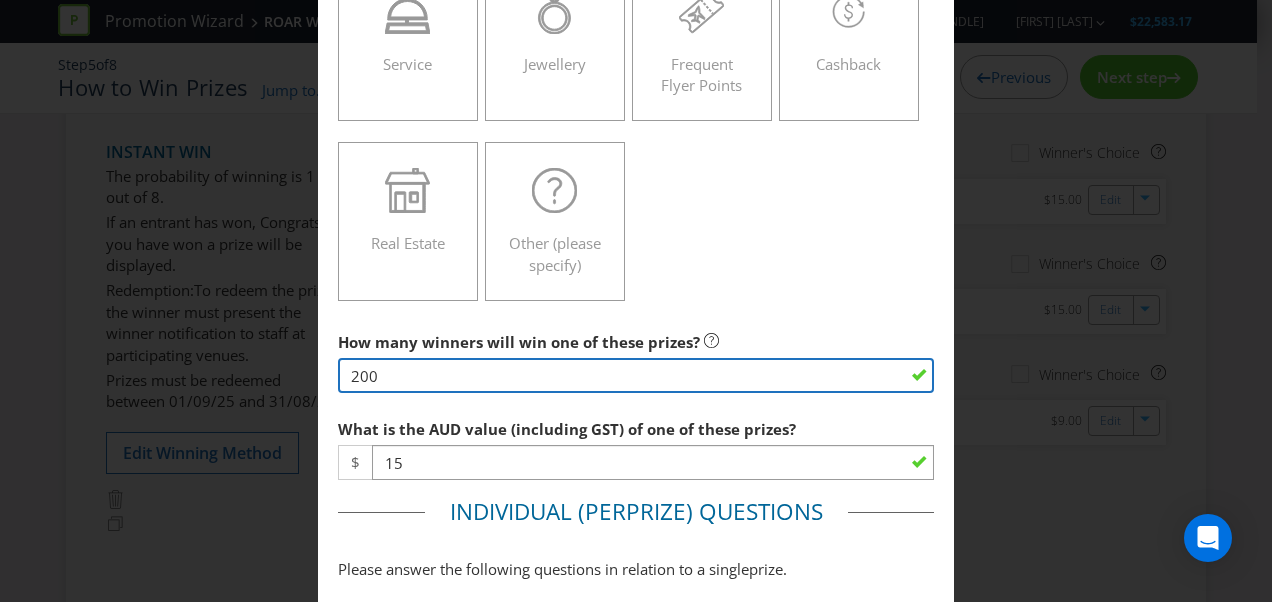 type on "2000" 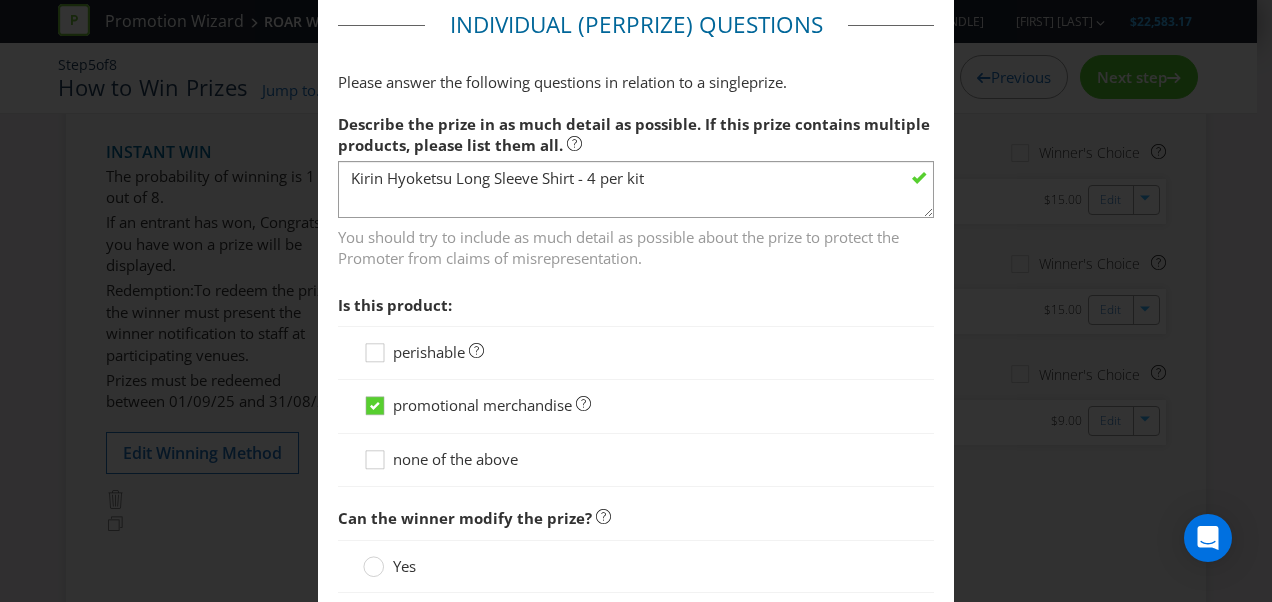 scroll, scrollTop: 1226, scrollLeft: 0, axis: vertical 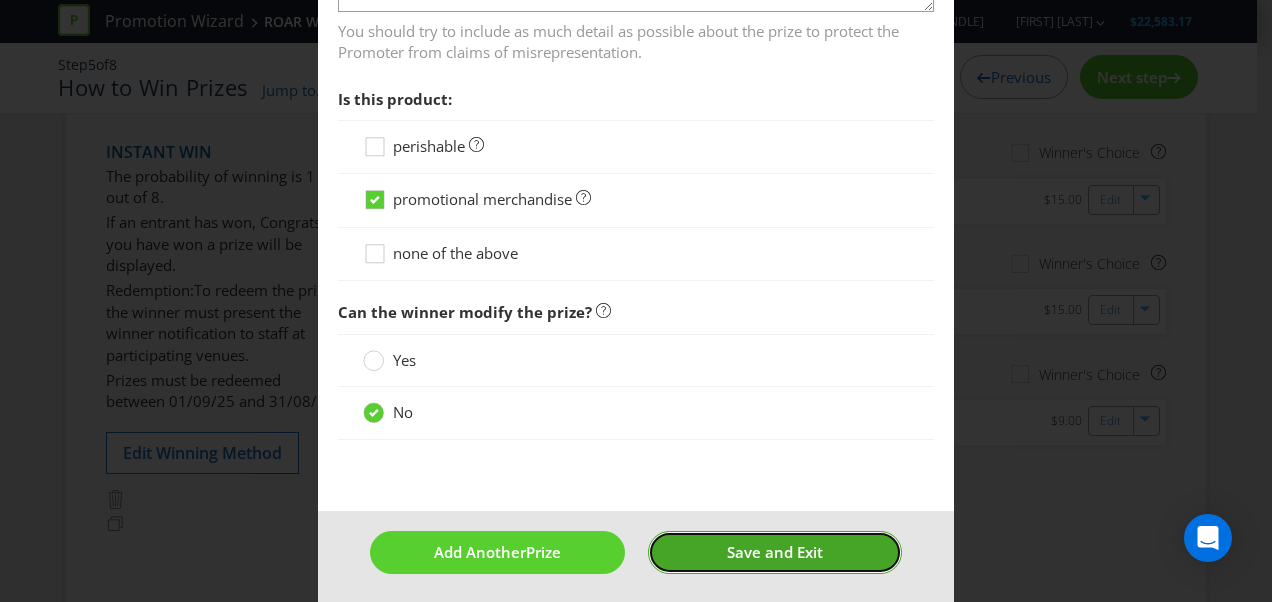 click on "Save and Exit" at bounding box center [775, 552] 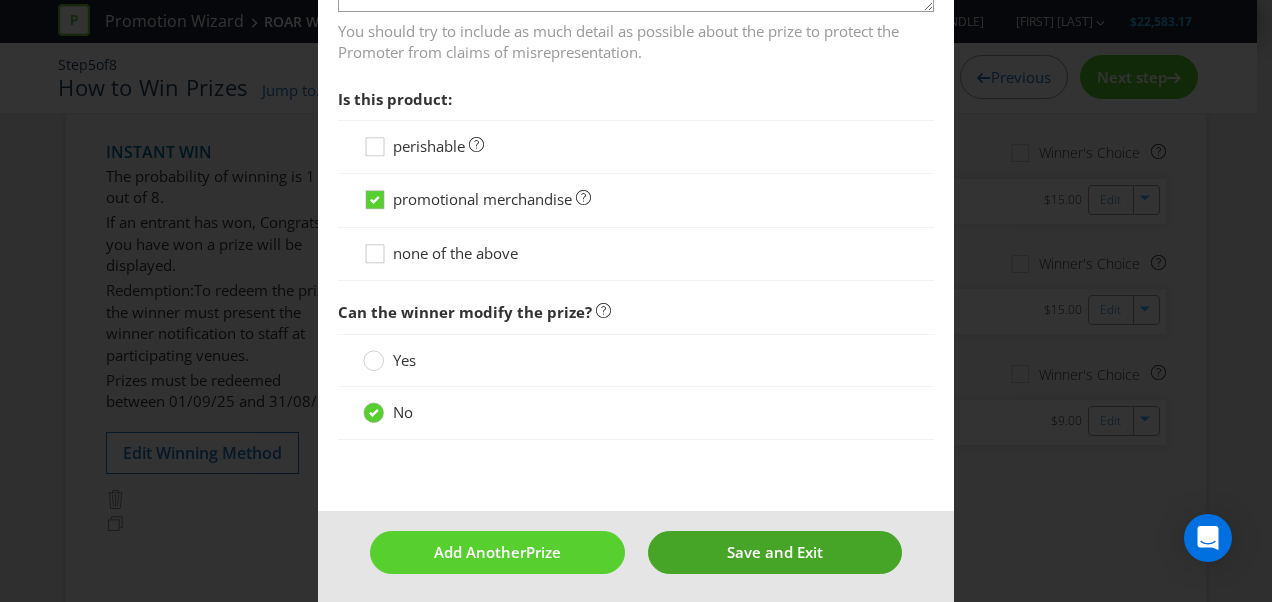 type on "2000" 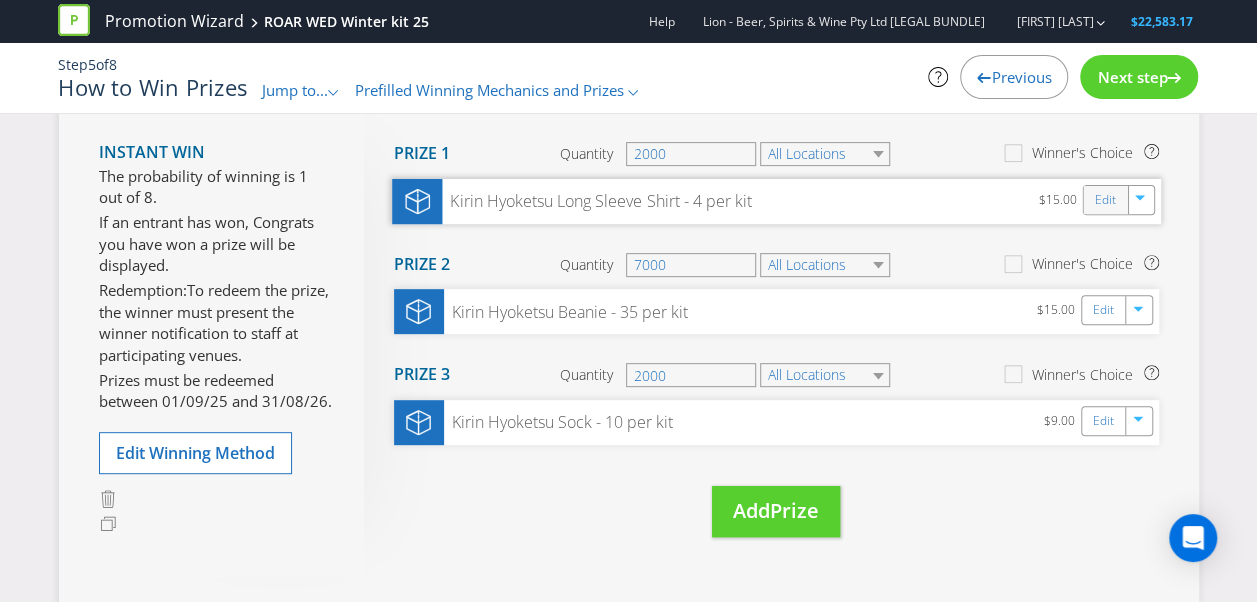 click on "Edit" at bounding box center [1105, 200] 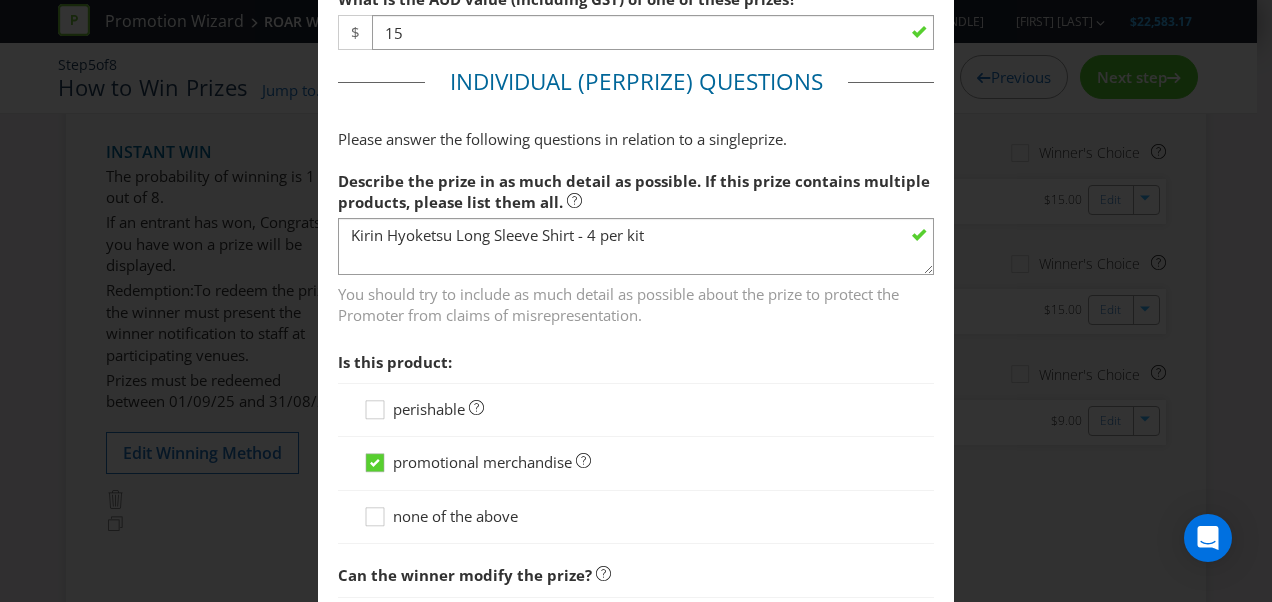 scroll, scrollTop: 970, scrollLeft: 0, axis: vertical 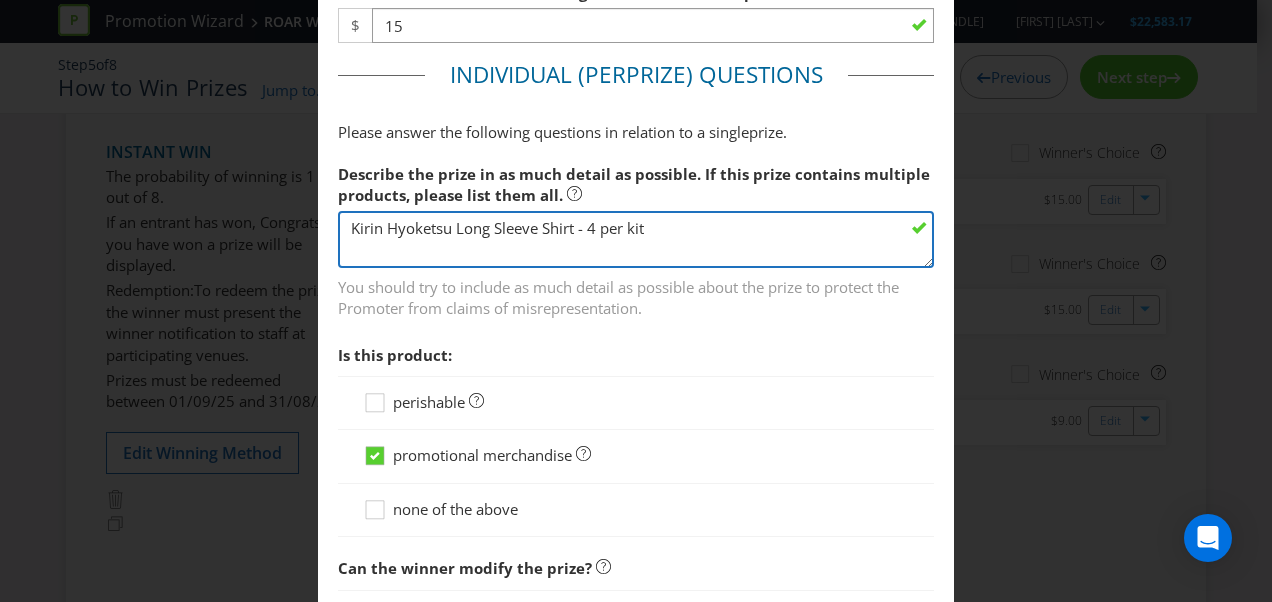 click on "Kirin Hyoketsu Long Sleeve Shirt - 4 per kit" at bounding box center [636, 239] 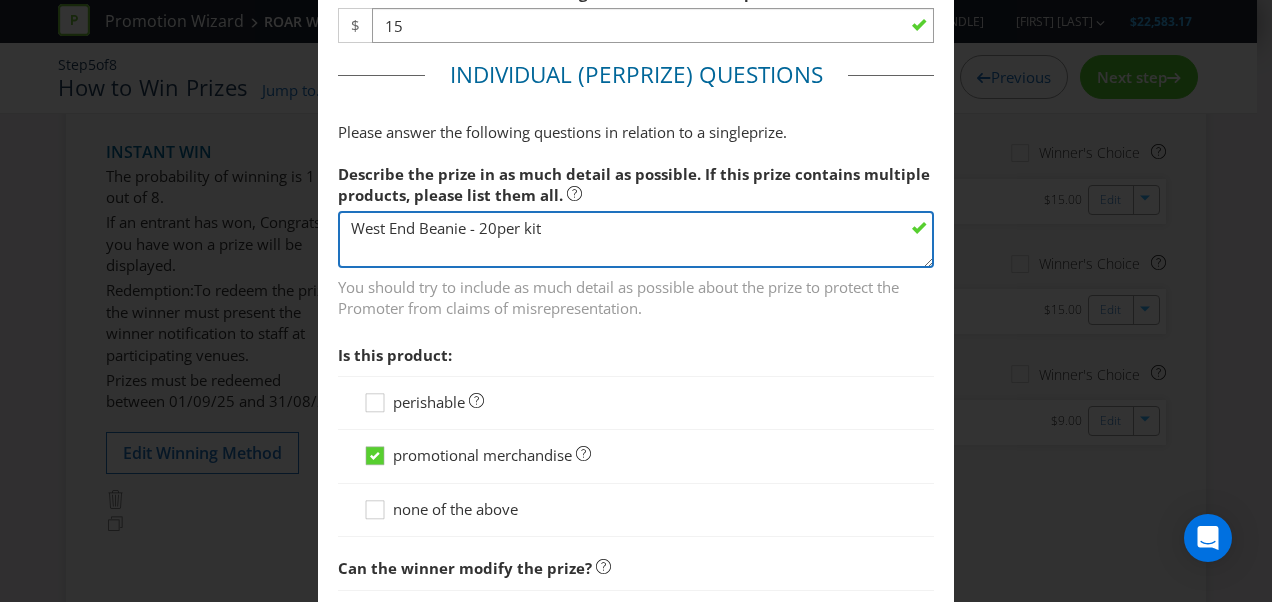 type on "West End Beanie - 20 per kit" 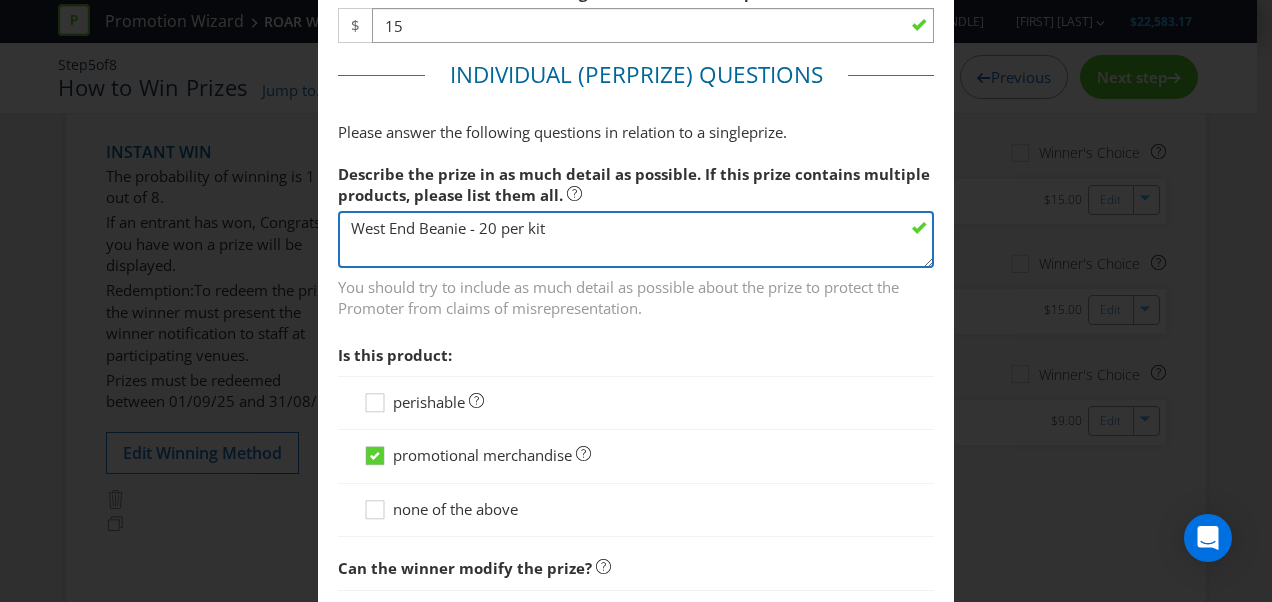 scroll, scrollTop: 1226, scrollLeft: 0, axis: vertical 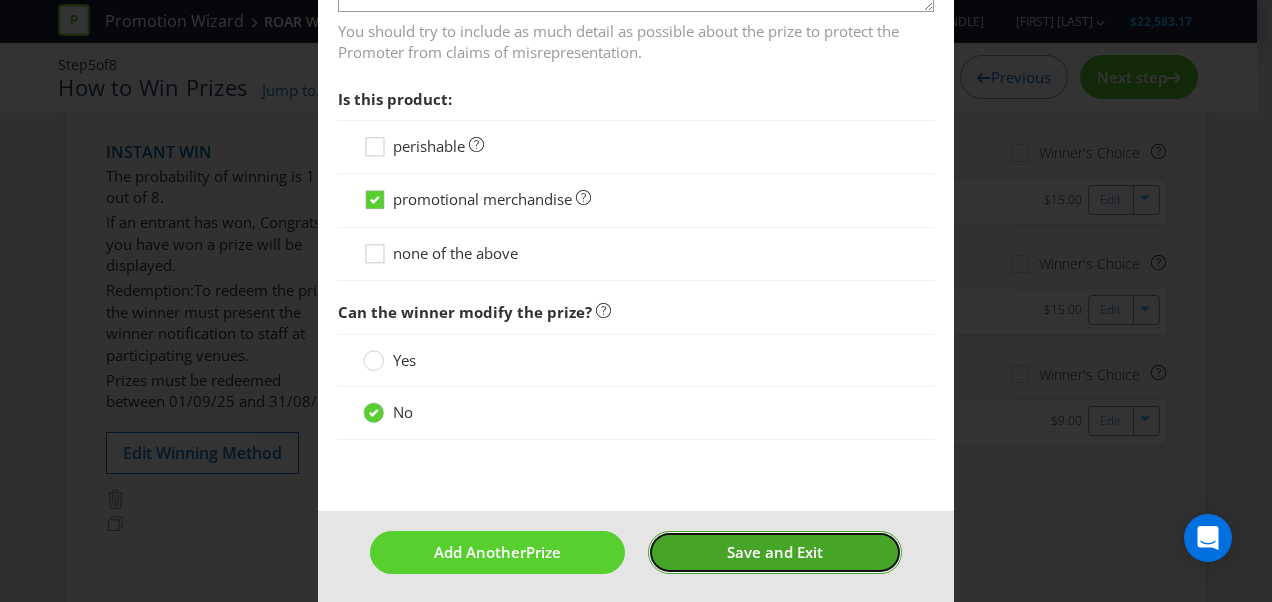 click on "Save and Exit" at bounding box center [775, 552] 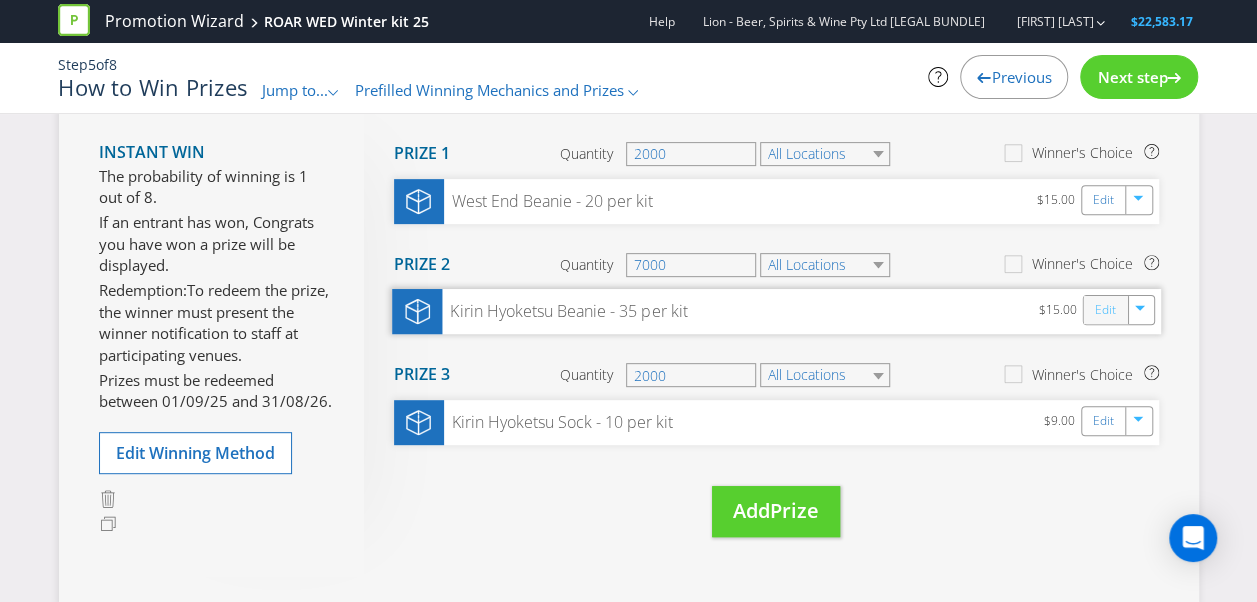 click on "Edit" at bounding box center [1104, 310] 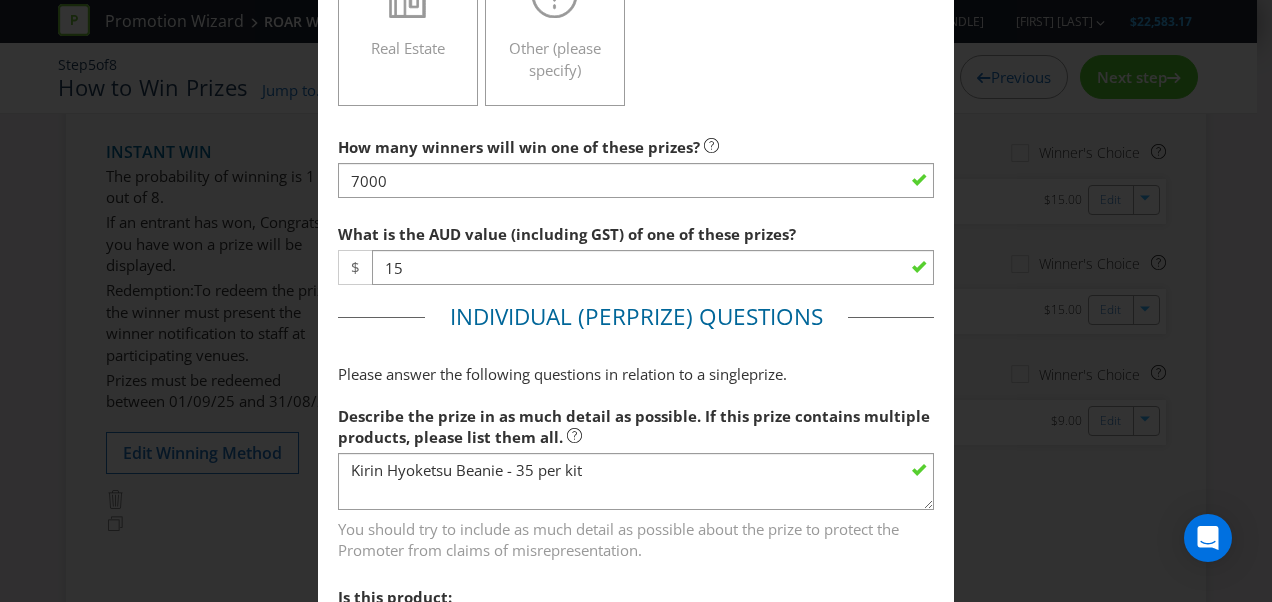 scroll, scrollTop: 732, scrollLeft: 0, axis: vertical 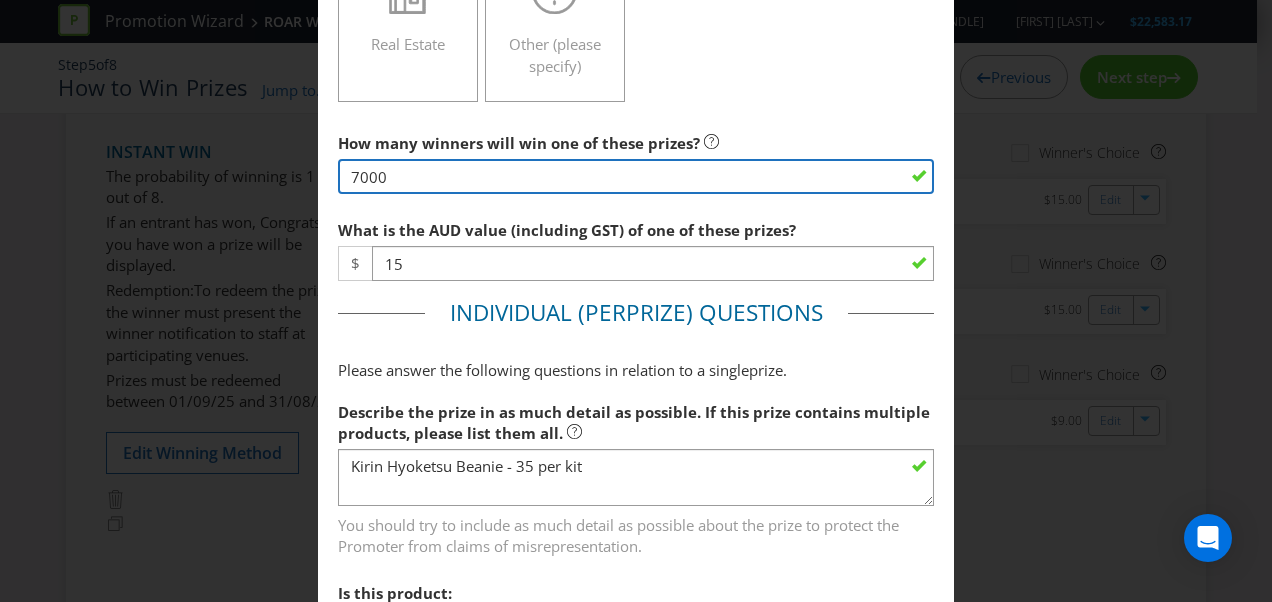 drag, startPoint x: 383, startPoint y: 178, endPoint x: 288, endPoint y: 187, distance: 95.42536 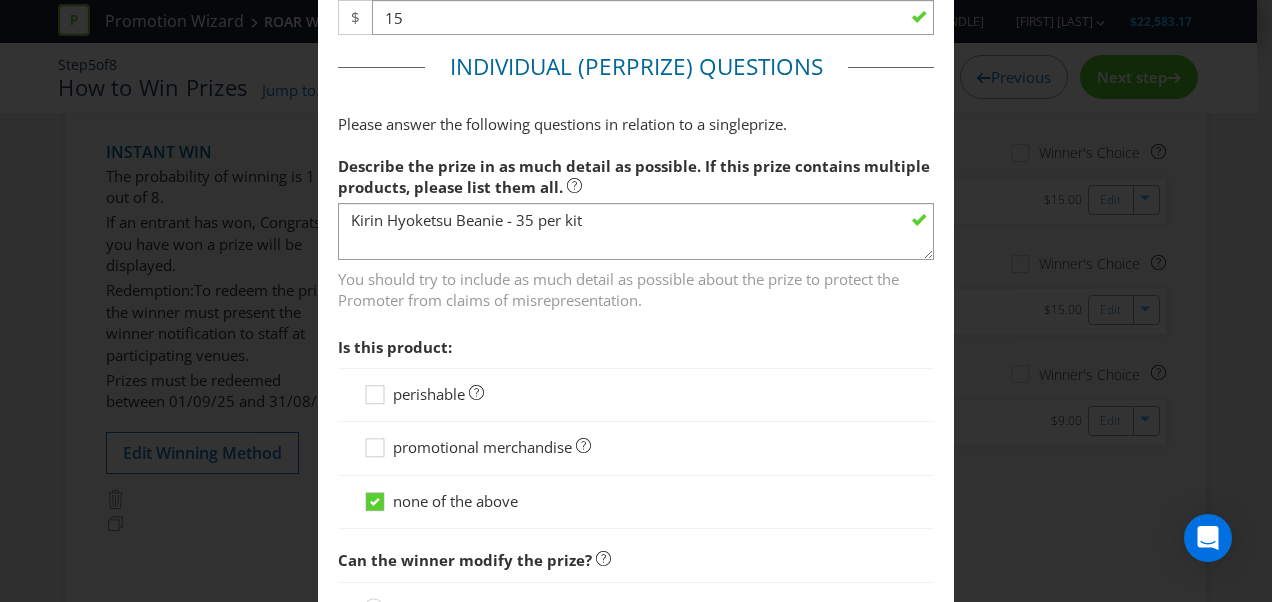 scroll, scrollTop: 983, scrollLeft: 0, axis: vertical 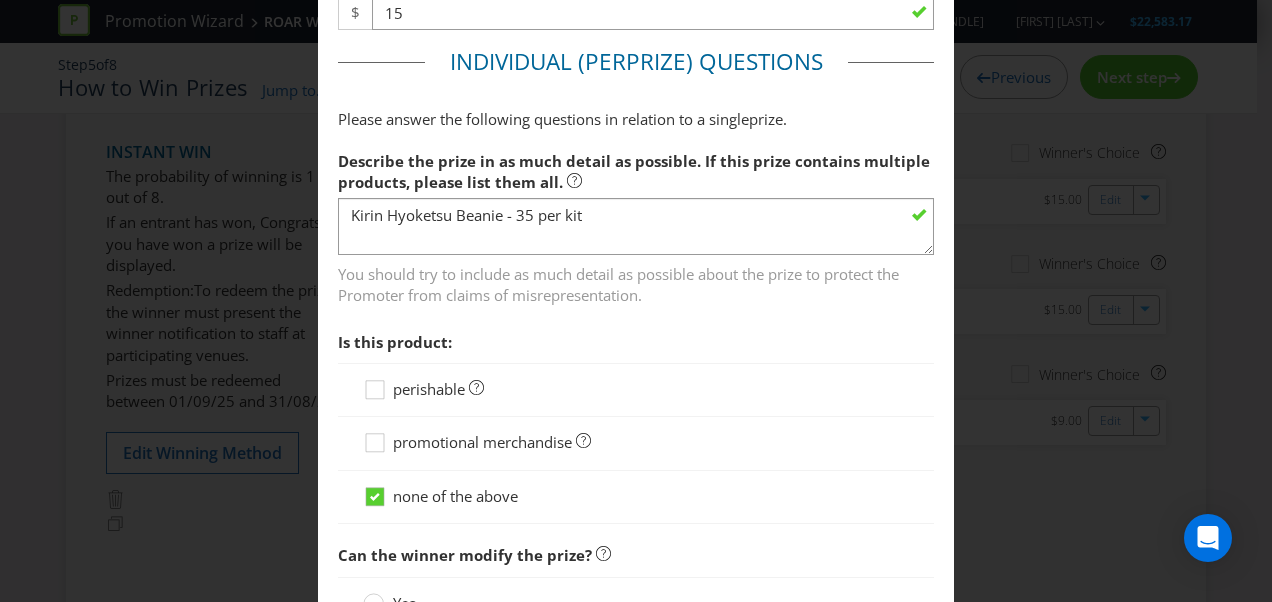 type on "600" 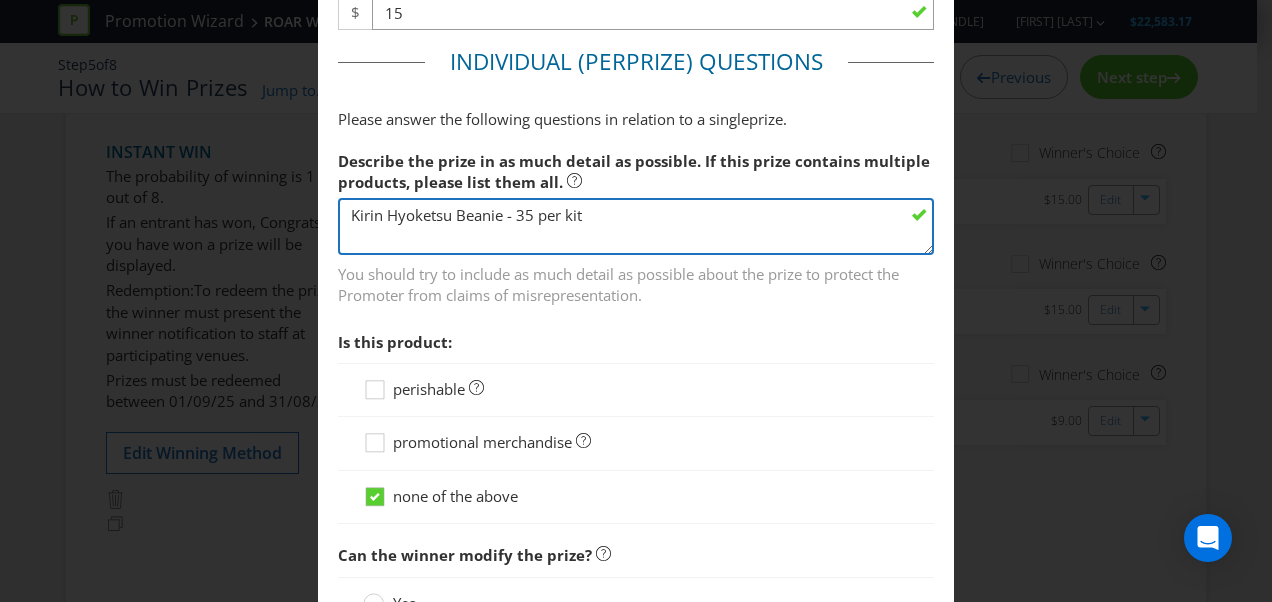 drag, startPoint x: 444, startPoint y: 216, endPoint x: 241, endPoint y: 252, distance: 206.1674 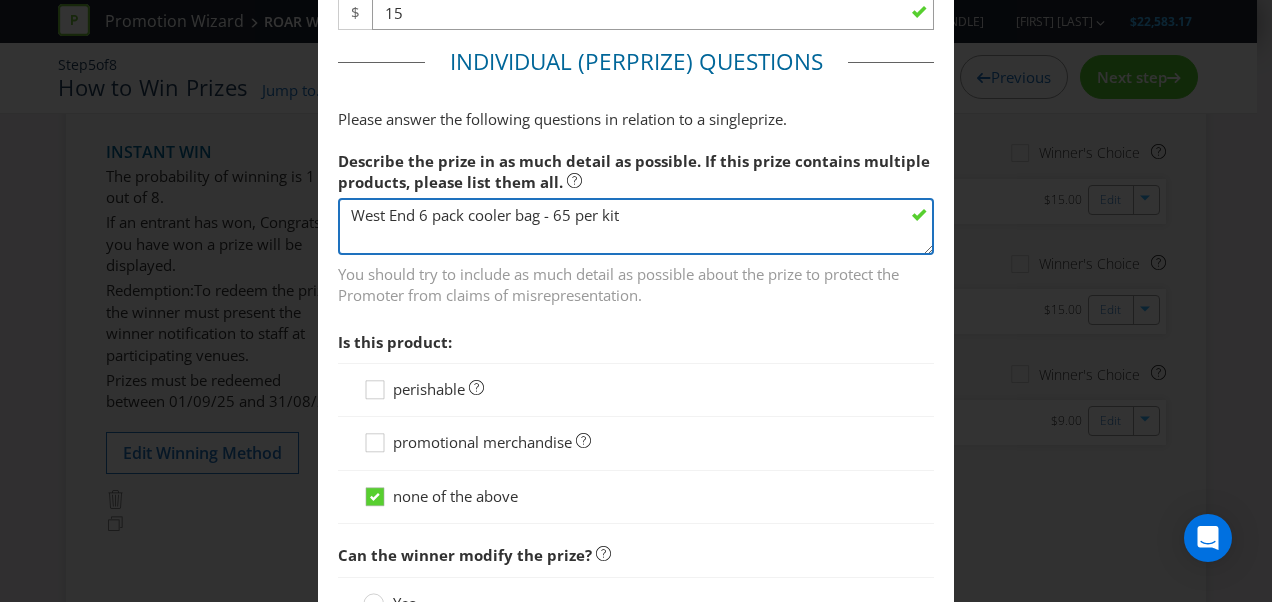 type on "West End 6 pack cooler bag - 6 per kit" 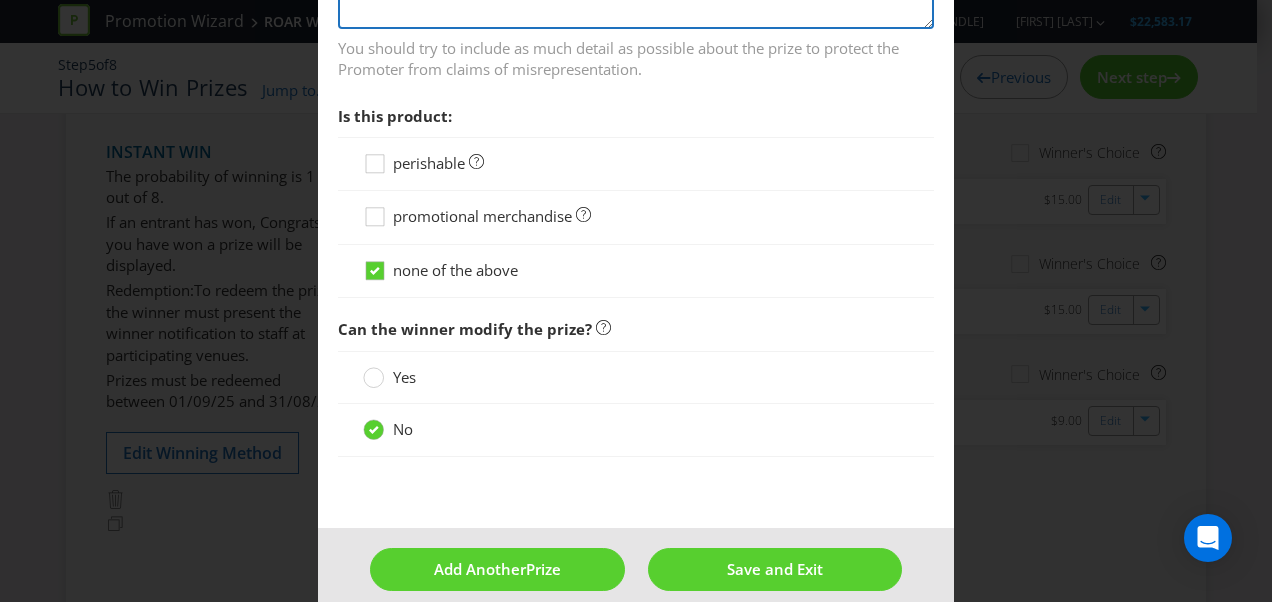 scroll, scrollTop: 1226, scrollLeft: 0, axis: vertical 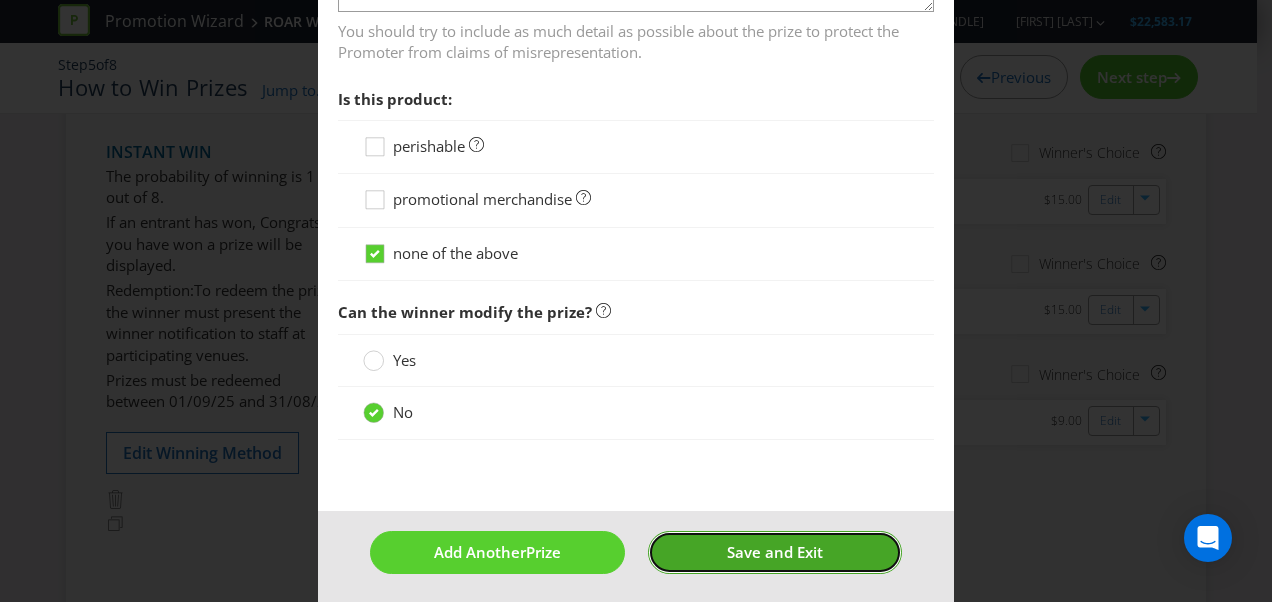 click on "Save and Exit" at bounding box center [775, 552] 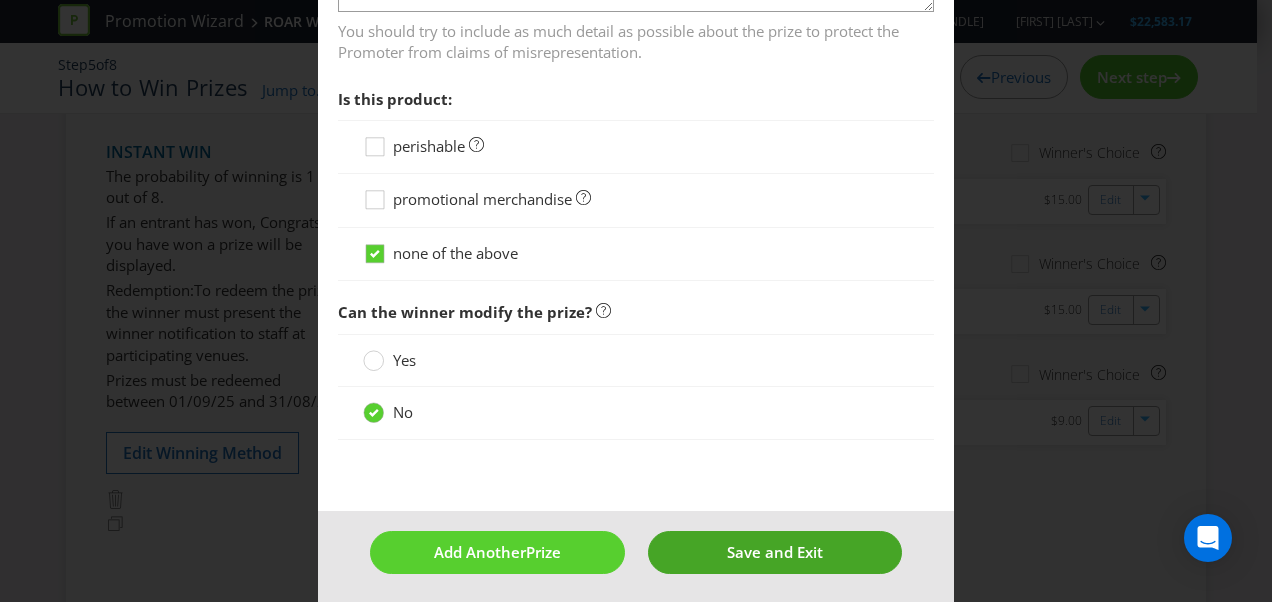type on "600" 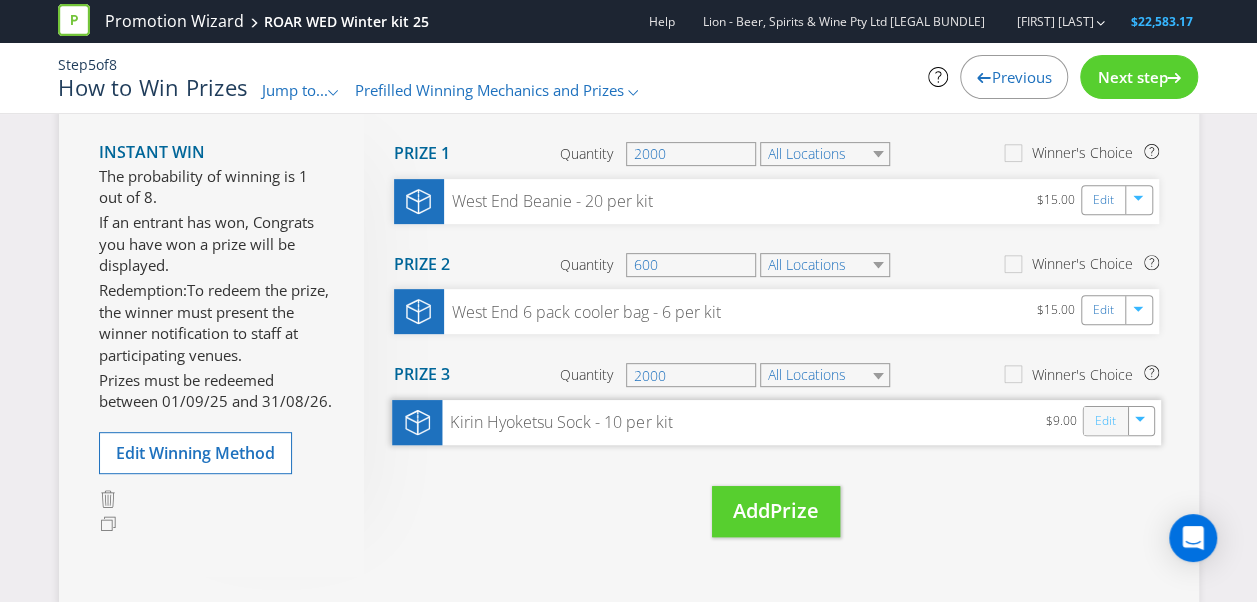 click on "Edit" at bounding box center [1104, 421] 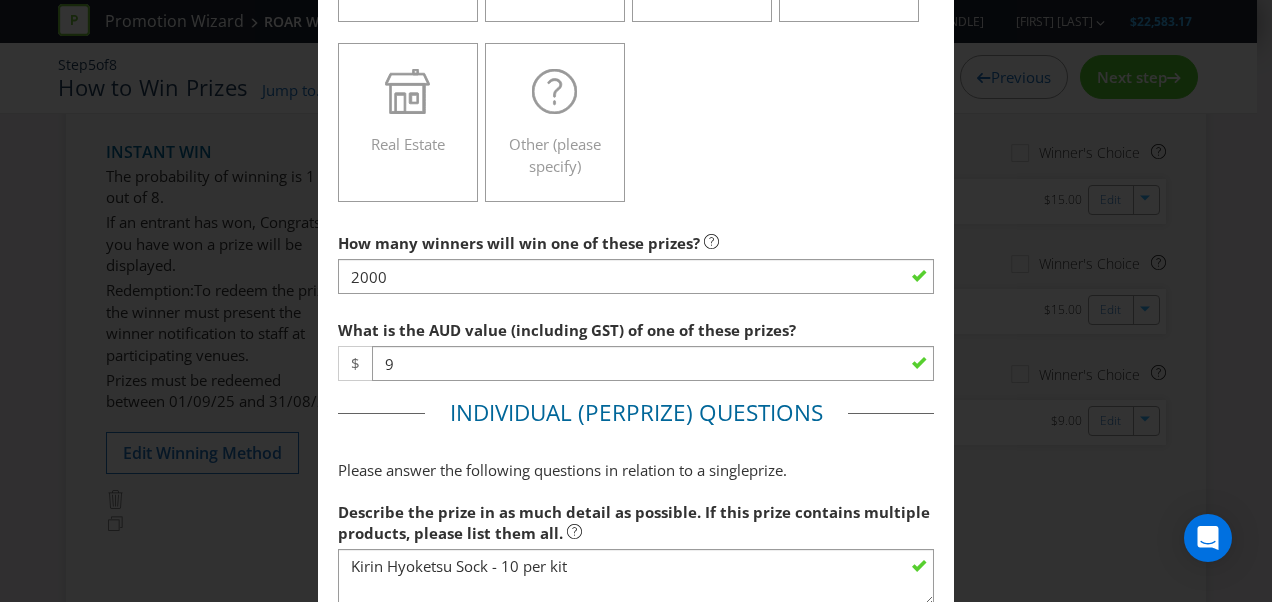 scroll, scrollTop: 682, scrollLeft: 0, axis: vertical 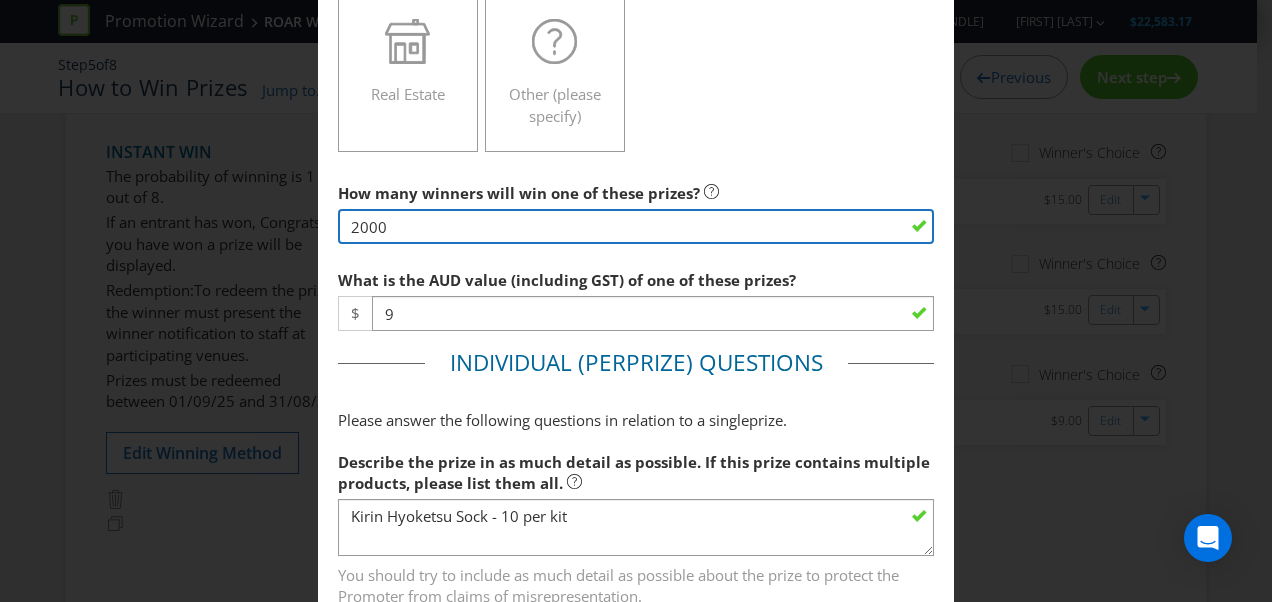drag, startPoint x: 384, startPoint y: 222, endPoint x: 252, endPoint y: 228, distance: 132.13629 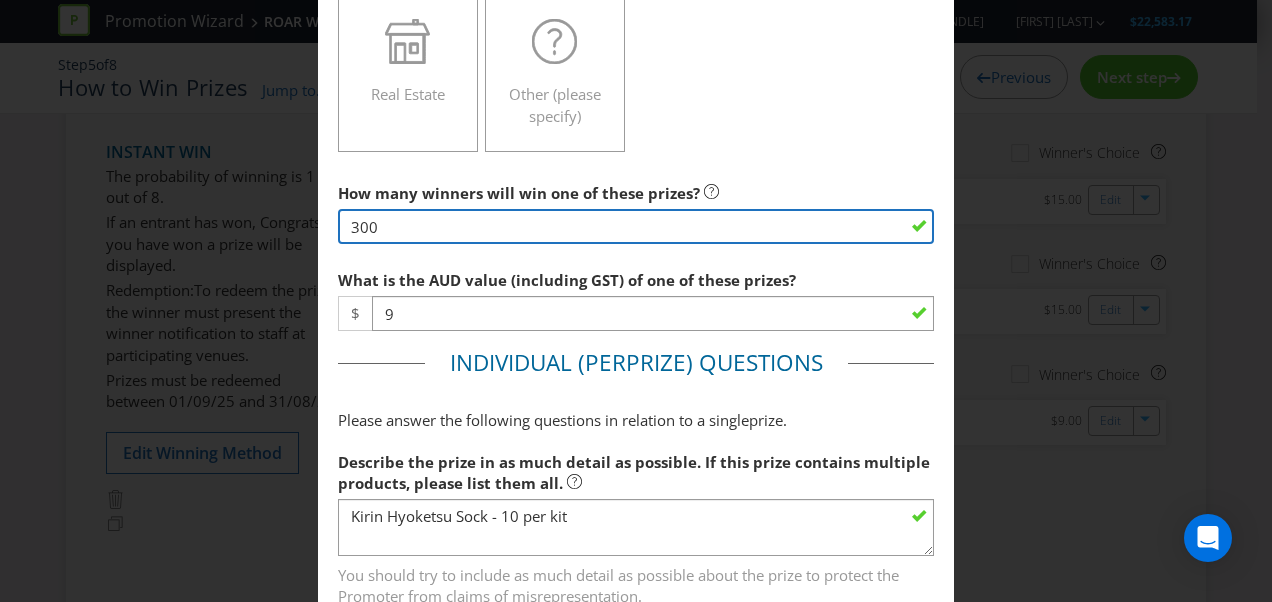 type on "300" 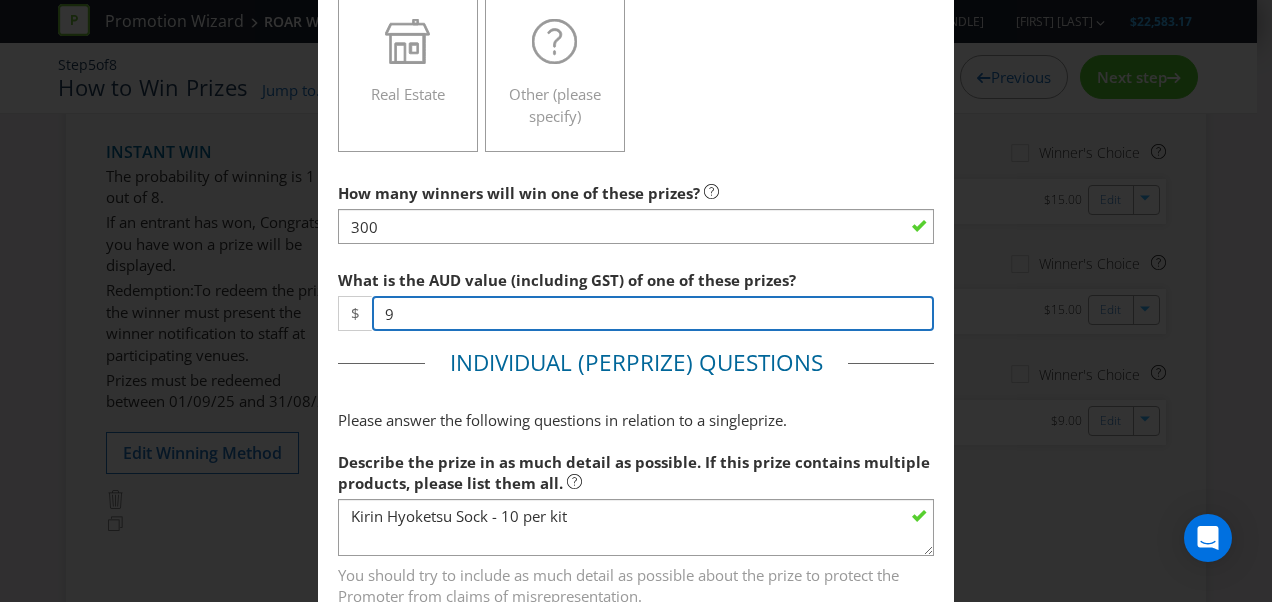 drag, startPoint x: 398, startPoint y: 299, endPoint x: 318, endPoint y: 324, distance: 83.81527 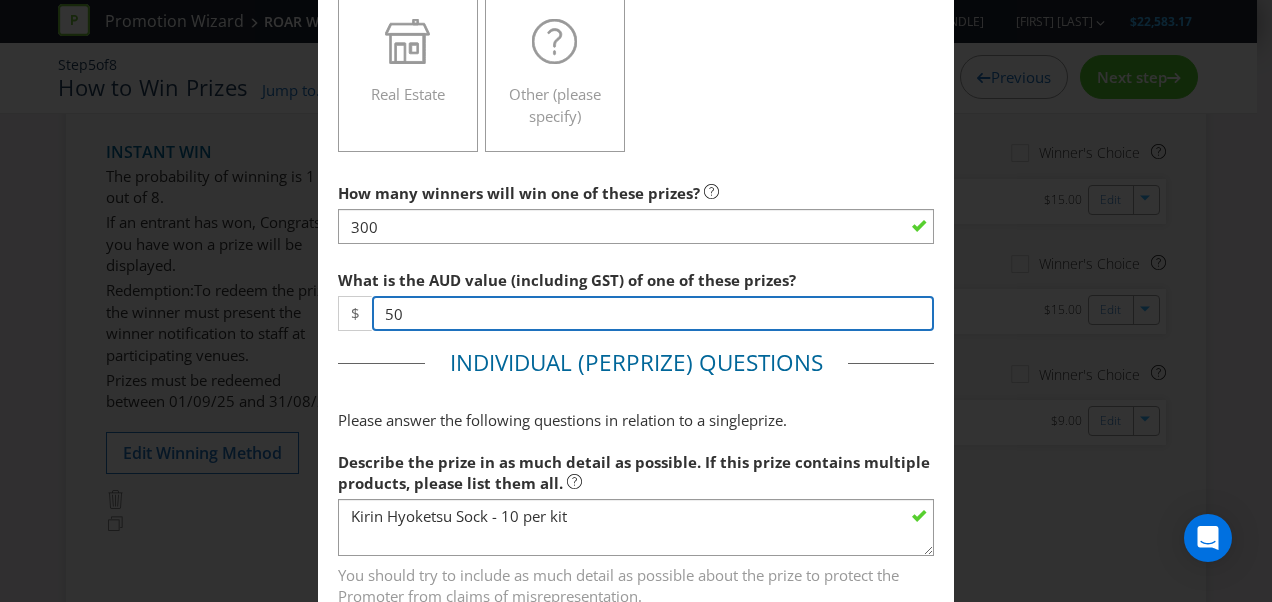 type on "50" 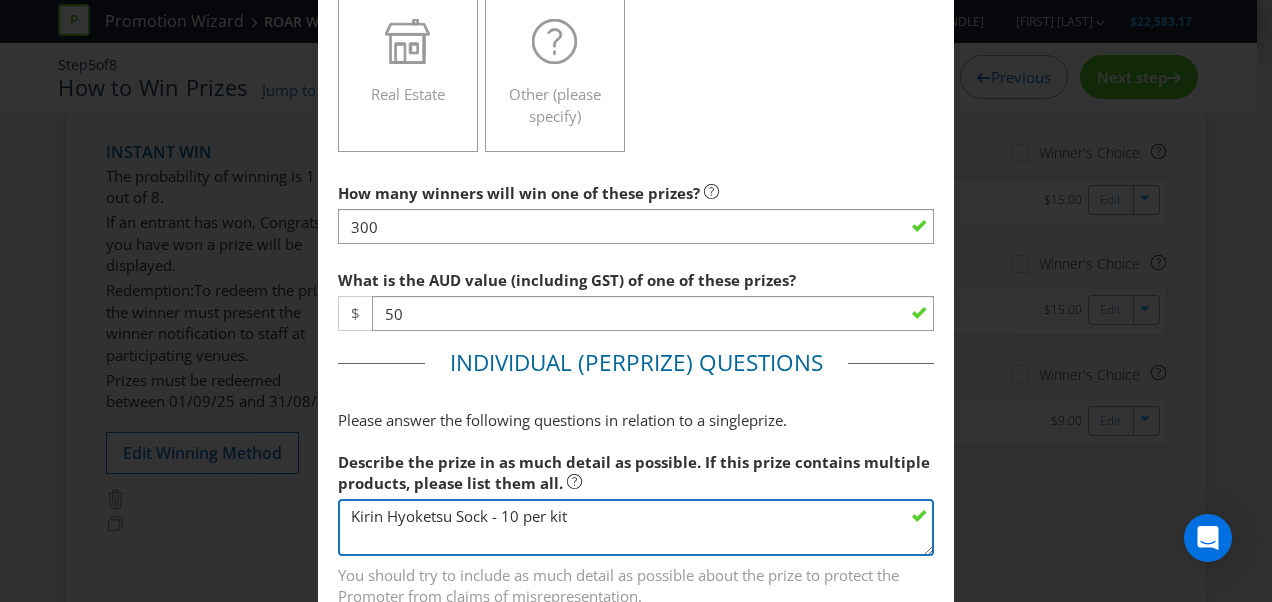 click on "Kirin Hyoketsu Sock - 10 per kit" at bounding box center (636, 527) 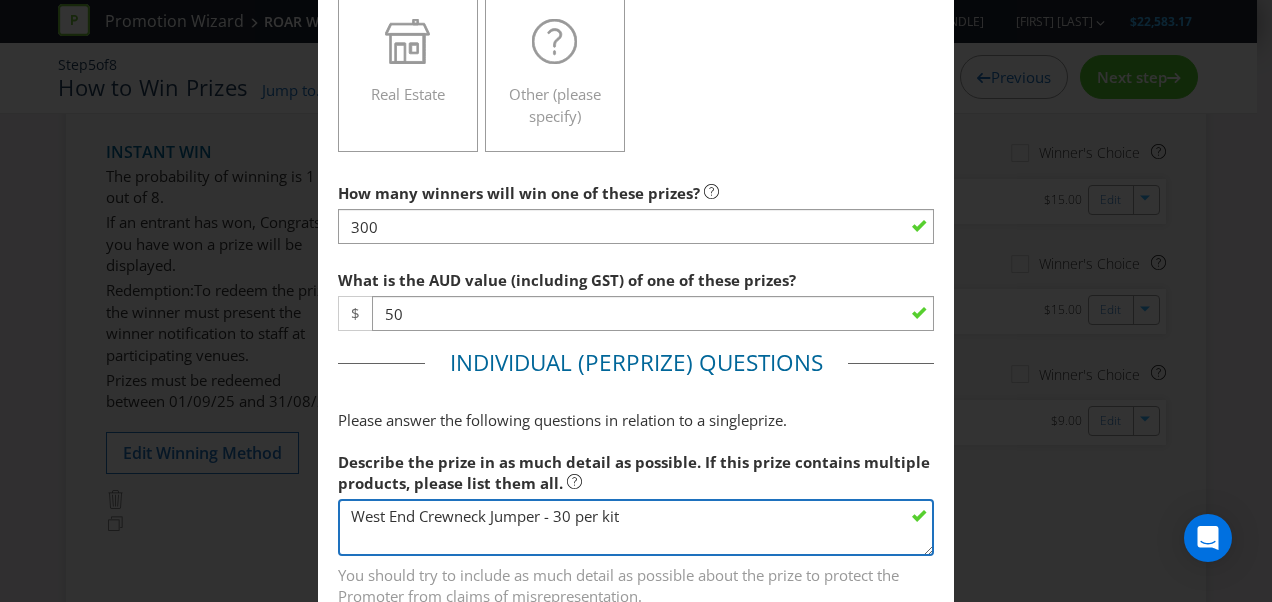 type on "West End Crewneck Jumper - 3 per kit" 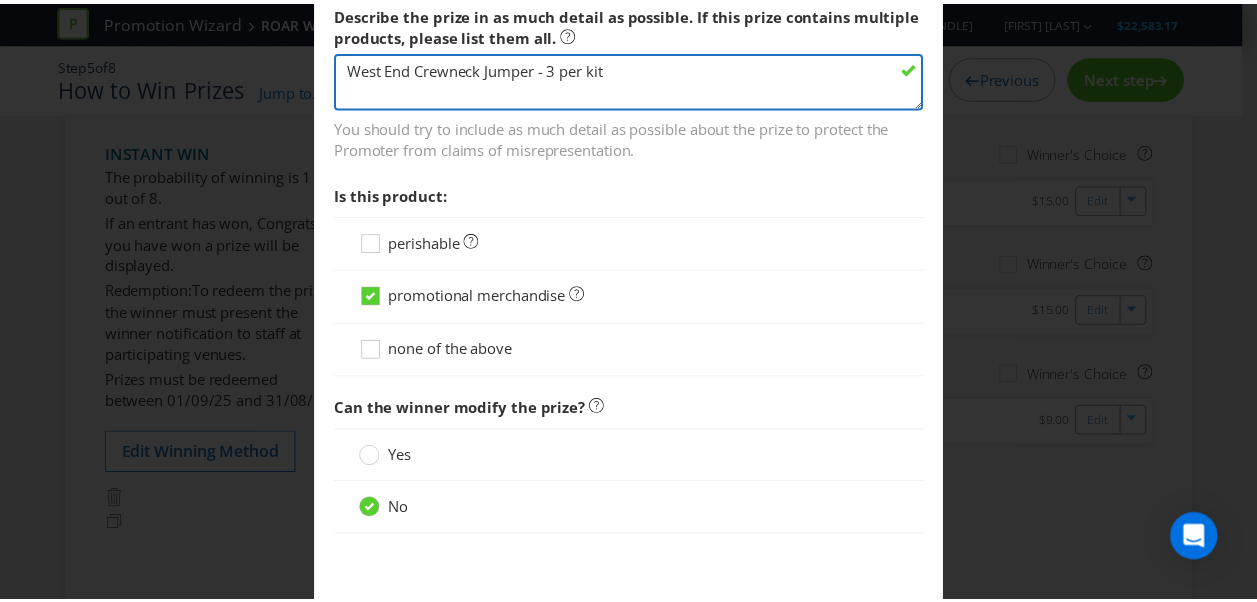 scroll, scrollTop: 1226, scrollLeft: 0, axis: vertical 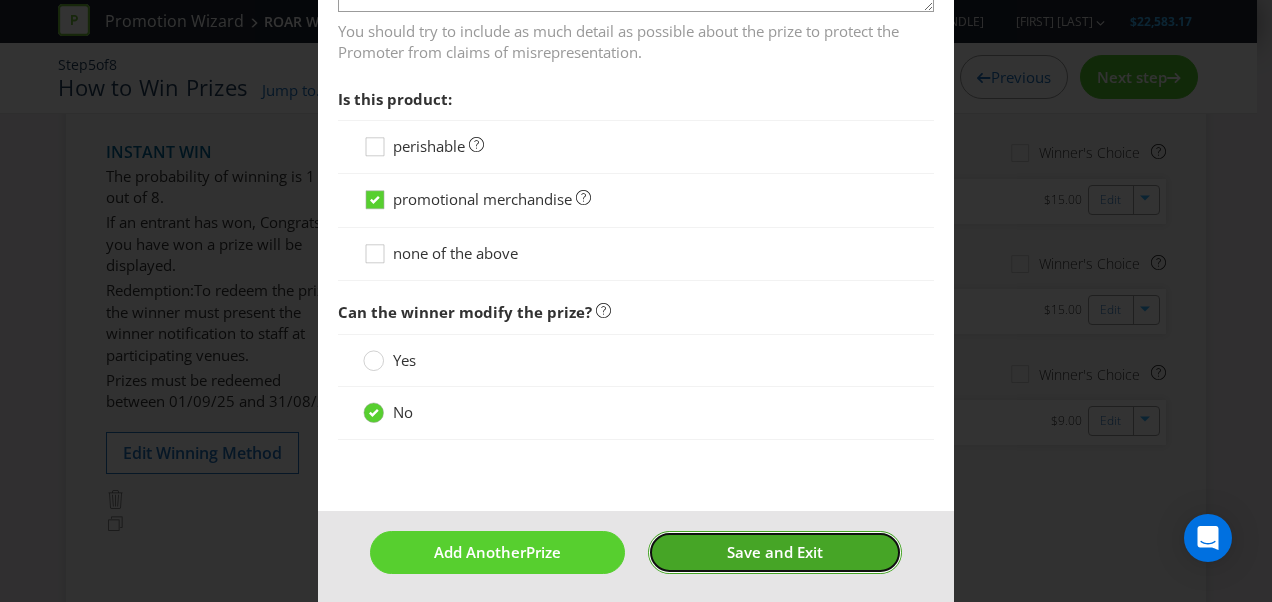 click on "Save and Exit" at bounding box center (775, 552) 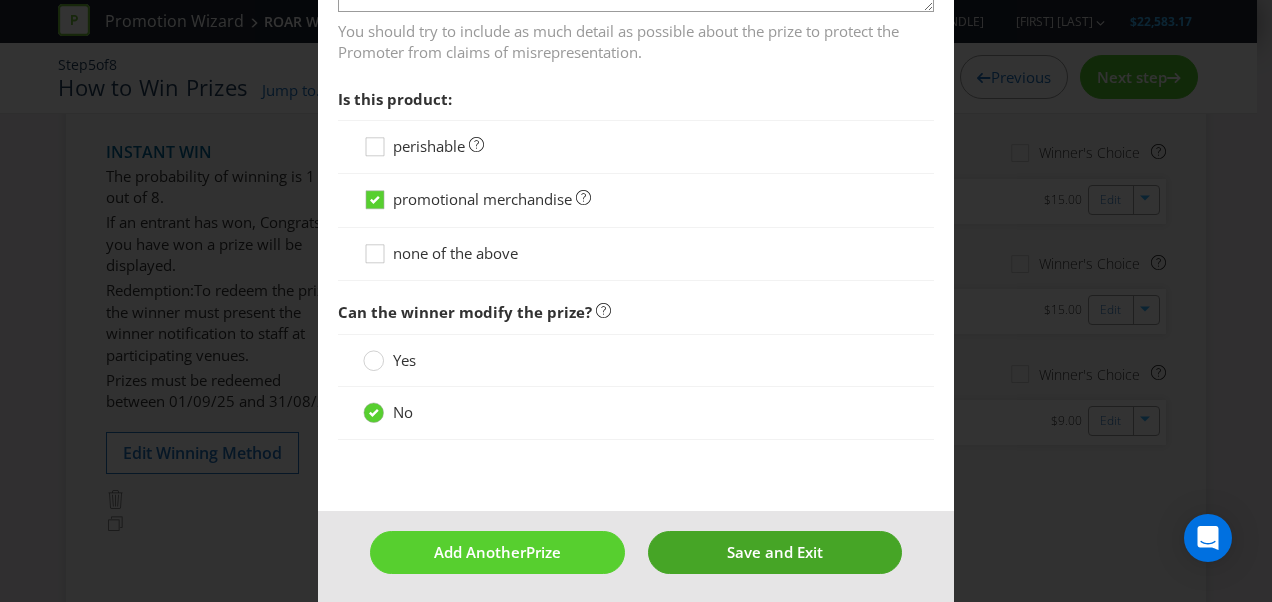 type on "300" 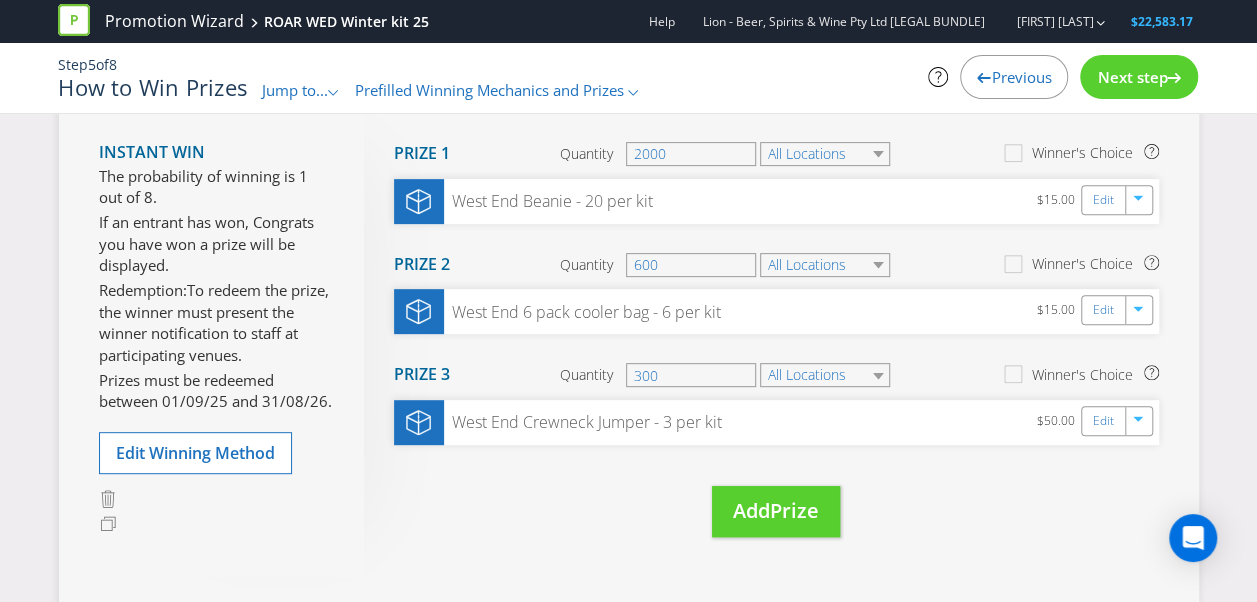 click on "Next step" at bounding box center [1132, 77] 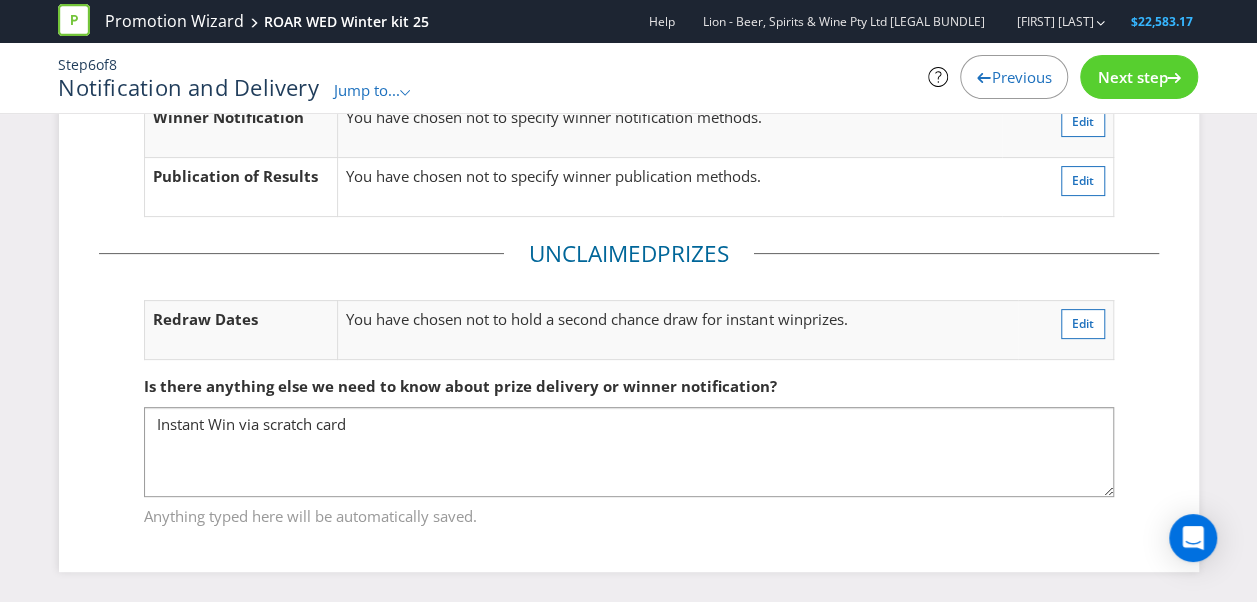 scroll, scrollTop: 155, scrollLeft: 0, axis: vertical 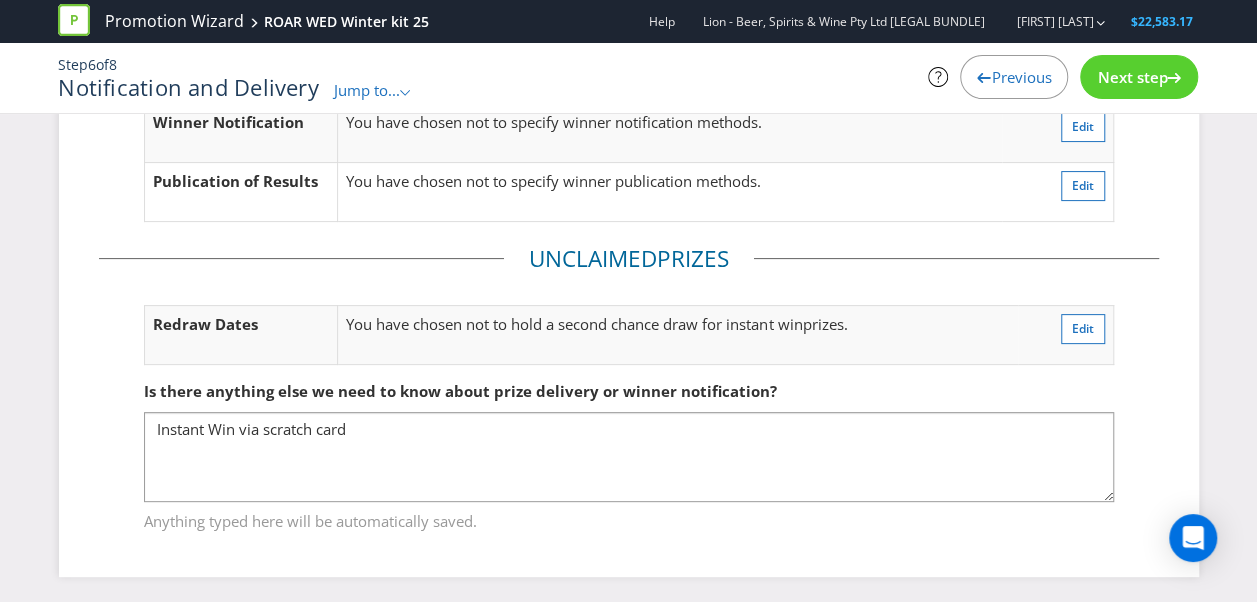 click on "Next step" at bounding box center [1132, 77] 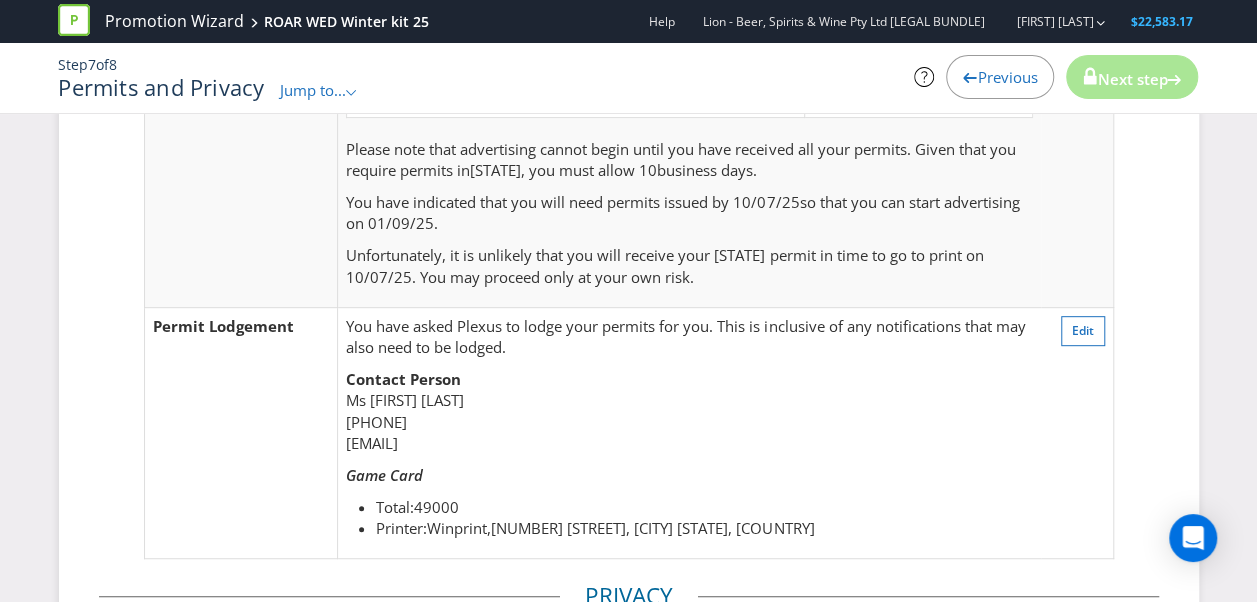 scroll, scrollTop: 370, scrollLeft: 0, axis: vertical 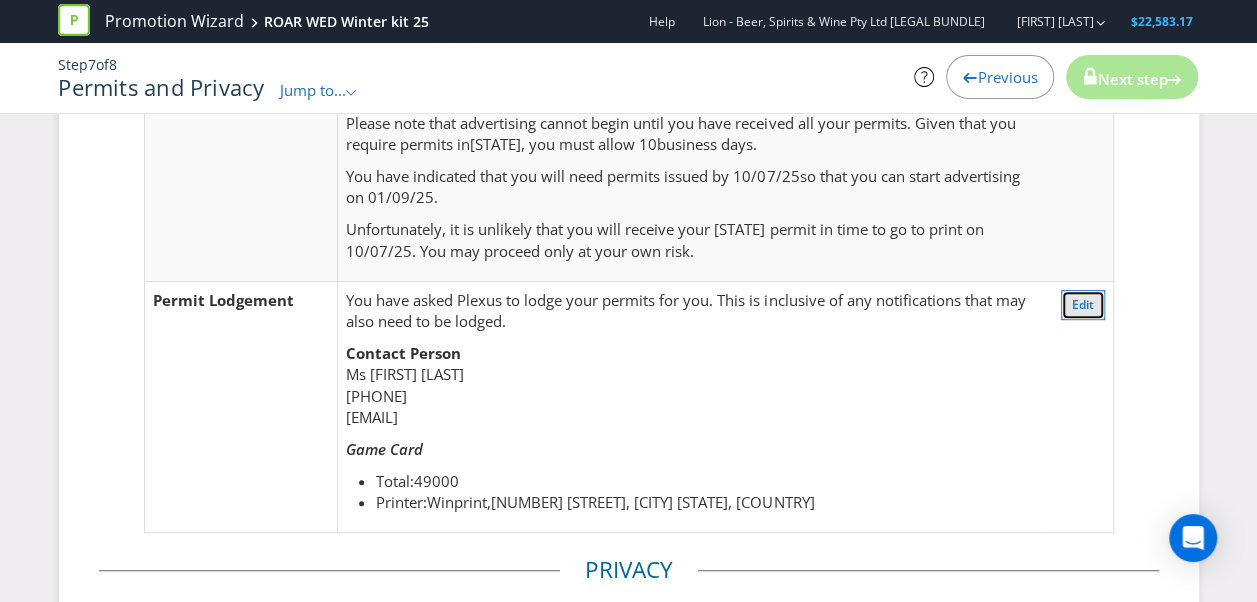 click on "Edit" at bounding box center [1083, 304] 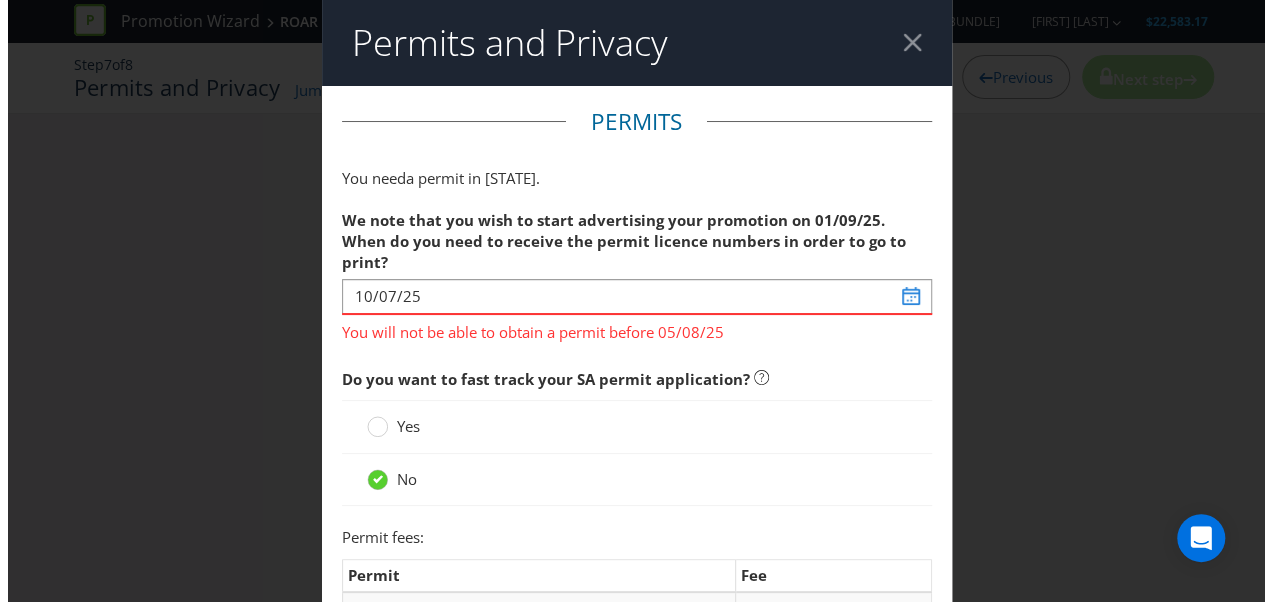 scroll, scrollTop: 0, scrollLeft: 0, axis: both 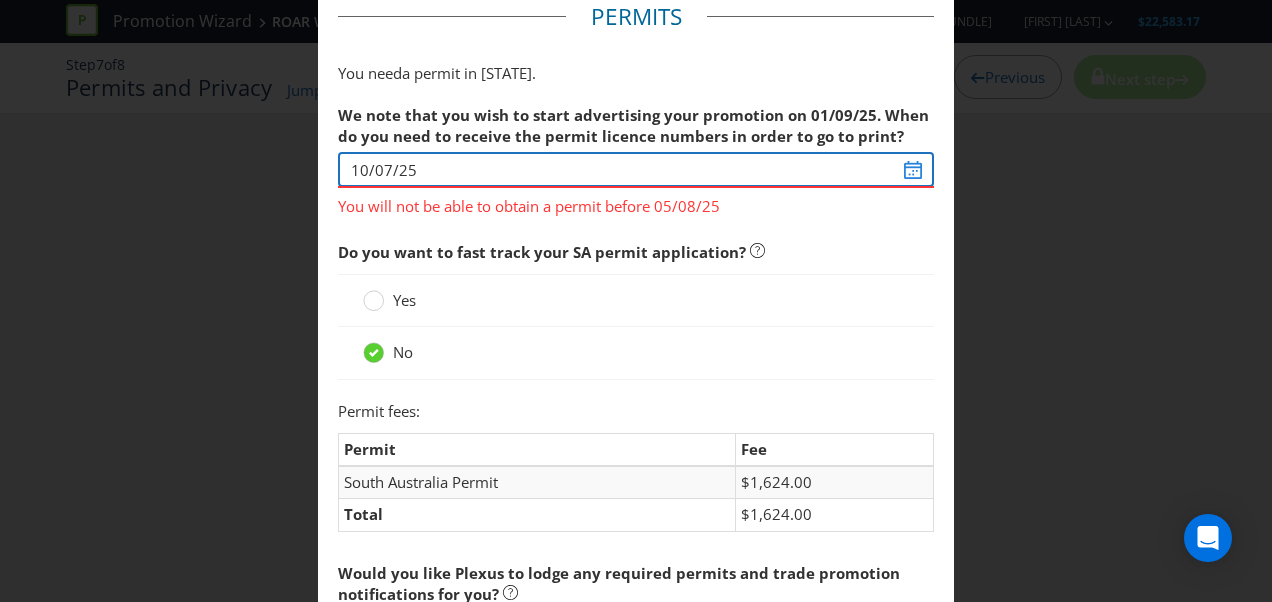 click on "10/07/25" at bounding box center (636, 169) 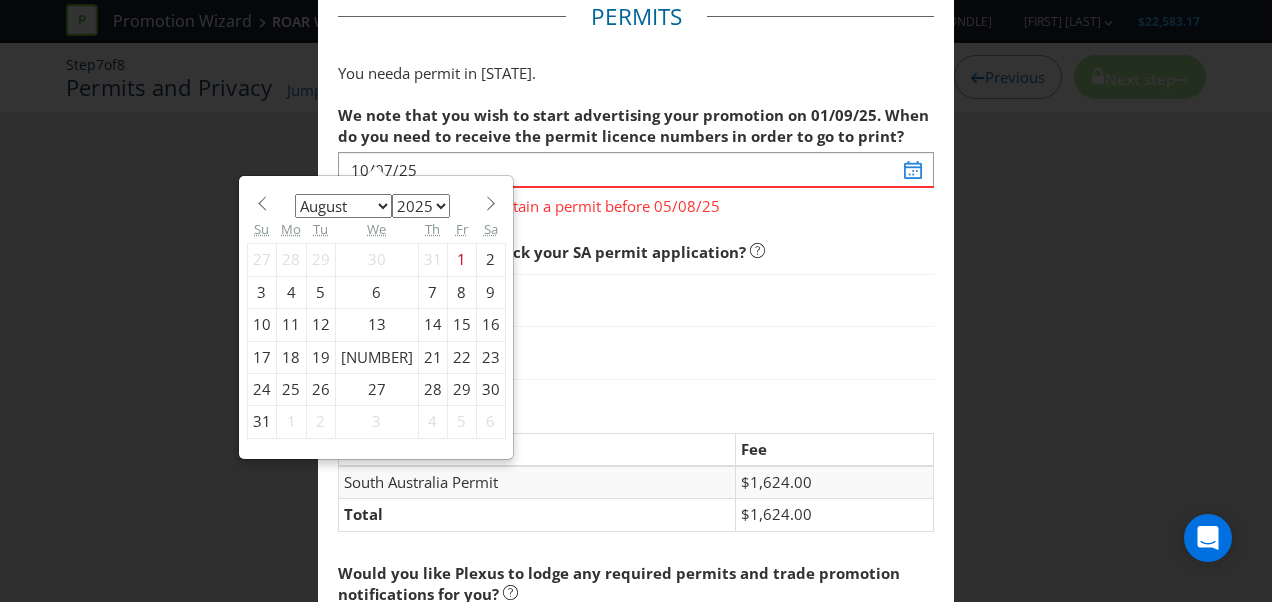 click on "15" at bounding box center (461, 325) 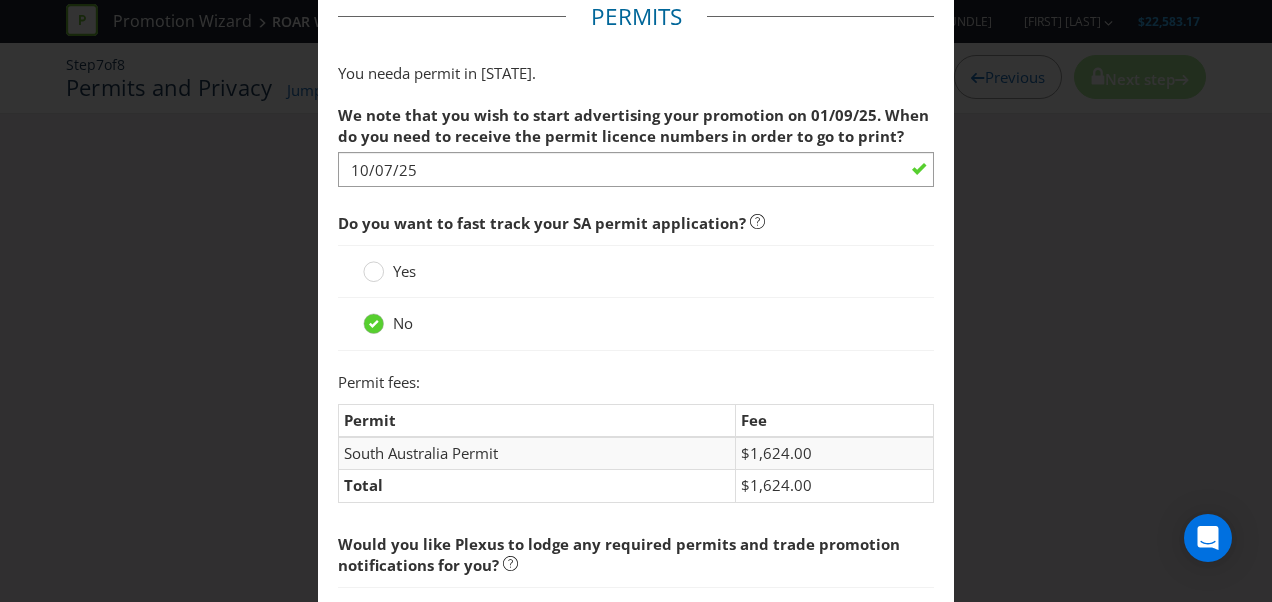 type on "[DD]/[MM]/[YY]" 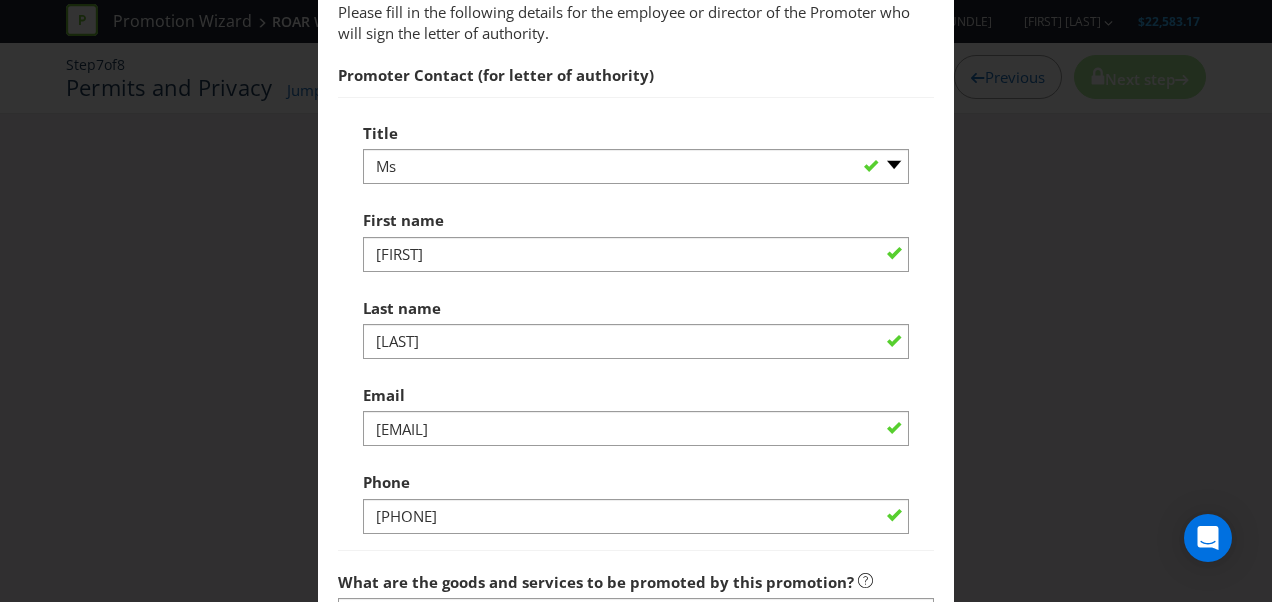 scroll, scrollTop: 899, scrollLeft: 0, axis: vertical 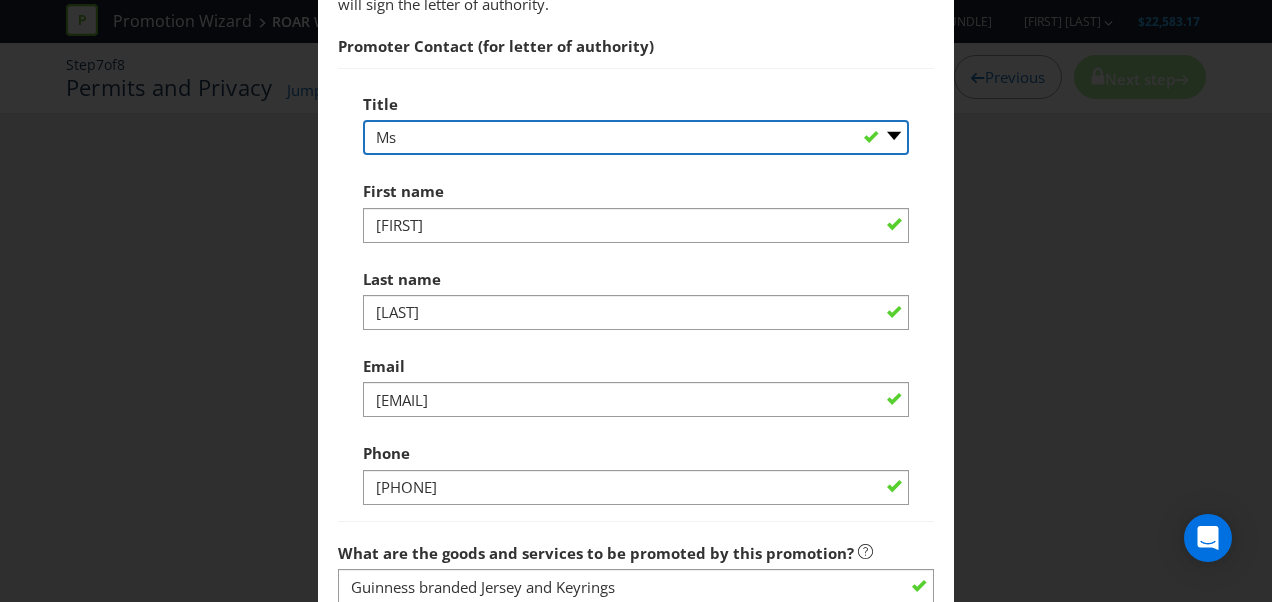 click on "-- Please select -- Mr Ms Mrs Miss Other (please specify)" at bounding box center [636, 137] 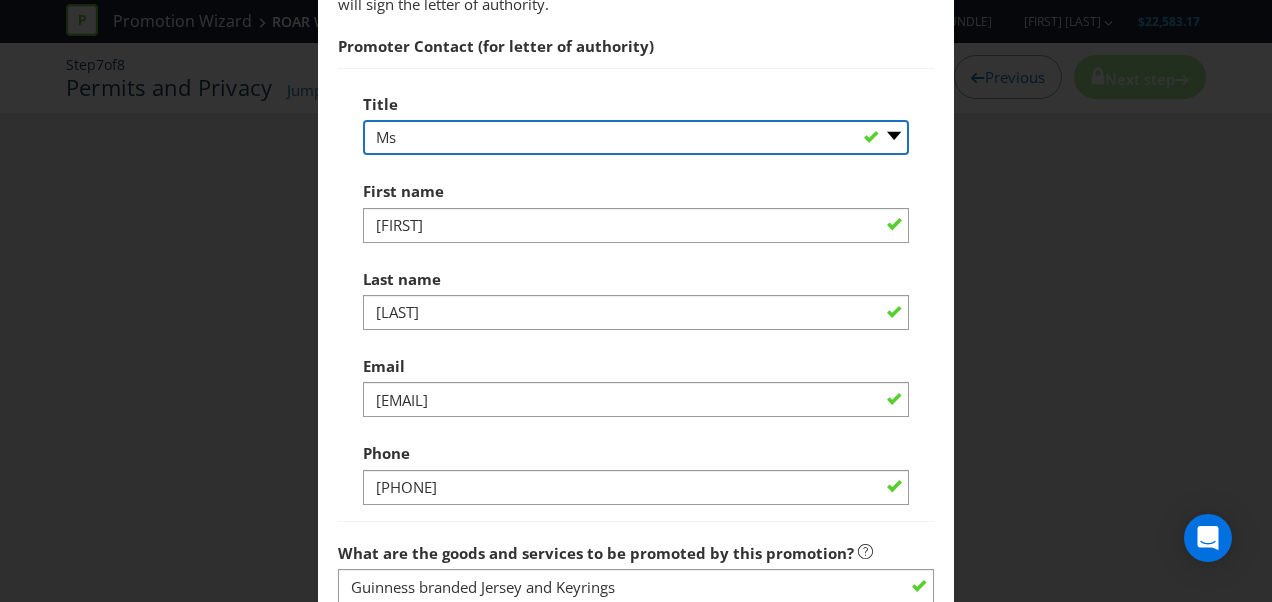 select on "MR" 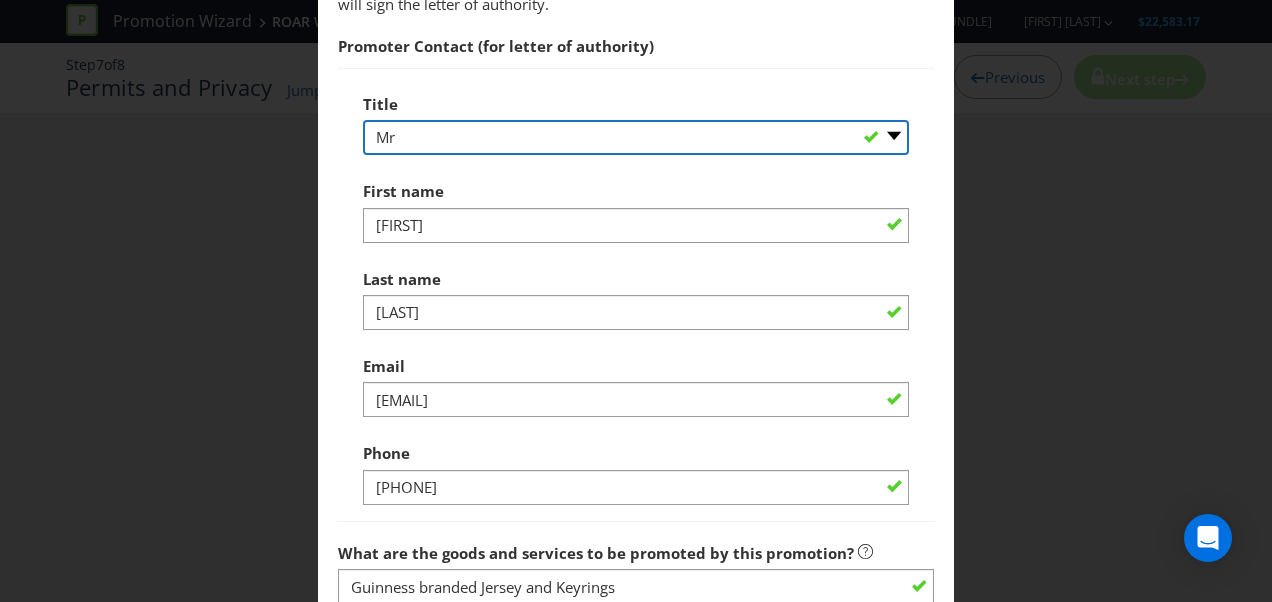 click on "-- Please select -- Mr Ms Mrs Miss Other (please specify)" at bounding box center [636, 137] 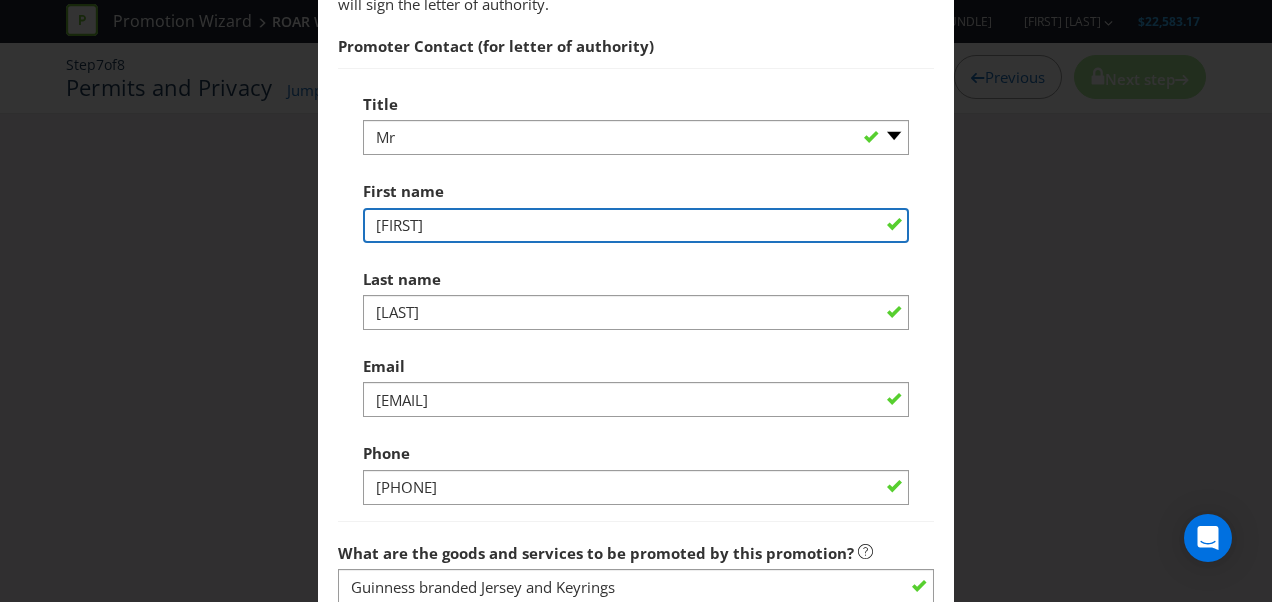 drag, startPoint x: 429, startPoint y: 224, endPoint x: 308, endPoint y: 237, distance: 121.69634 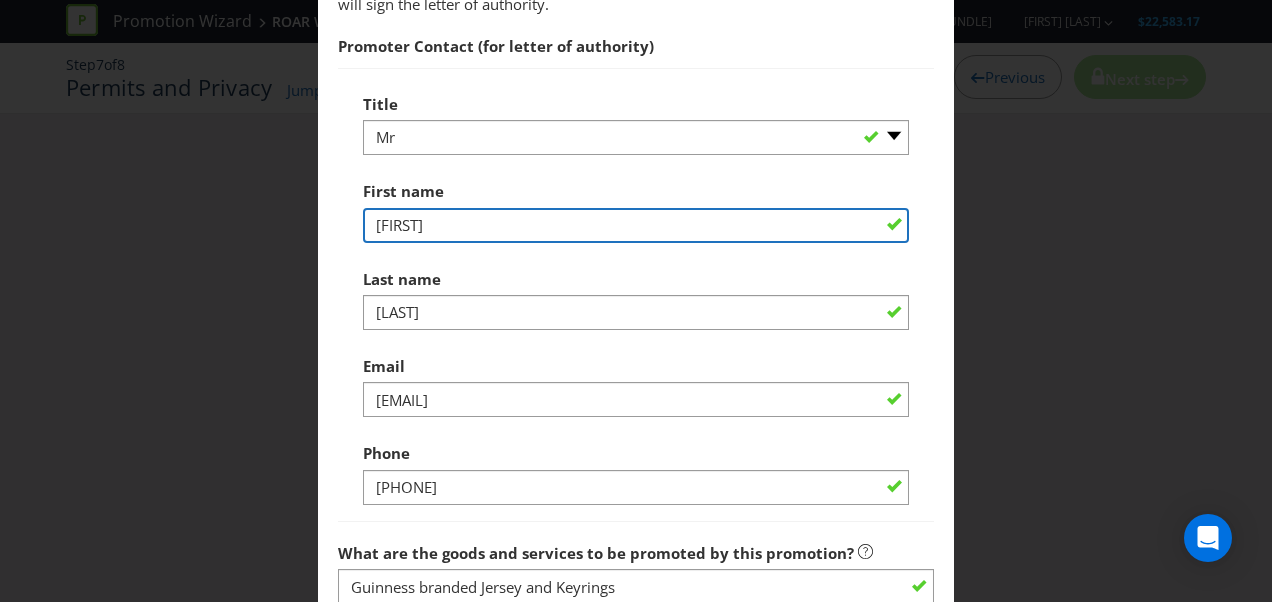type on "[FIRST]" 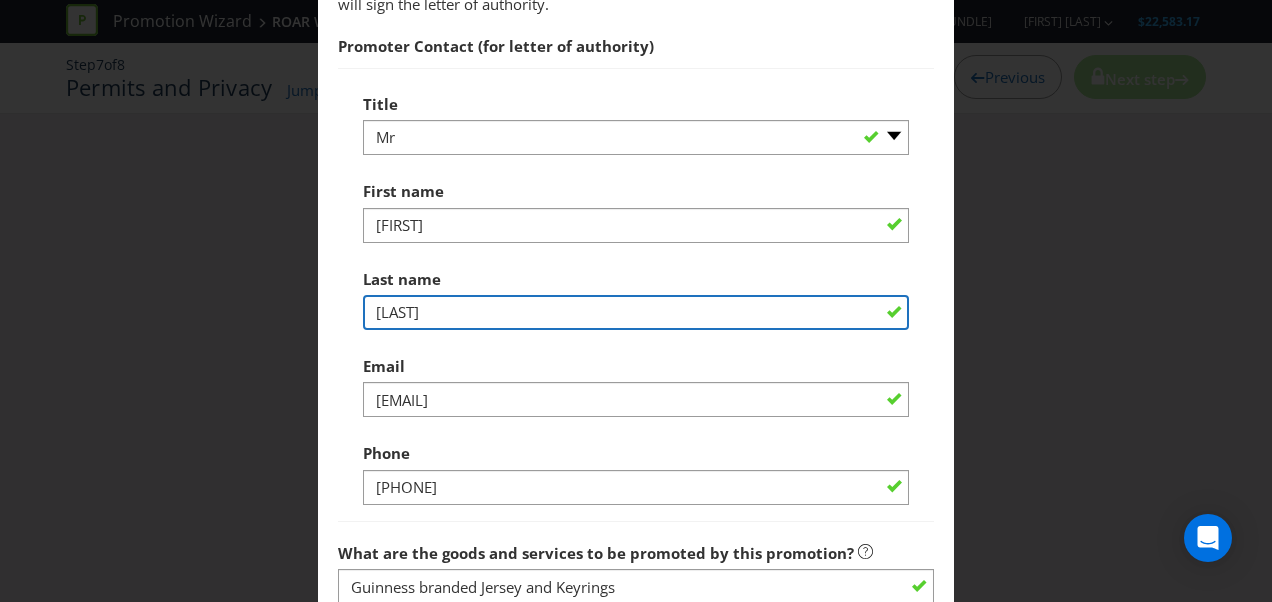 click on "[LAST]" at bounding box center (636, 312) 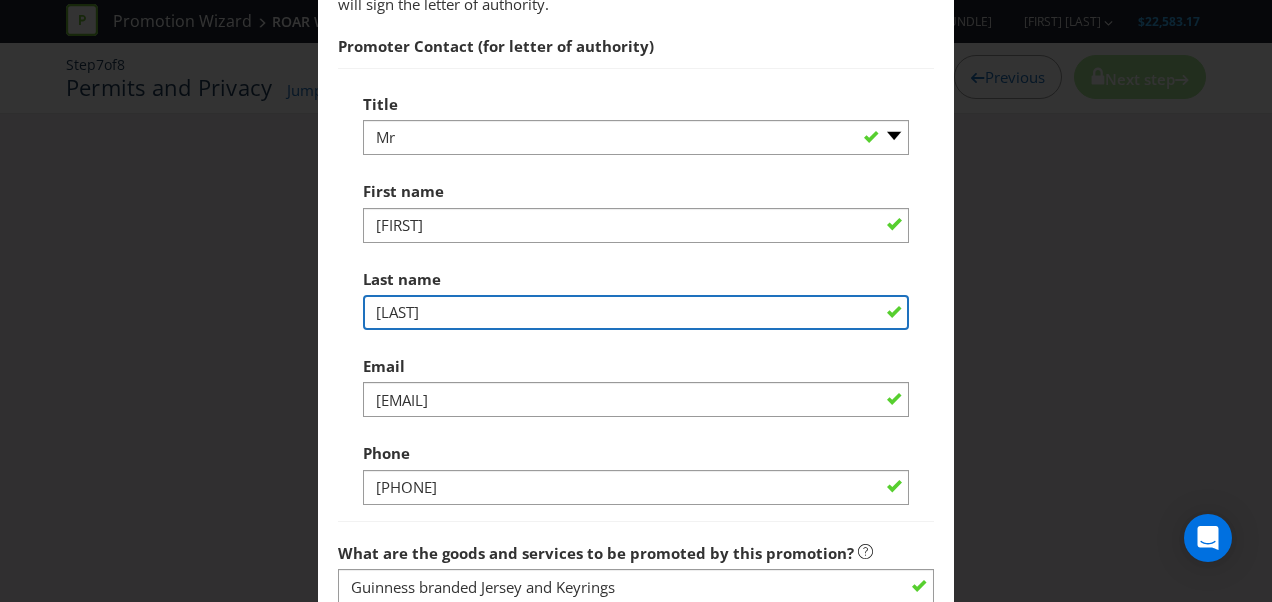 type on "[LAST]" 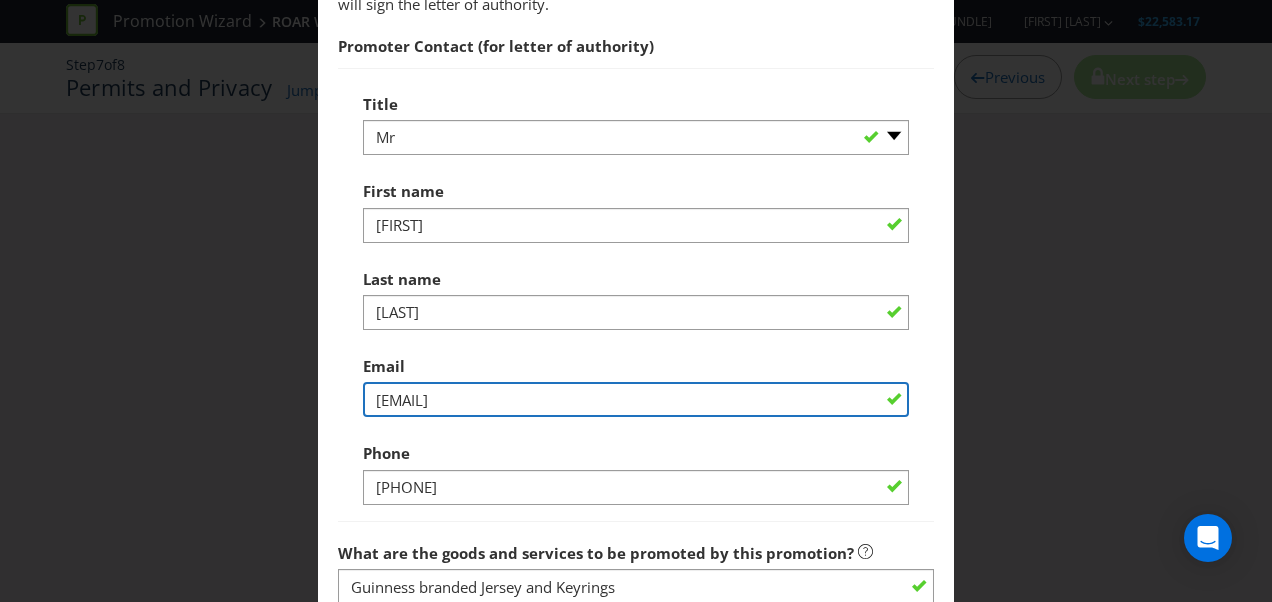 click on "[EMAIL]" at bounding box center [636, 399] 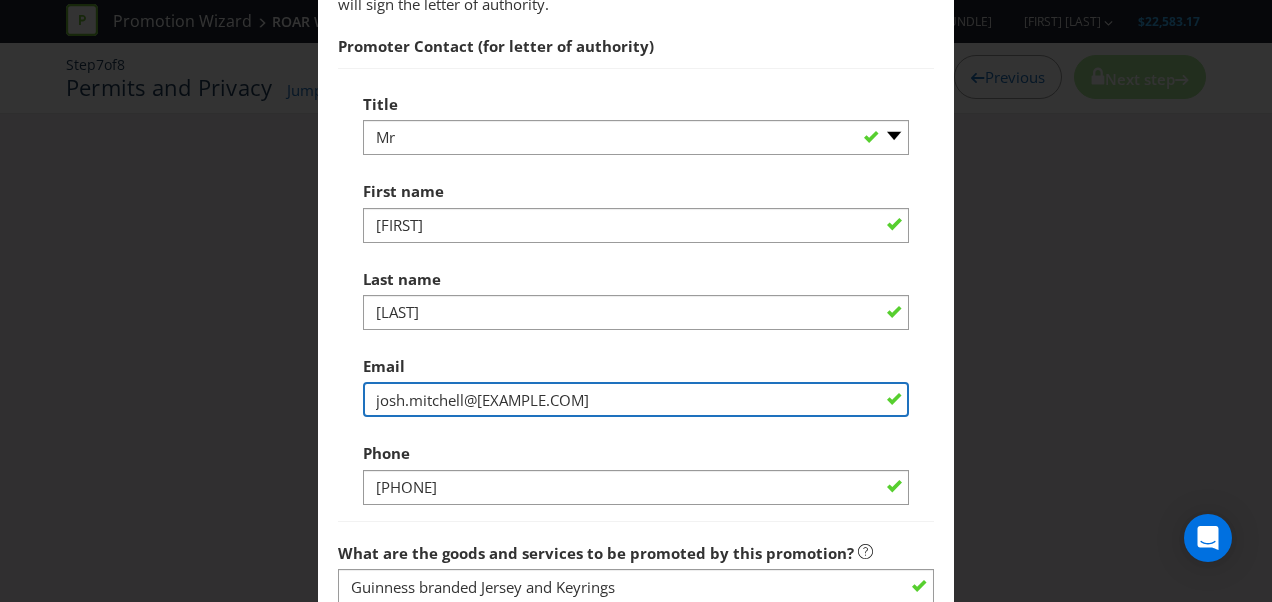type on "josh.mitchell@[EXAMPLE.COM]" 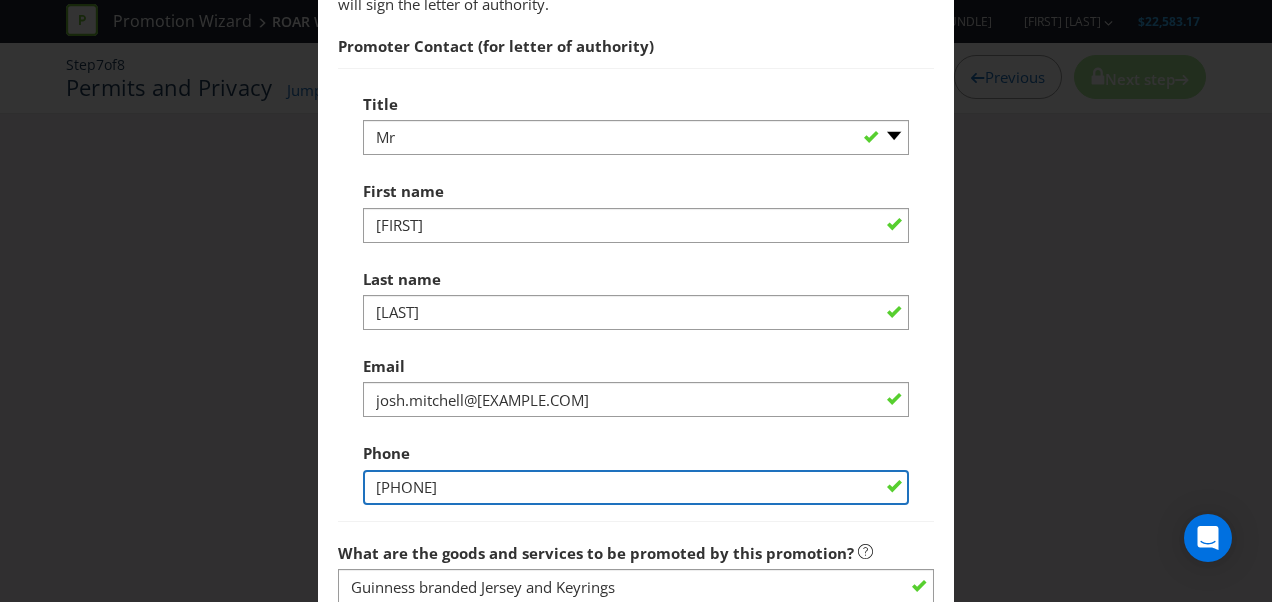 drag, startPoint x: 468, startPoint y: 485, endPoint x: 335, endPoint y: 491, distance: 133.13527 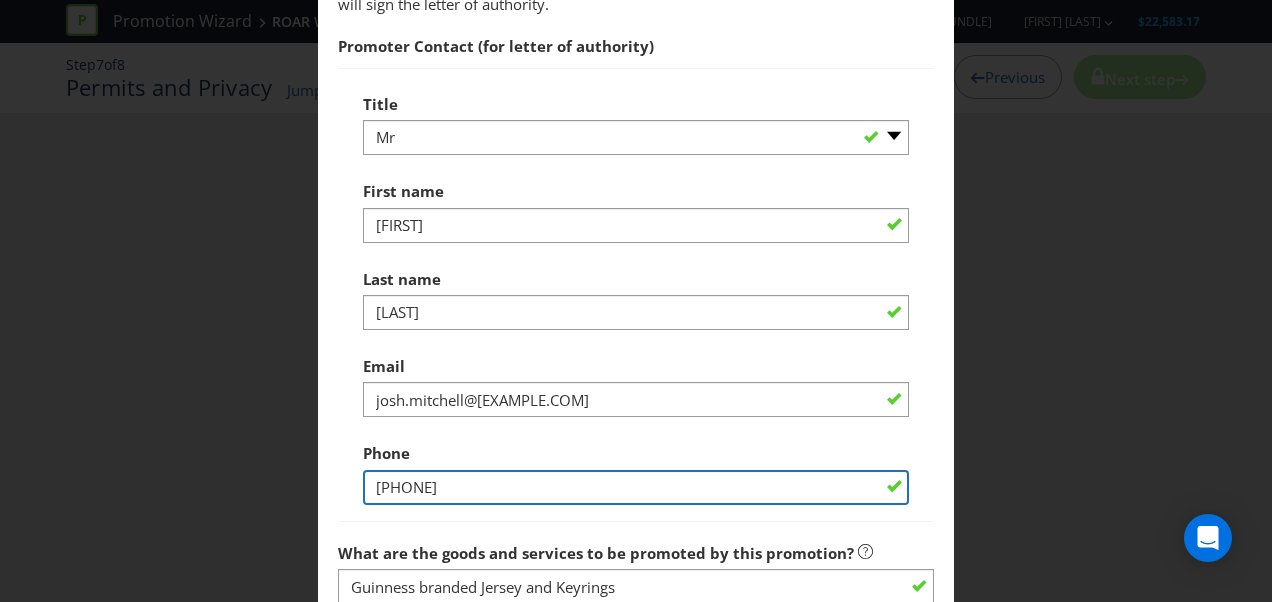 click on "Title -- Please select -- Mr Ms Mrs Miss Other (please specify) First name Josh Last name Mitchell Email [EMAIL] Phone [PHONE]" at bounding box center (636, 295) 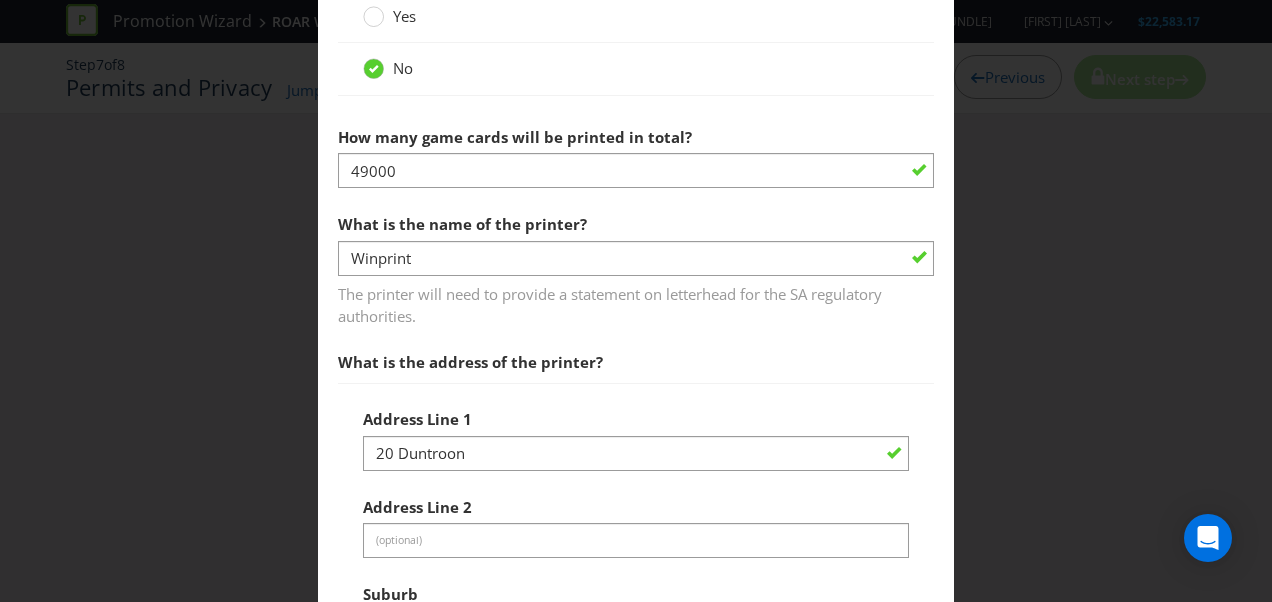 scroll, scrollTop: 1584, scrollLeft: 0, axis: vertical 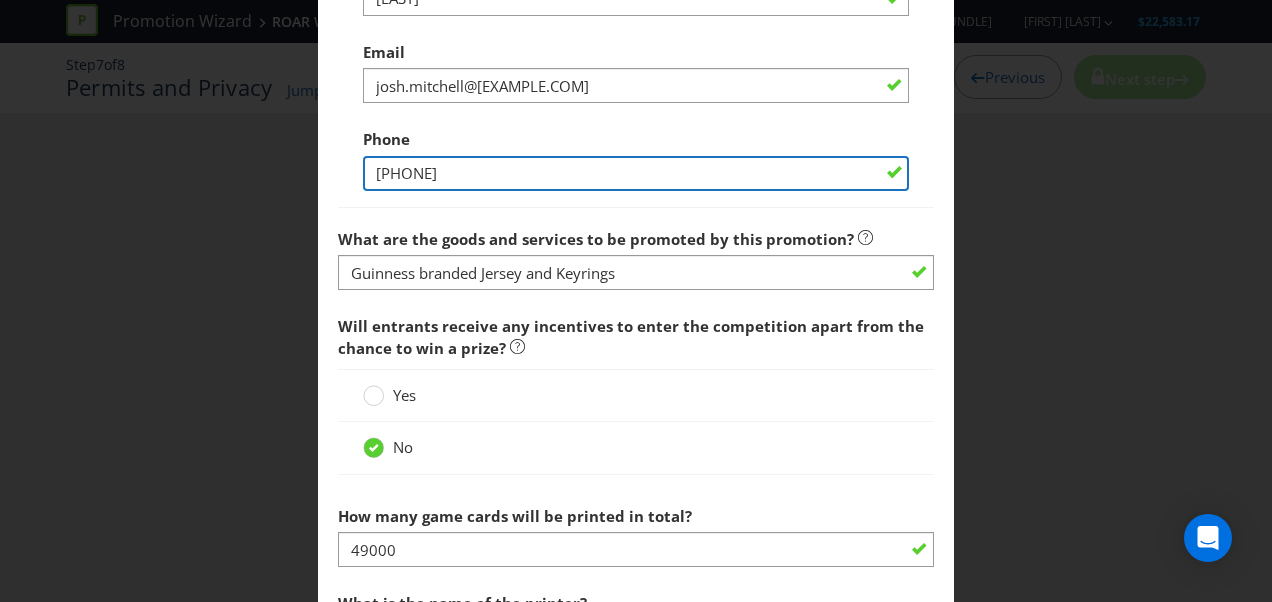 type on "[PHONE]" 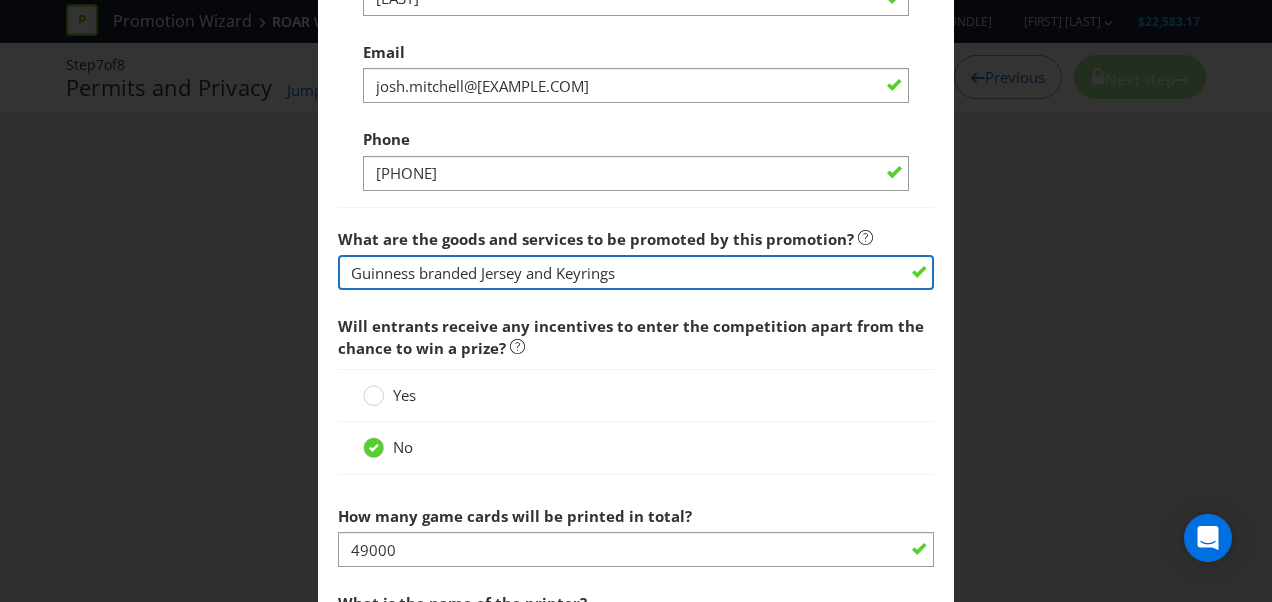 click on "Guinness branded Jersey and Keyrings" at bounding box center [636, 272] 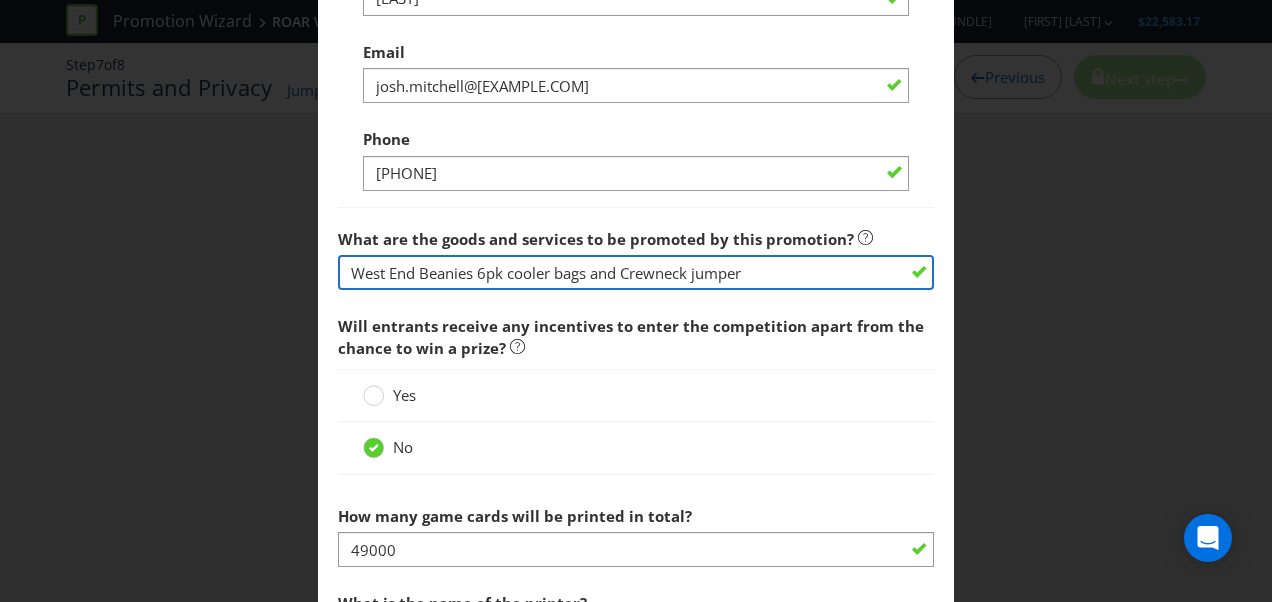 type on "West End Beanies 6pk cooler bags and Crewneck jumper" 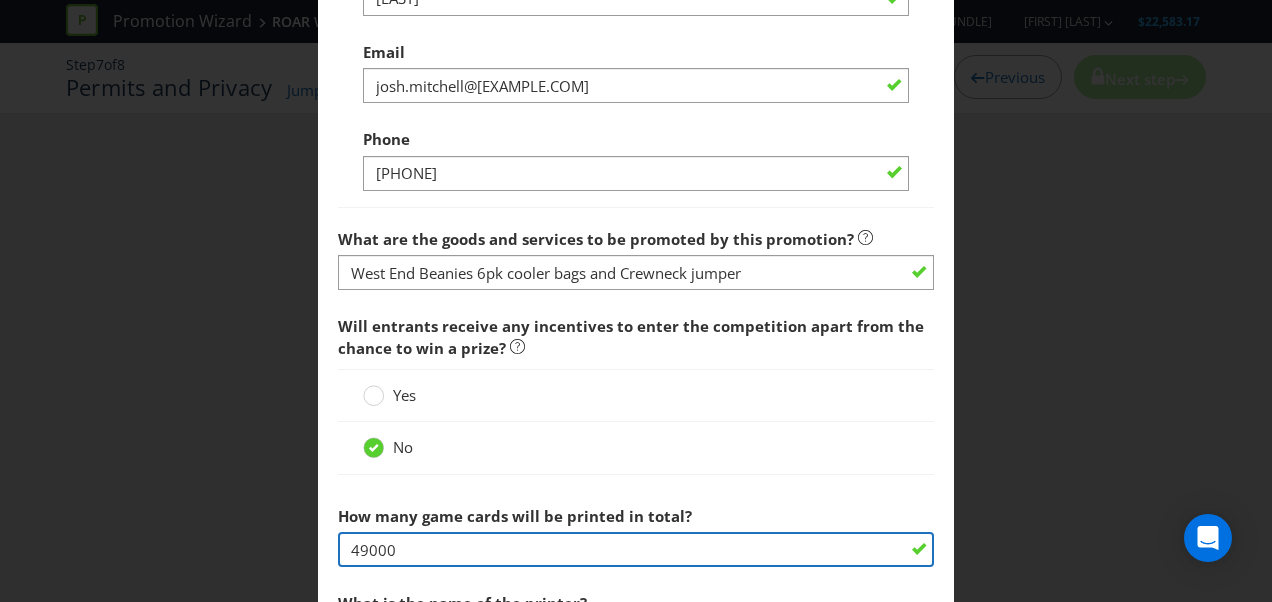 drag, startPoint x: 398, startPoint y: 543, endPoint x: 260, endPoint y: 541, distance: 138.0145 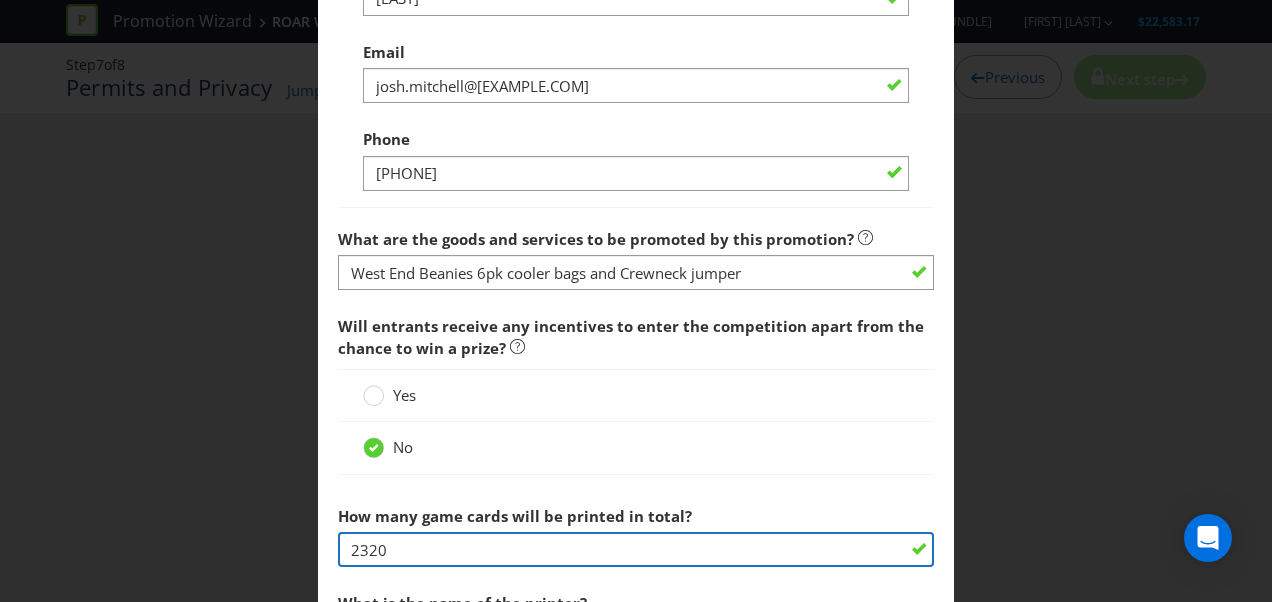 type on "23200" 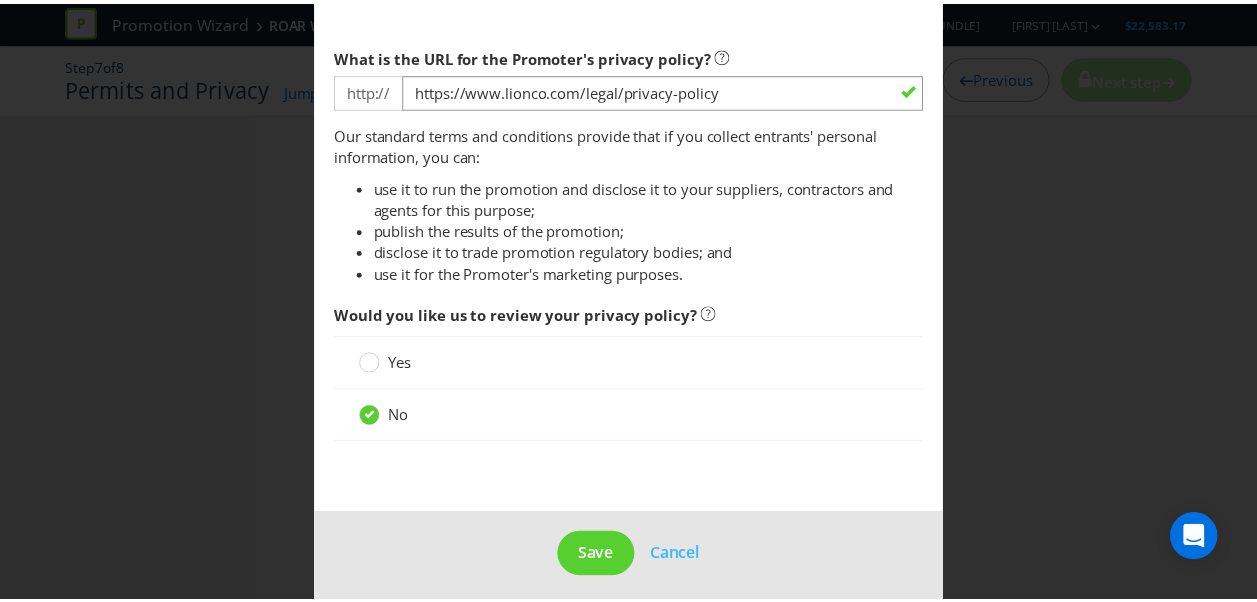 scroll, scrollTop: 2756, scrollLeft: 0, axis: vertical 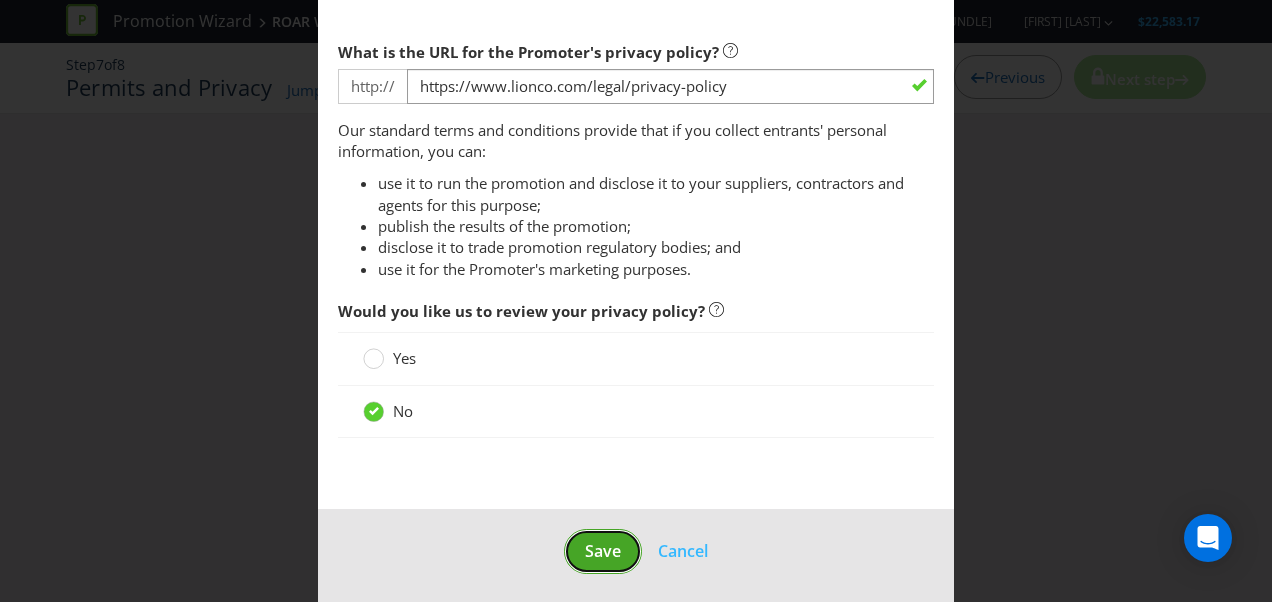 click on "Save" at bounding box center [603, 551] 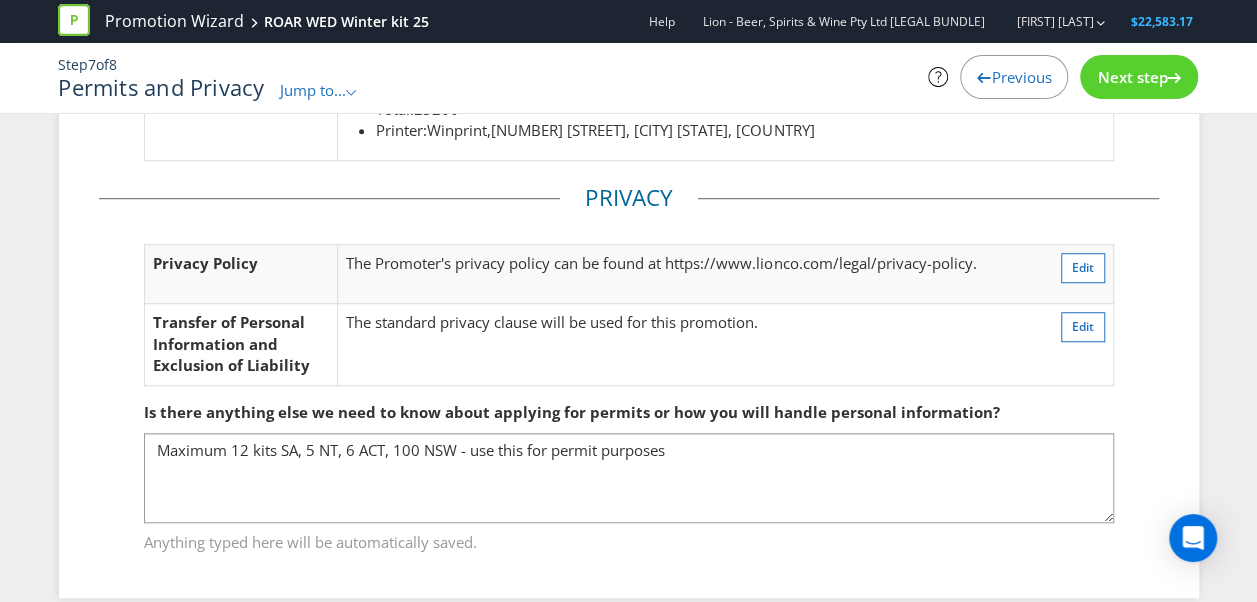 scroll, scrollTop: 601, scrollLeft: 0, axis: vertical 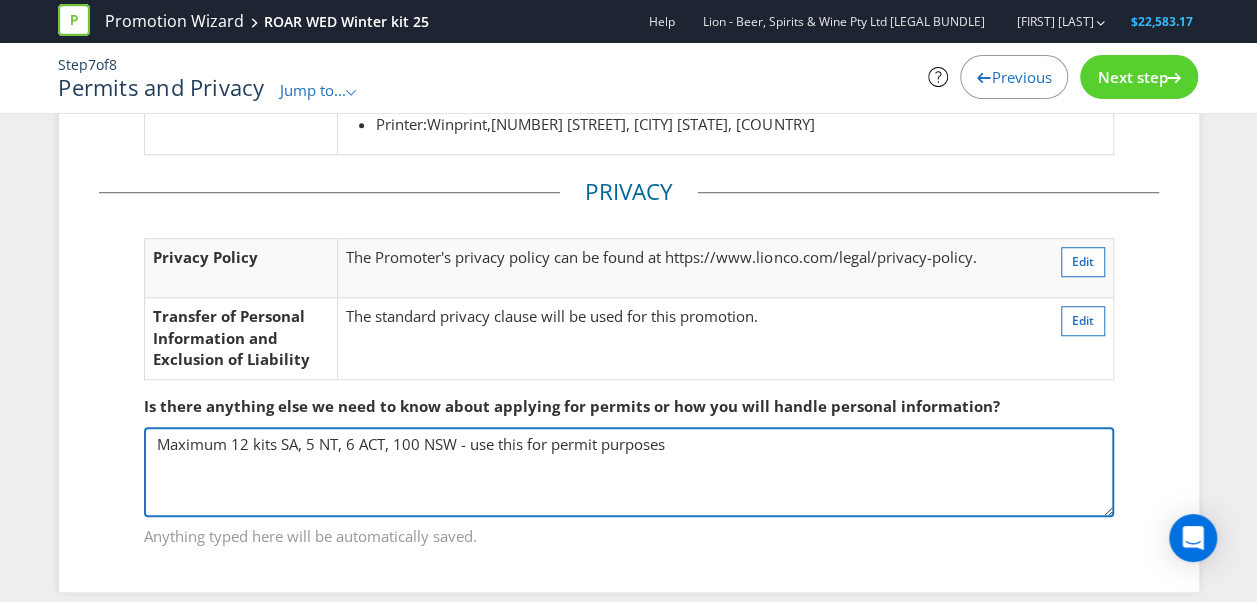 drag, startPoint x: 658, startPoint y: 442, endPoint x: 124, endPoint y: 458, distance: 534.2396 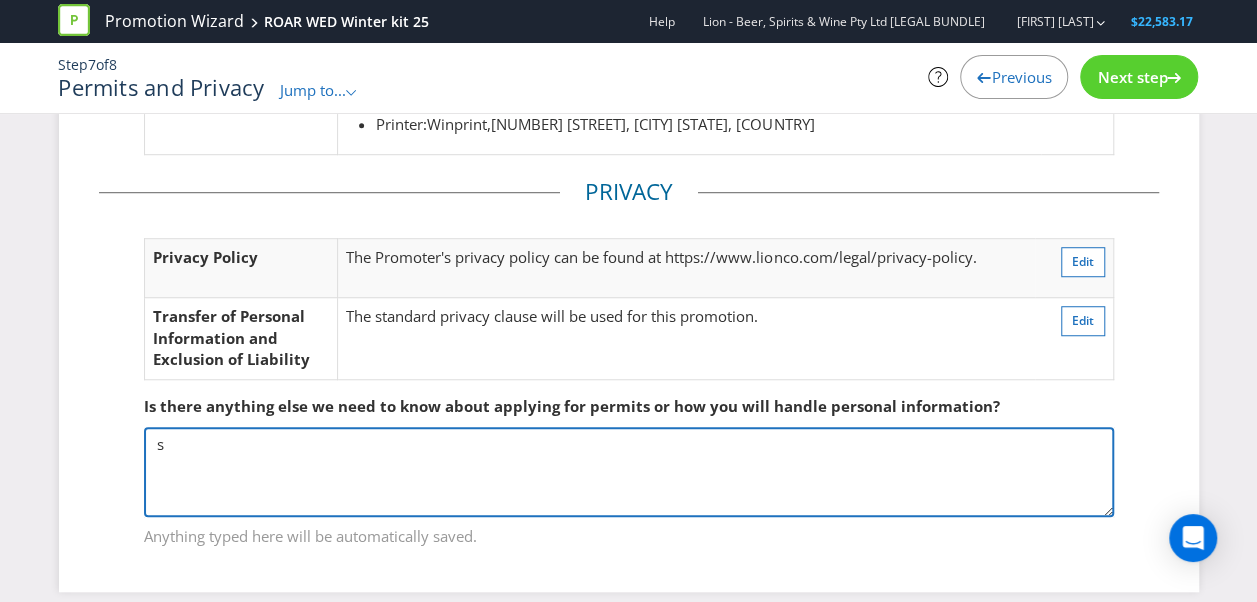 type 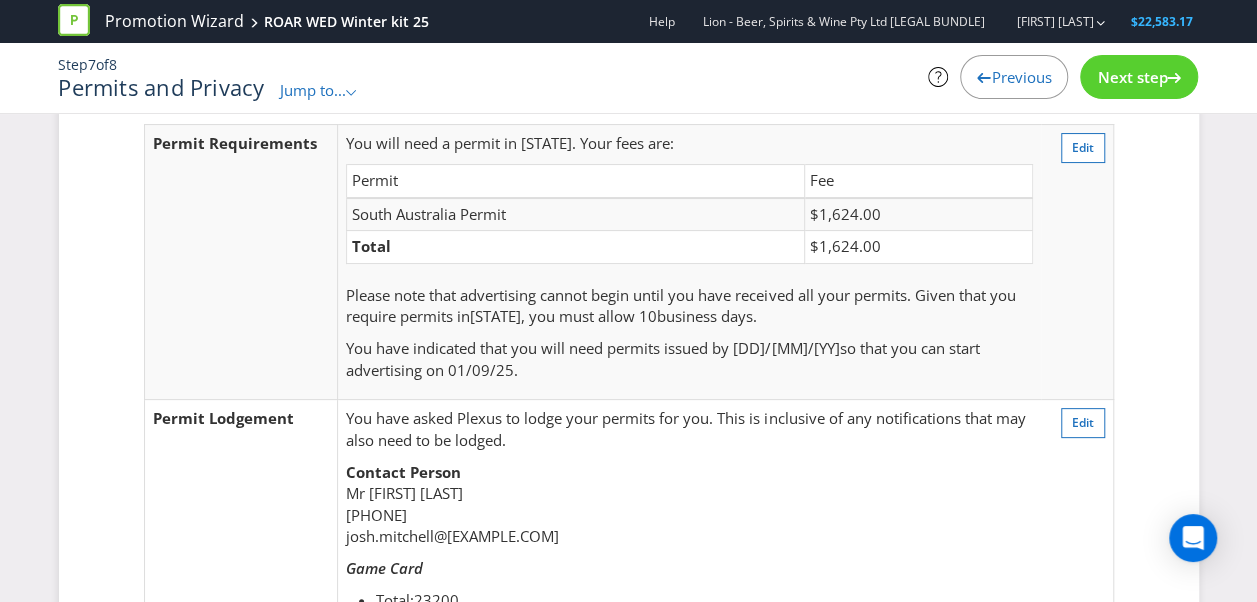 scroll, scrollTop: 0, scrollLeft: 0, axis: both 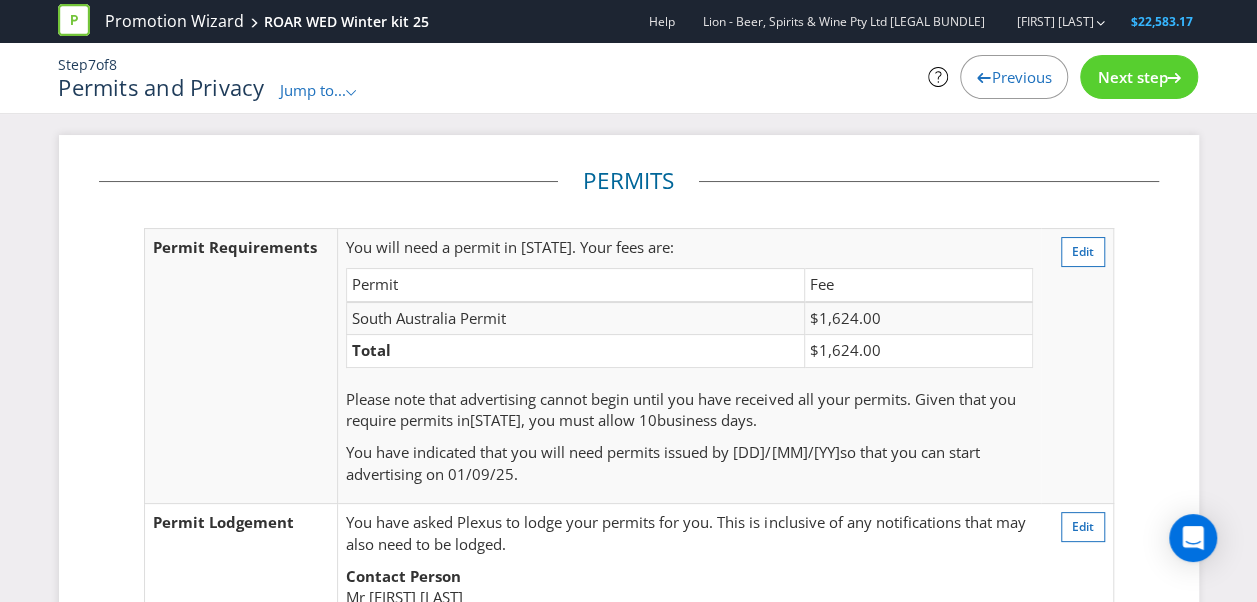 click at bounding box center [1174, 74] 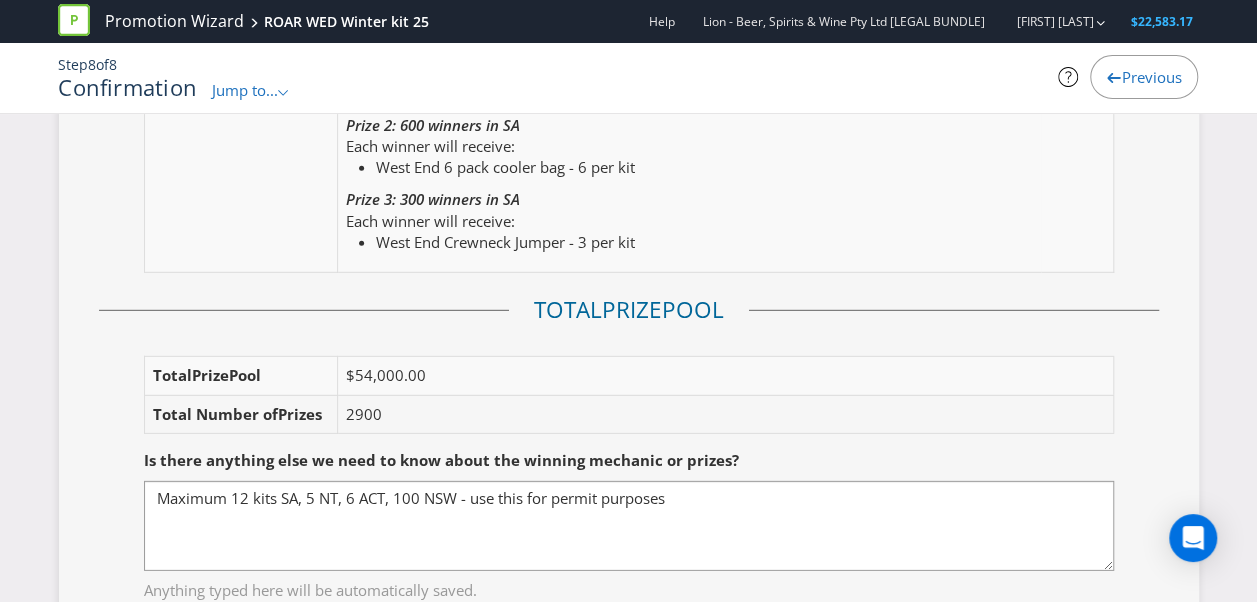 scroll, scrollTop: 2760, scrollLeft: 0, axis: vertical 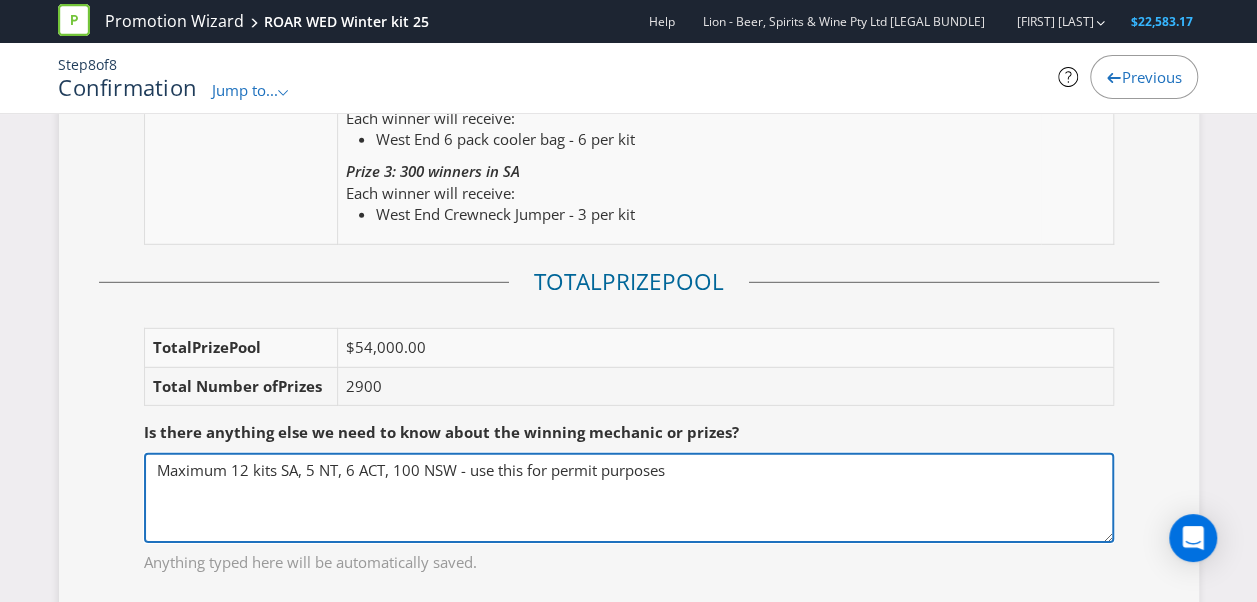 drag, startPoint x: 679, startPoint y: 482, endPoint x: 136, endPoint y: 522, distance: 544.4713 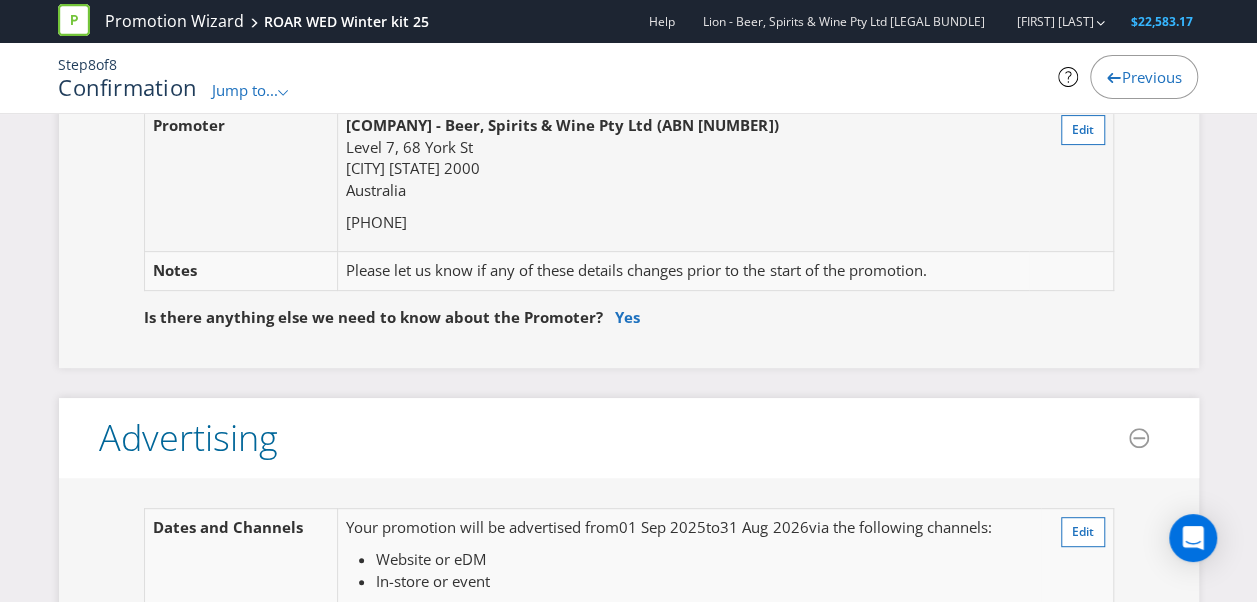 scroll, scrollTop: 0, scrollLeft: 0, axis: both 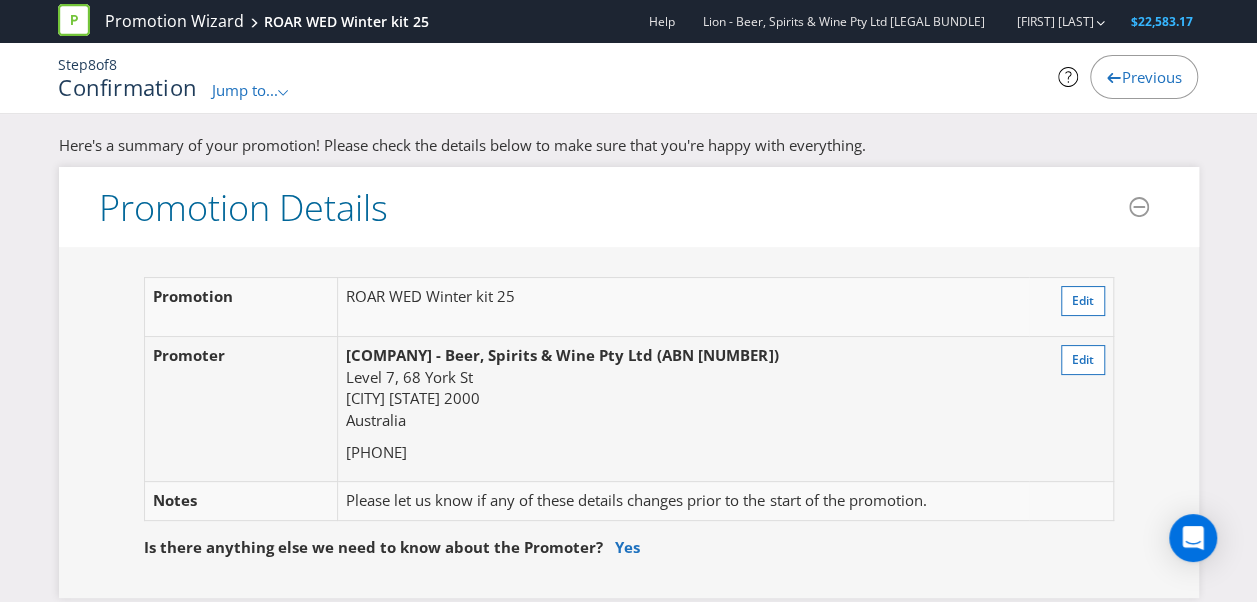 click on "Previous" at bounding box center (1151, 77) 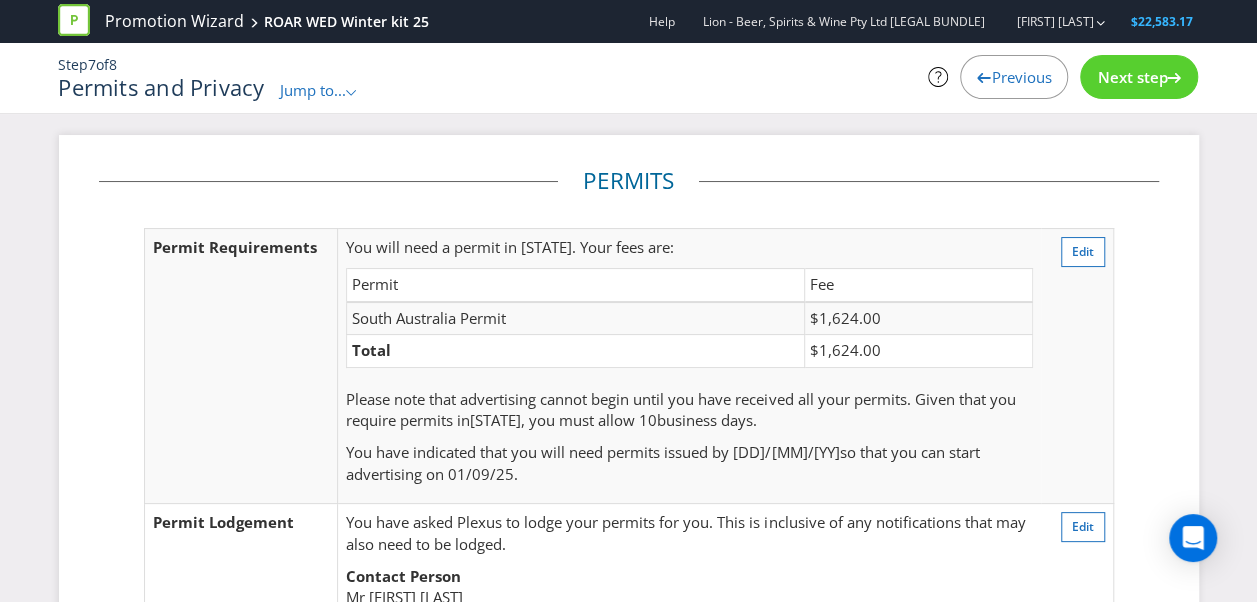 click on "Previous" at bounding box center (1021, 77) 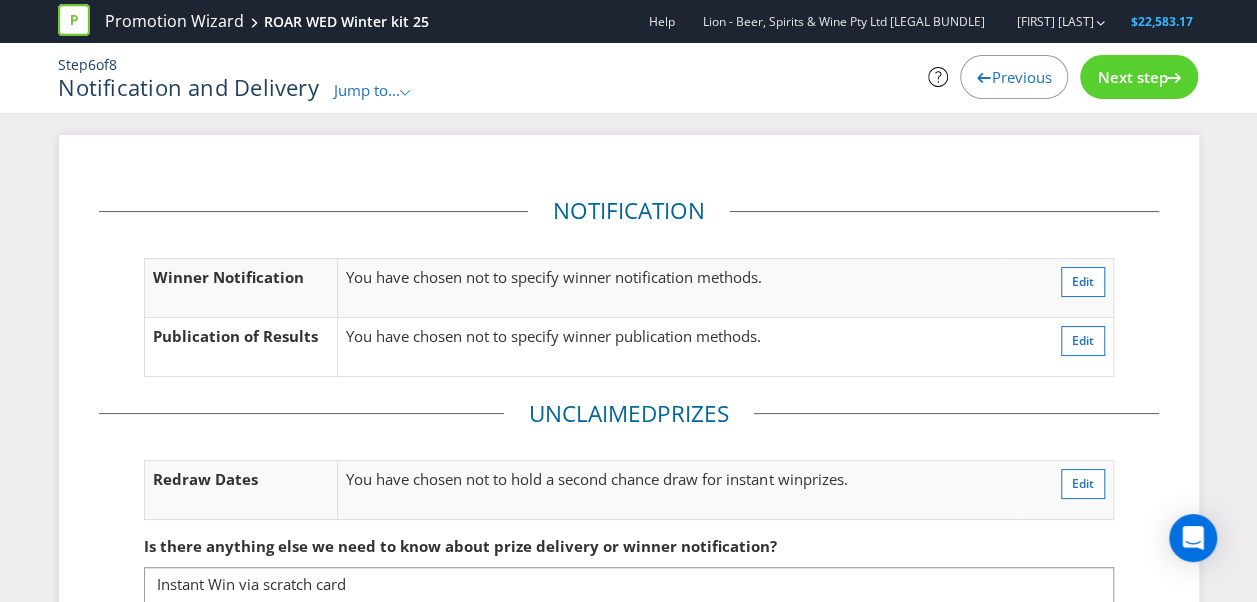 click on "Previous" at bounding box center [1021, 77] 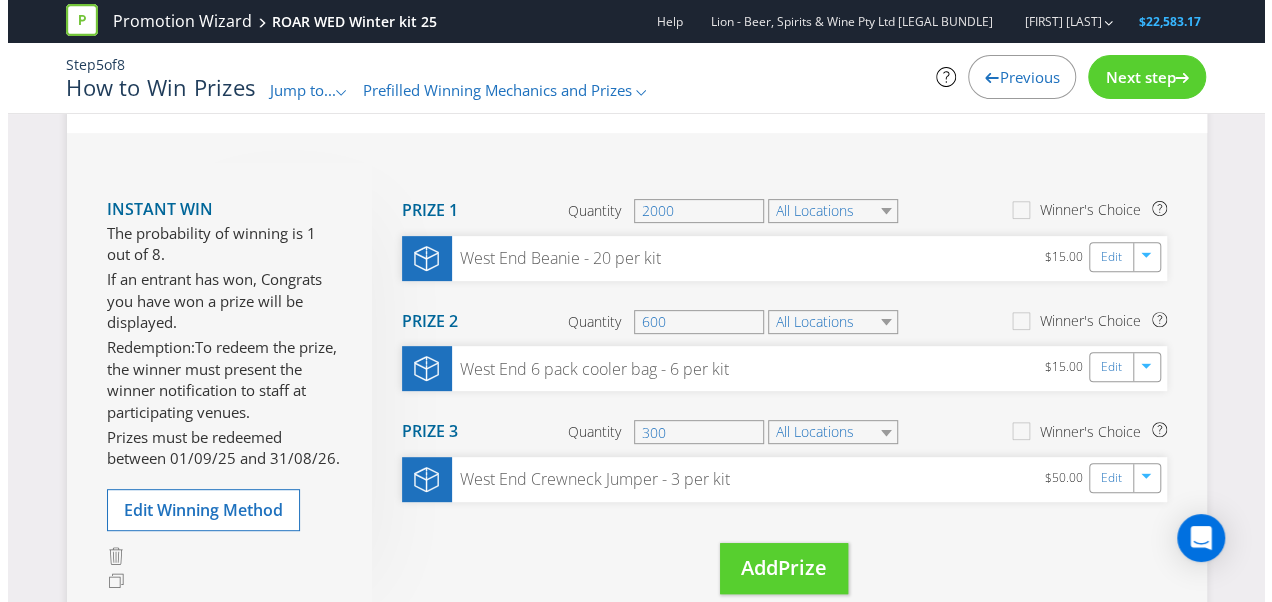 scroll, scrollTop: 252, scrollLeft: 0, axis: vertical 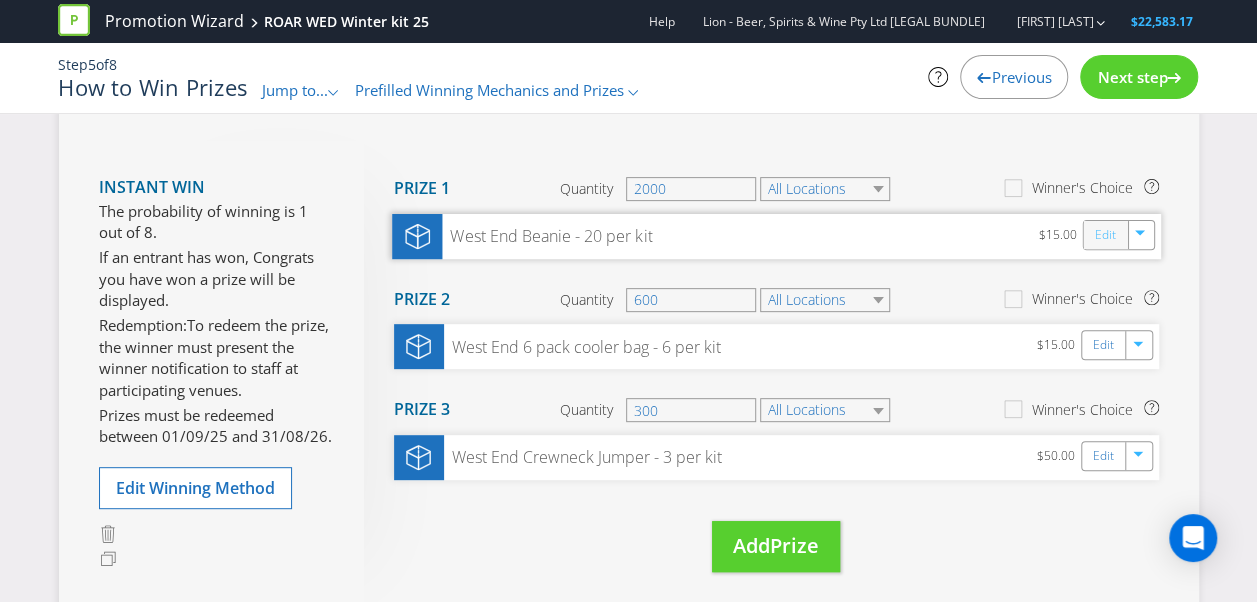 click on "Edit" at bounding box center (1104, 234) 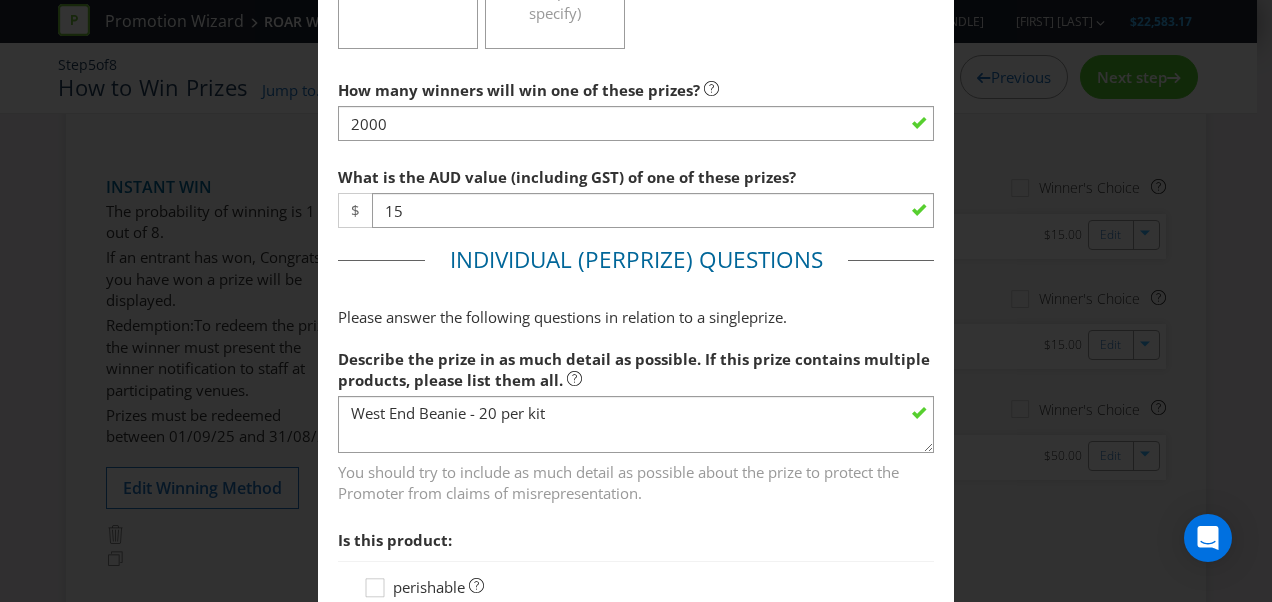 scroll, scrollTop: 776, scrollLeft: 0, axis: vertical 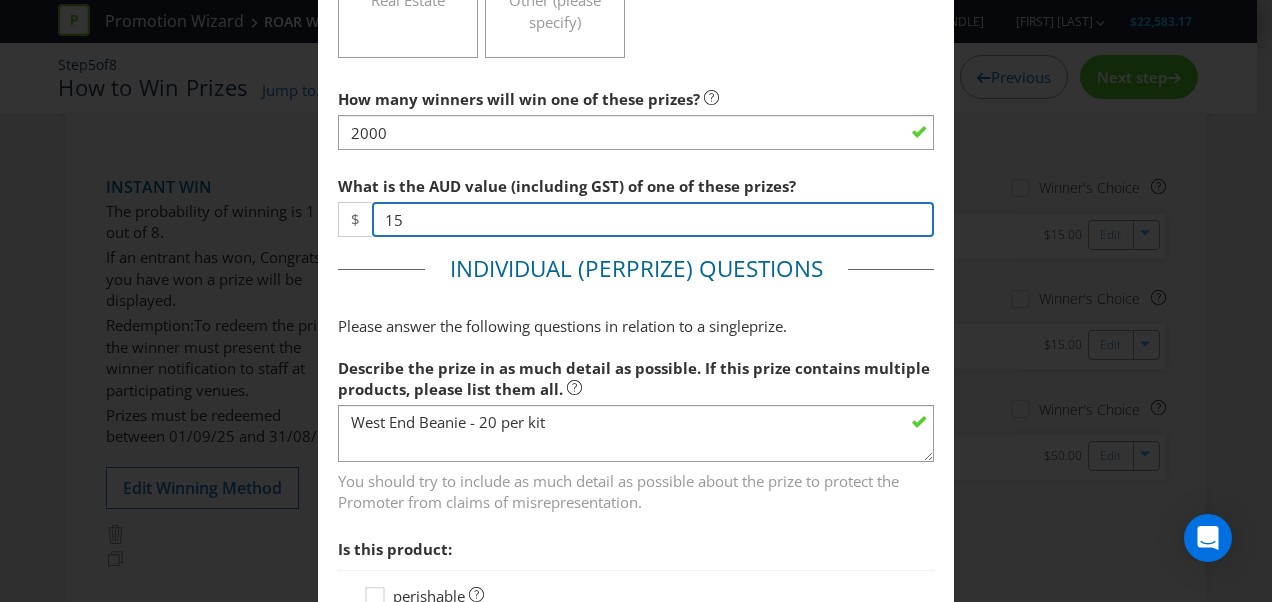 click on "15" at bounding box center [653, 219] 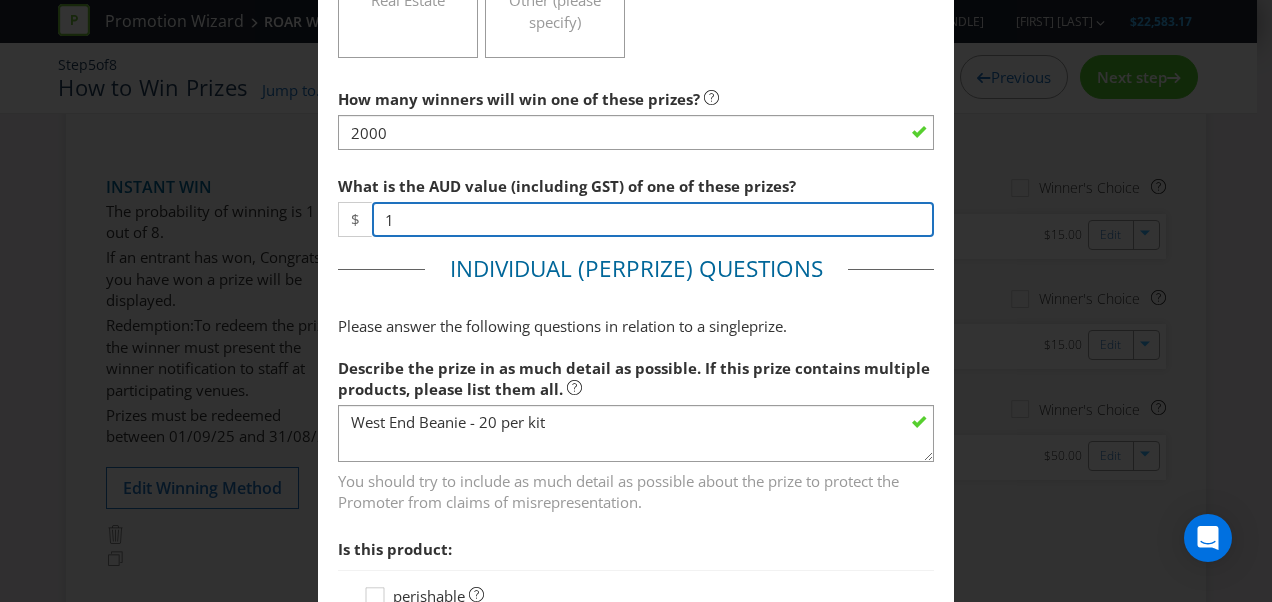 type on "10" 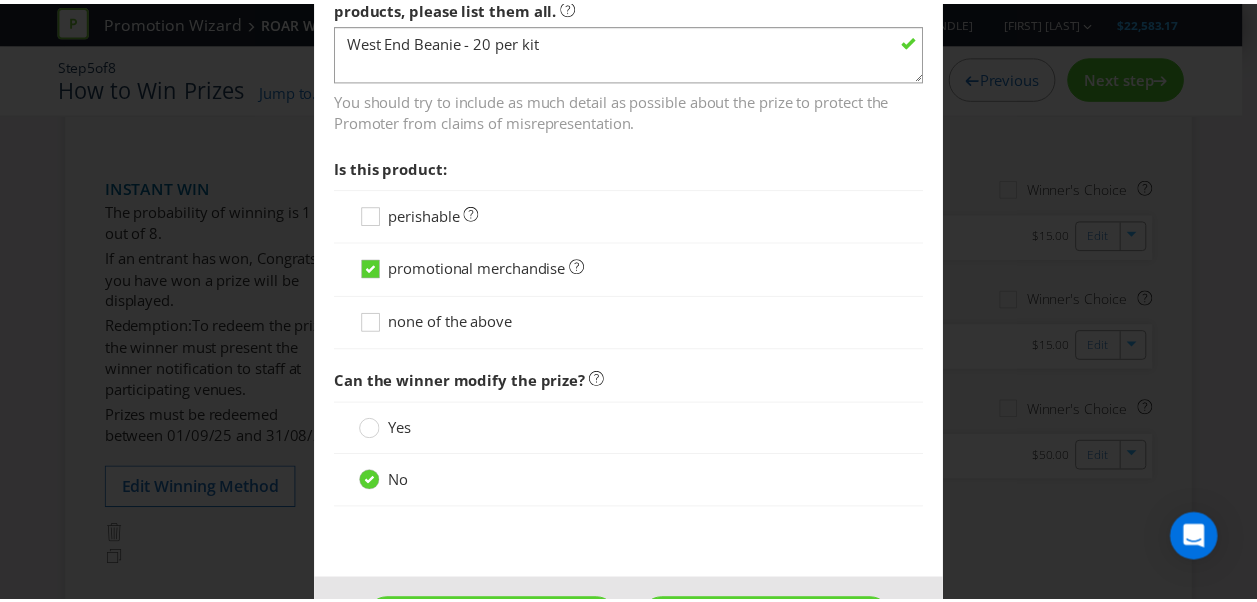 scroll, scrollTop: 1226, scrollLeft: 0, axis: vertical 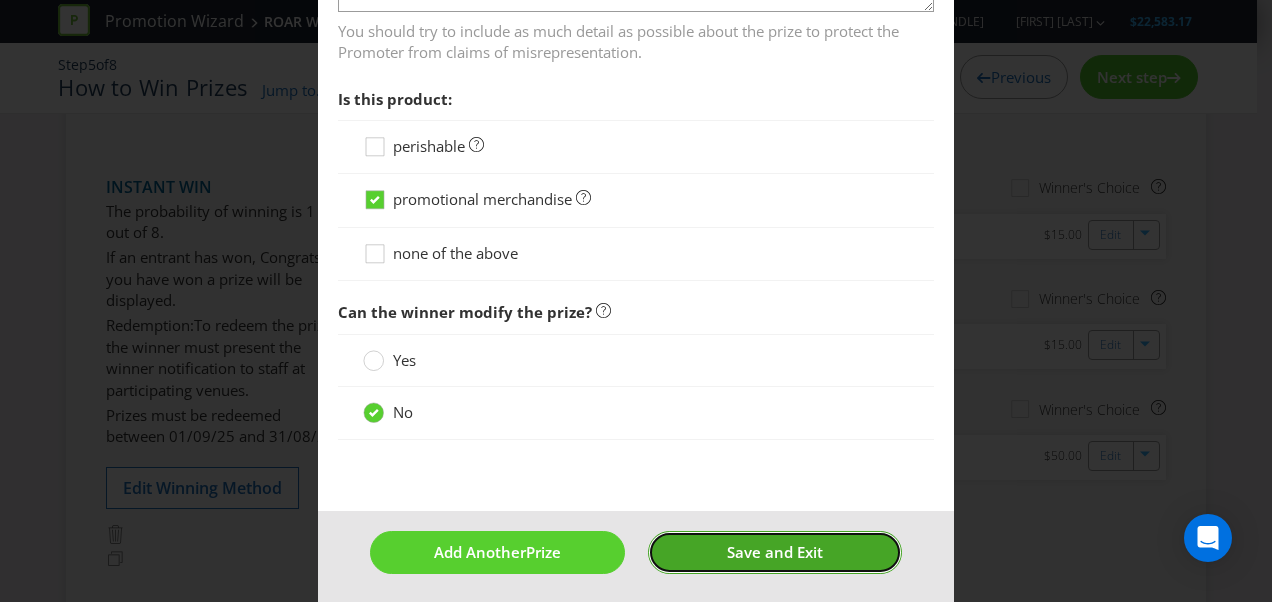 click on "Save and Exit" at bounding box center (775, 552) 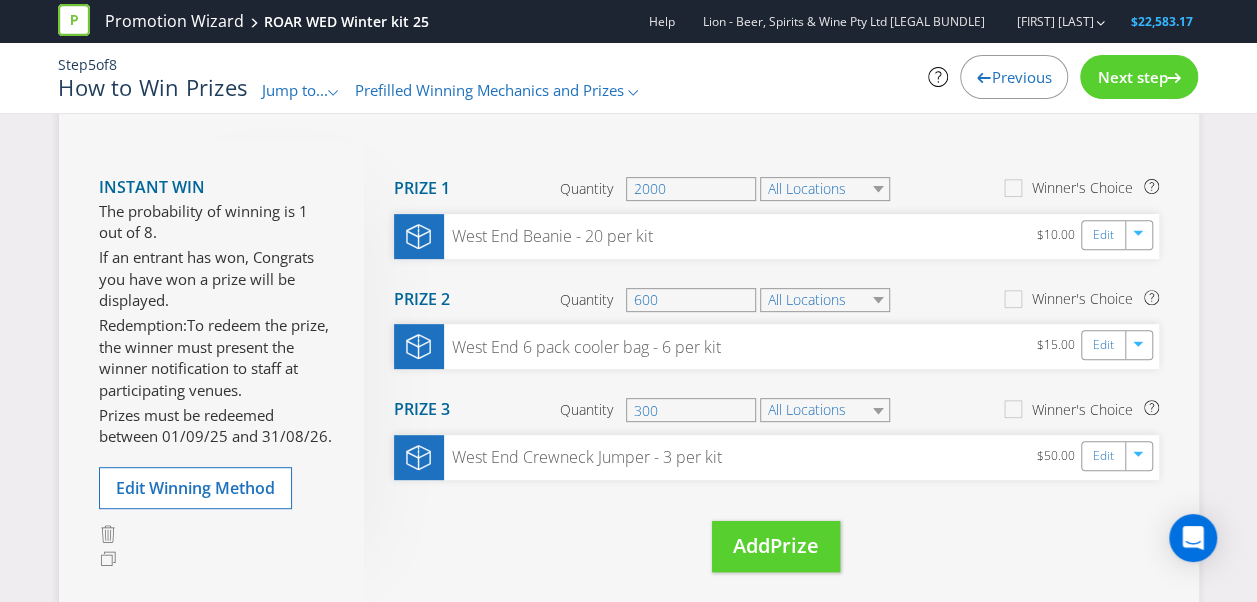 click on "Next step" at bounding box center (1132, 77) 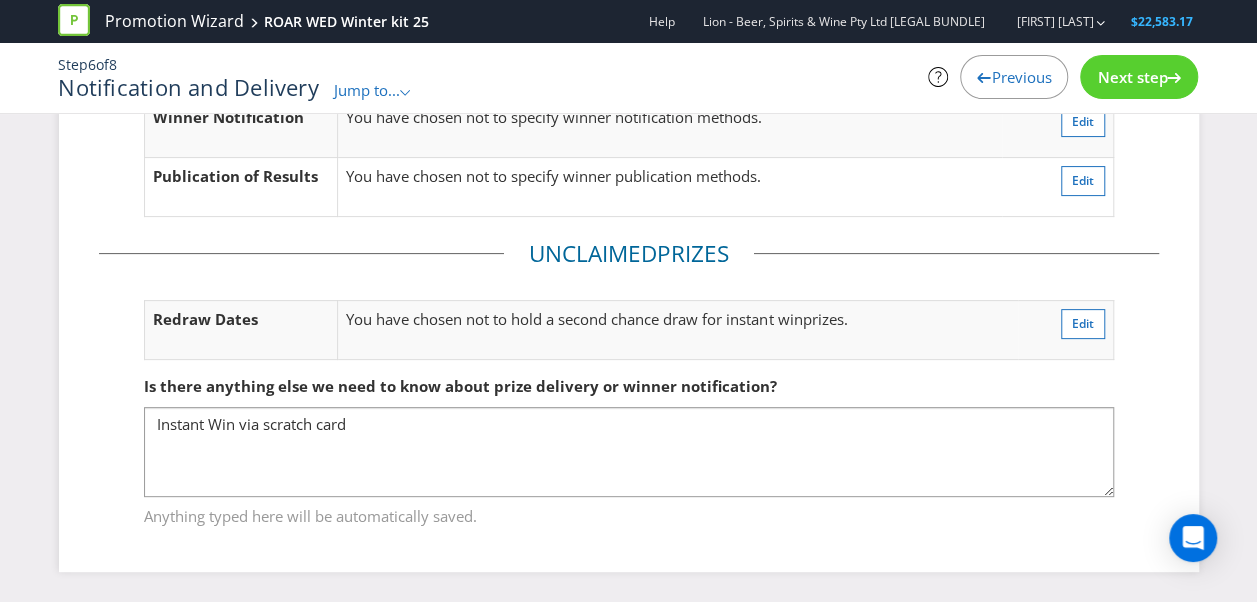 scroll, scrollTop: 155, scrollLeft: 0, axis: vertical 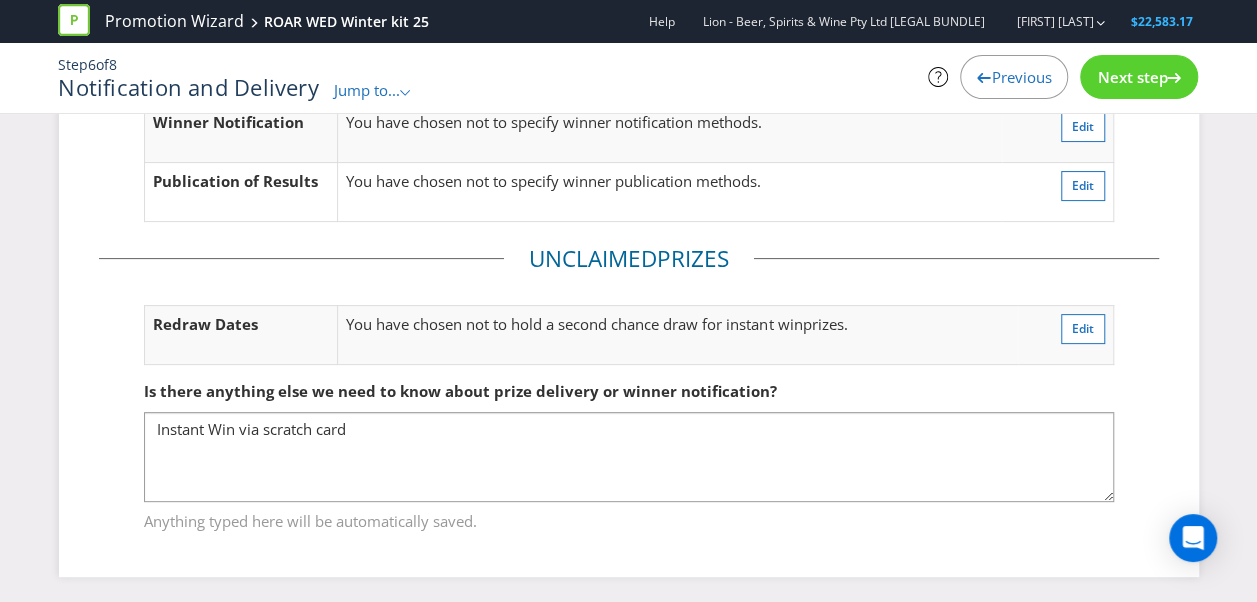 click on "Next step" at bounding box center (1132, 77) 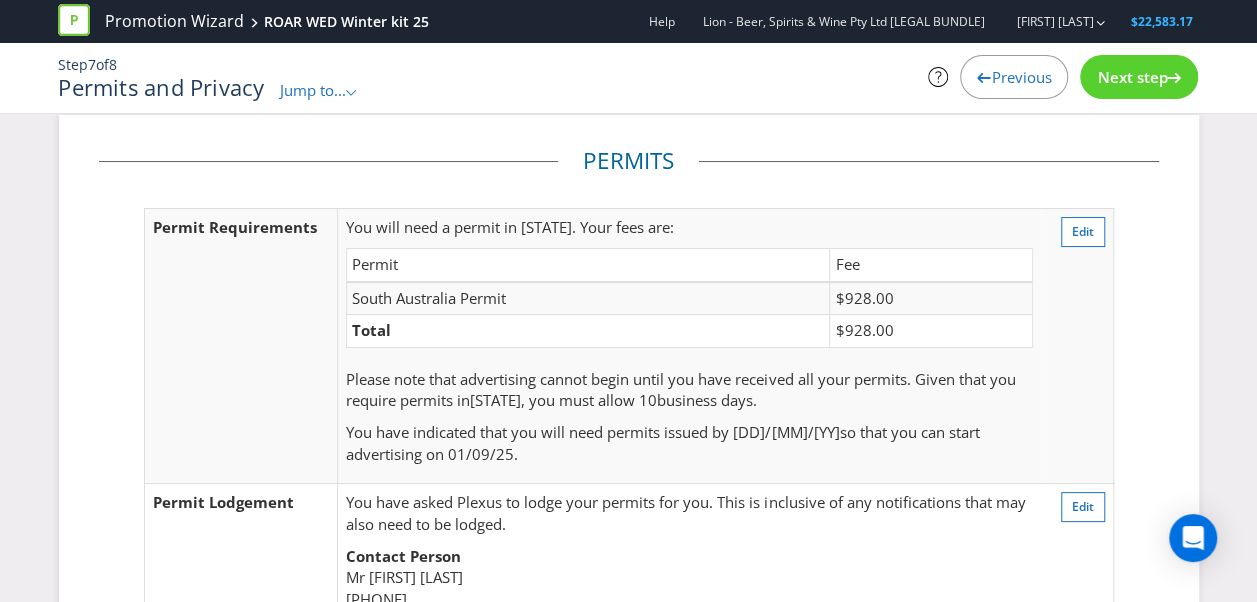 scroll, scrollTop: 0, scrollLeft: 0, axis: both 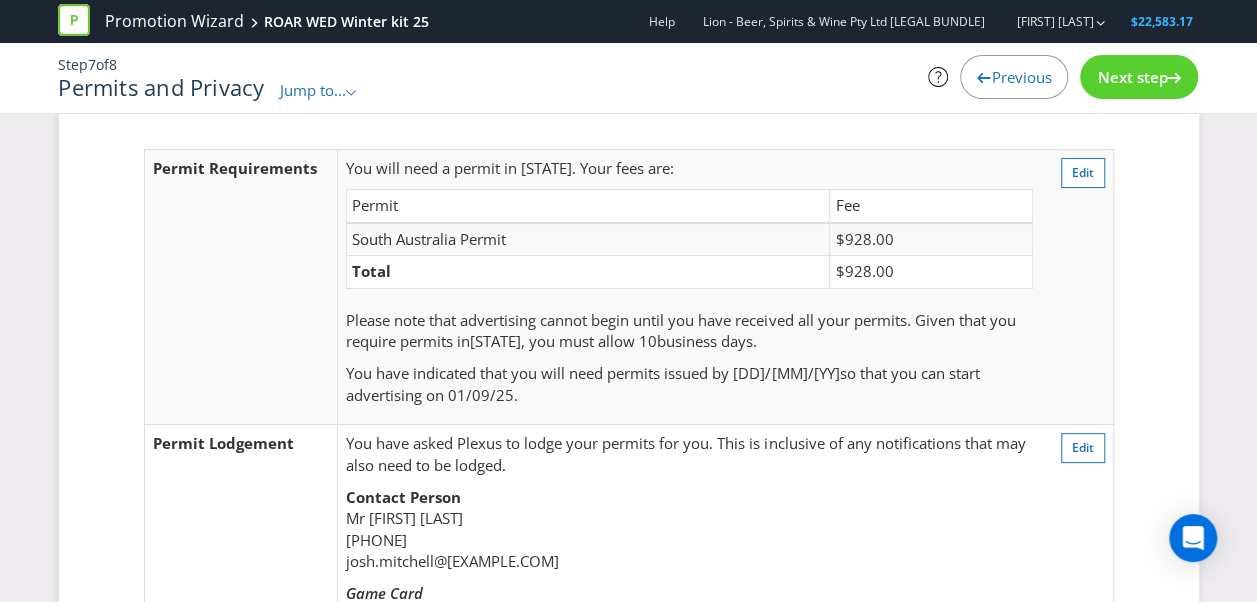 click on "Next step" at bounding box center (1132, 77) 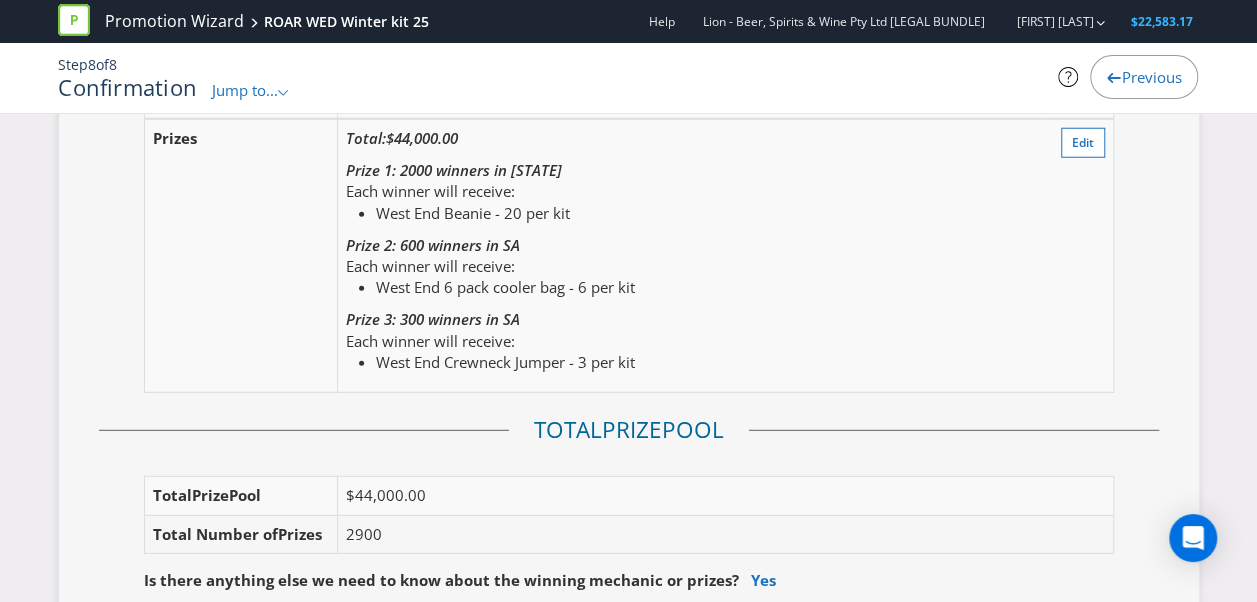 scroll, scrollTop: 2621, scrollLeft: 0, axis: vertical 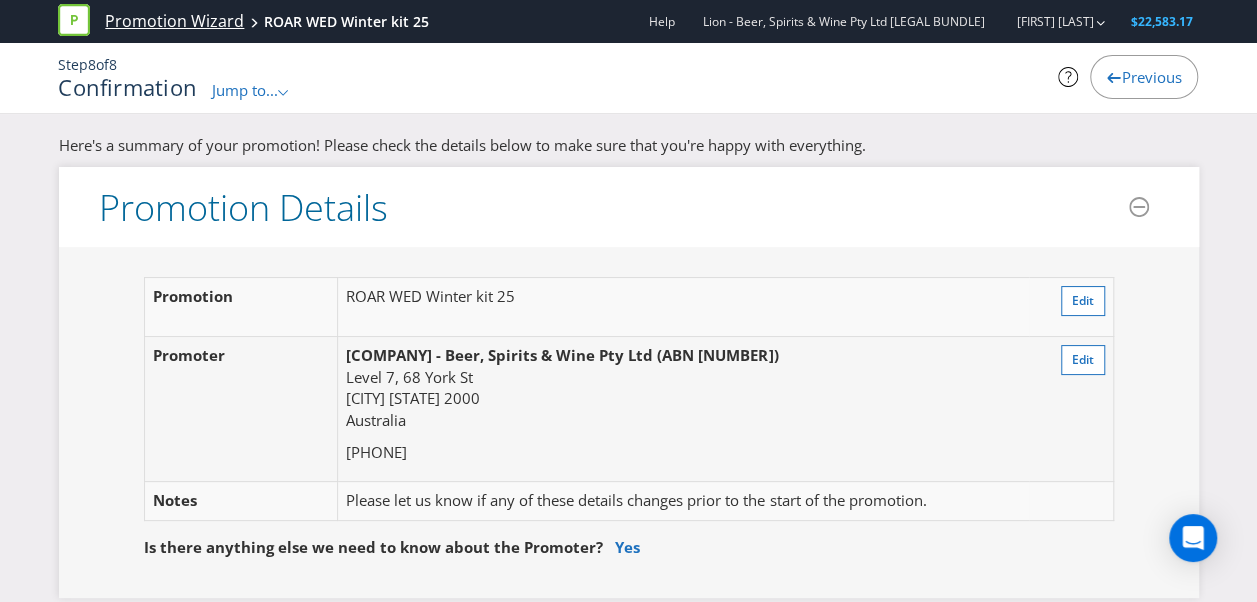 click on "Promotion Wizard" at bounding box center (174, 21) 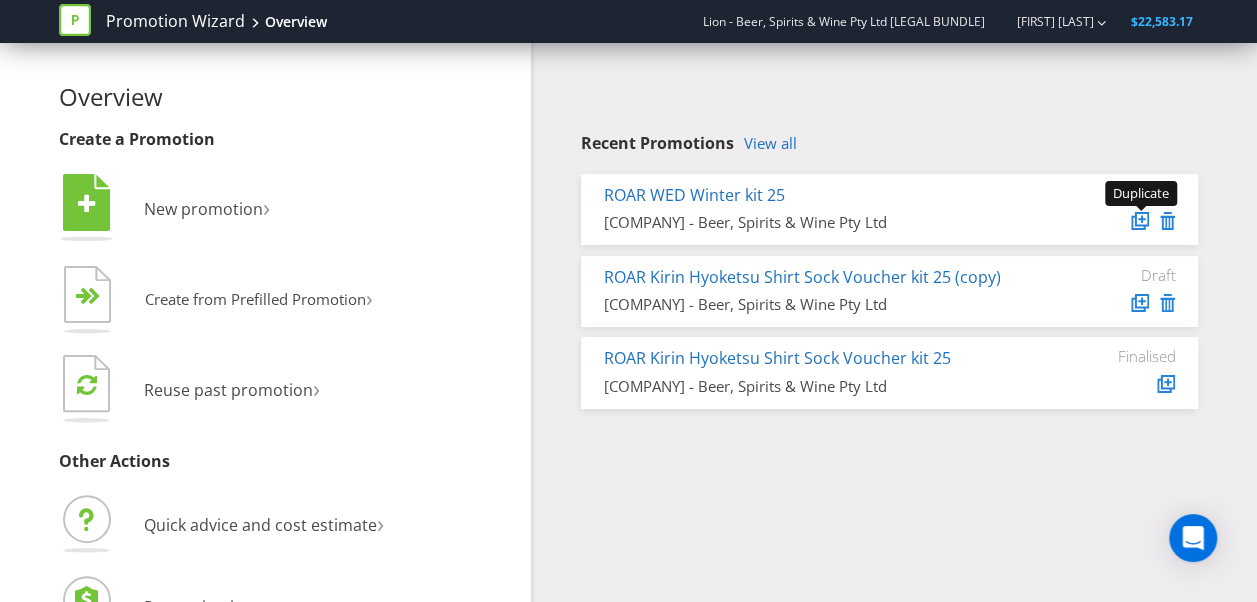 click 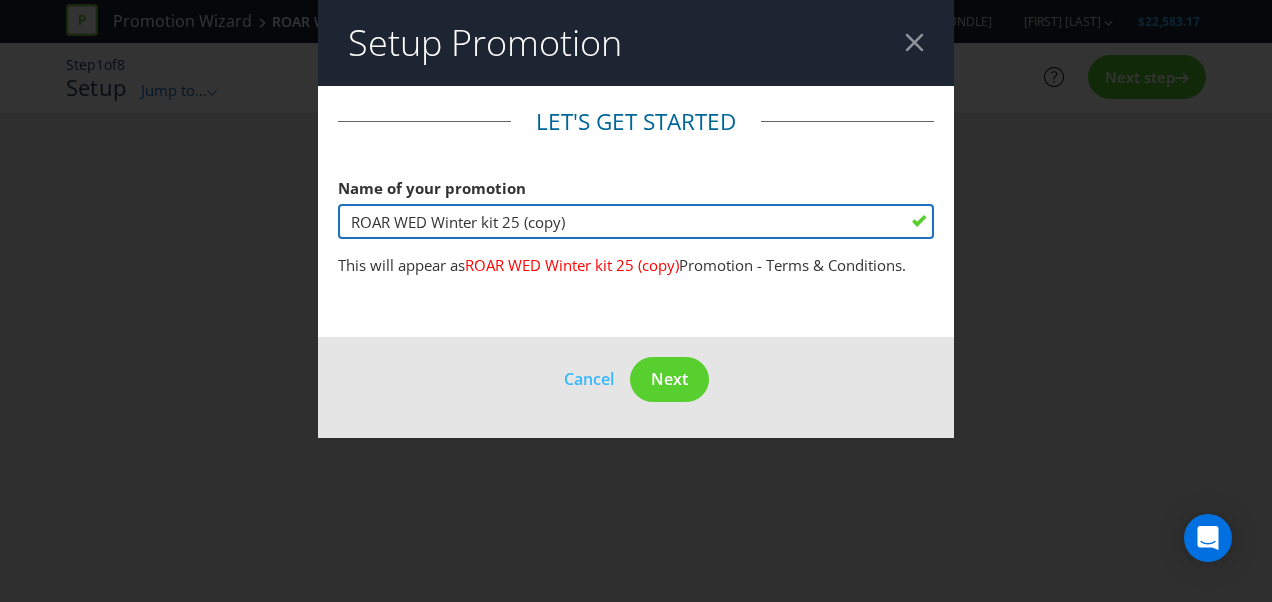 click on "ROAR WED Winter kit 25 (copy)" at bounding box center [636, 221] 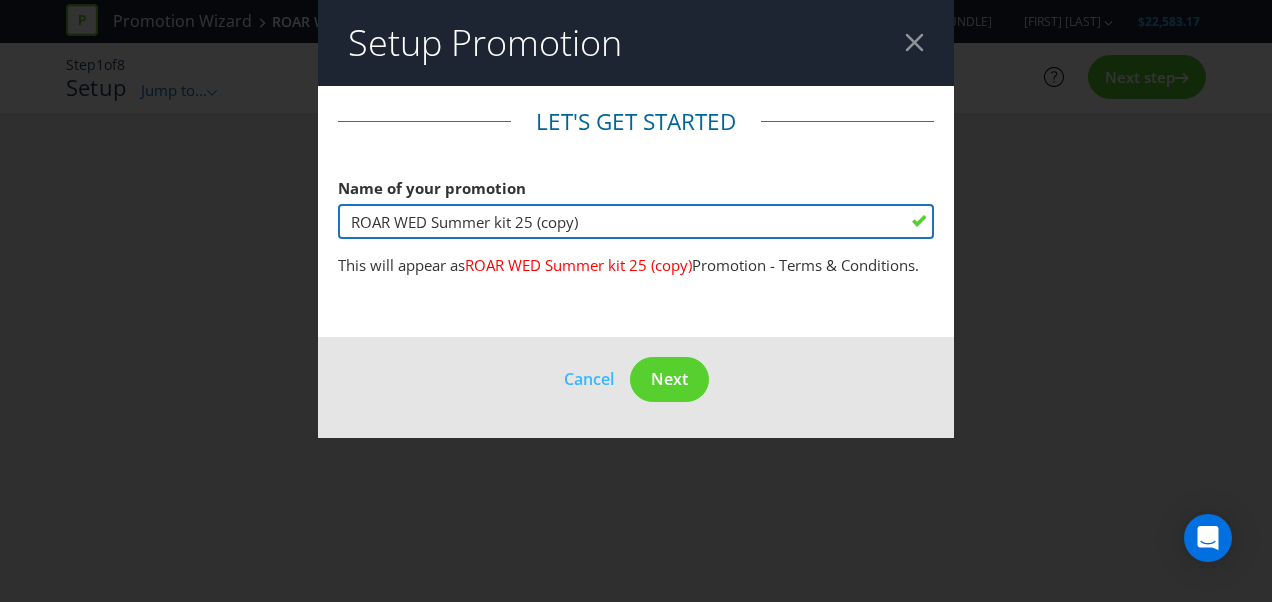 drag, startPoint x: 535, startPoint y: 212, endPoint x: 616, endPoint y: 232, distance: 83.43261 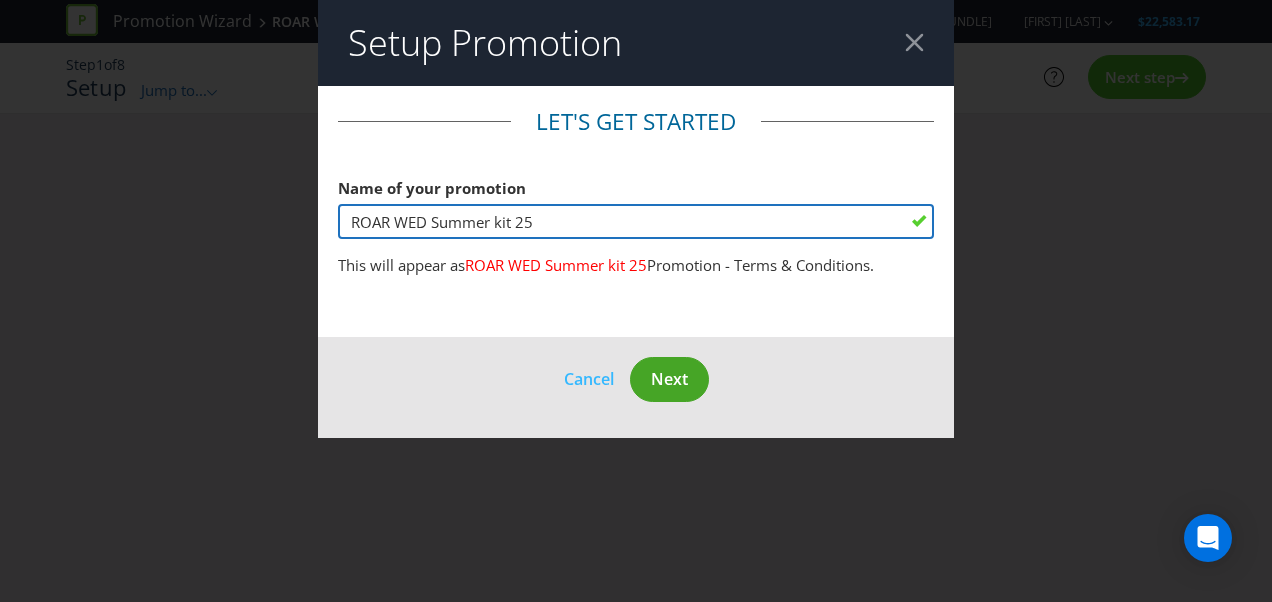 type on "ROAR WED Summer kit 25" 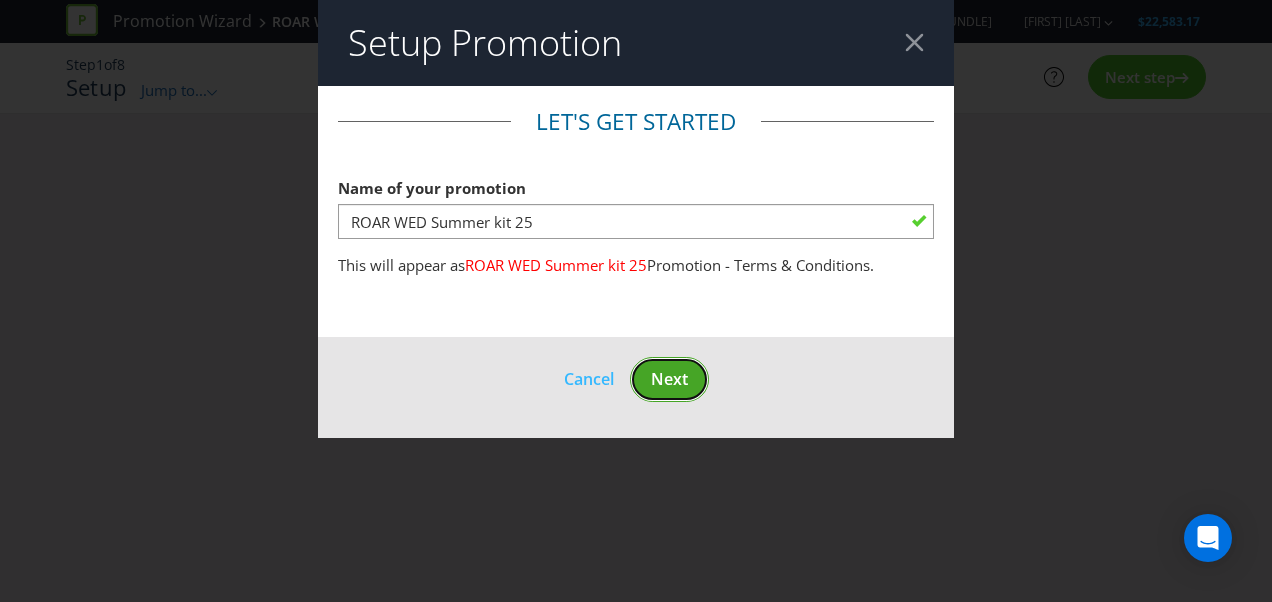 click on "Next" at bounding box center (669, 379) 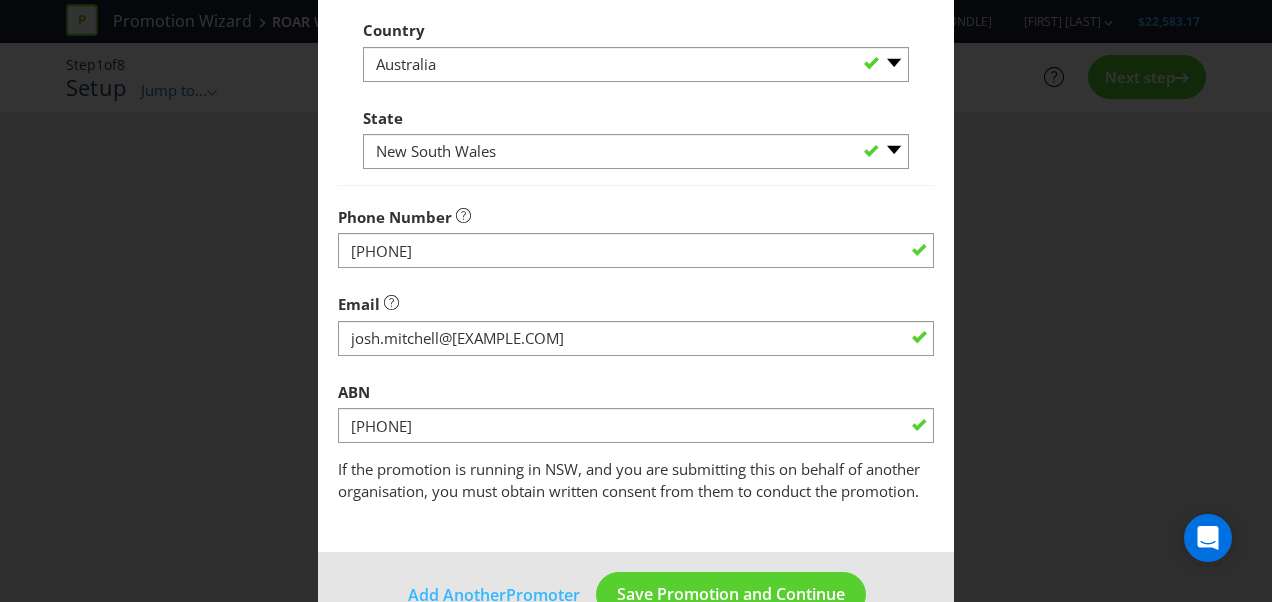 scroll, scrollTop: 702, scrollLeft: 0, axis: vertical 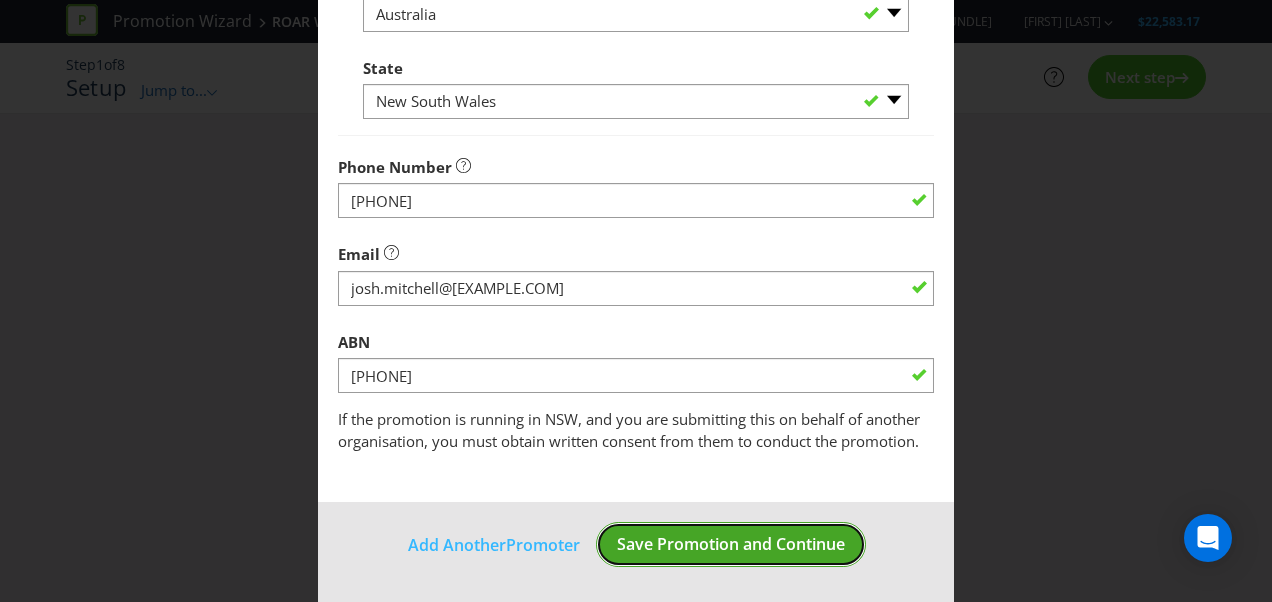 click on "Save Promotion and Continue" at bounding box center (731, 544) 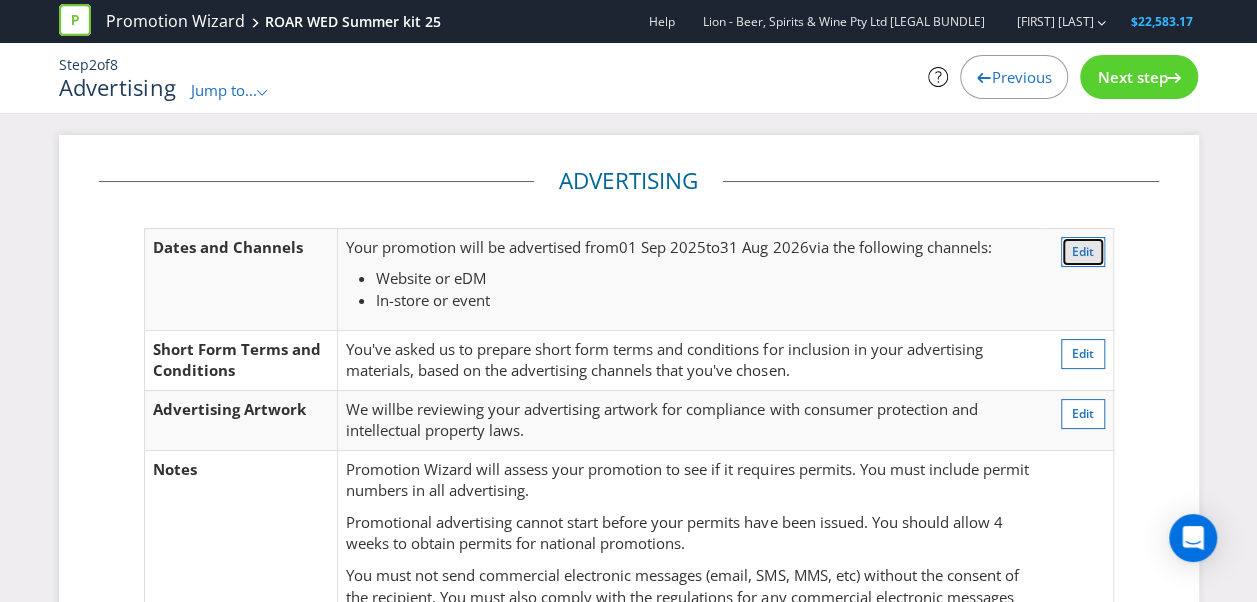 click on "Edit" at bounding box center [1083, 251] 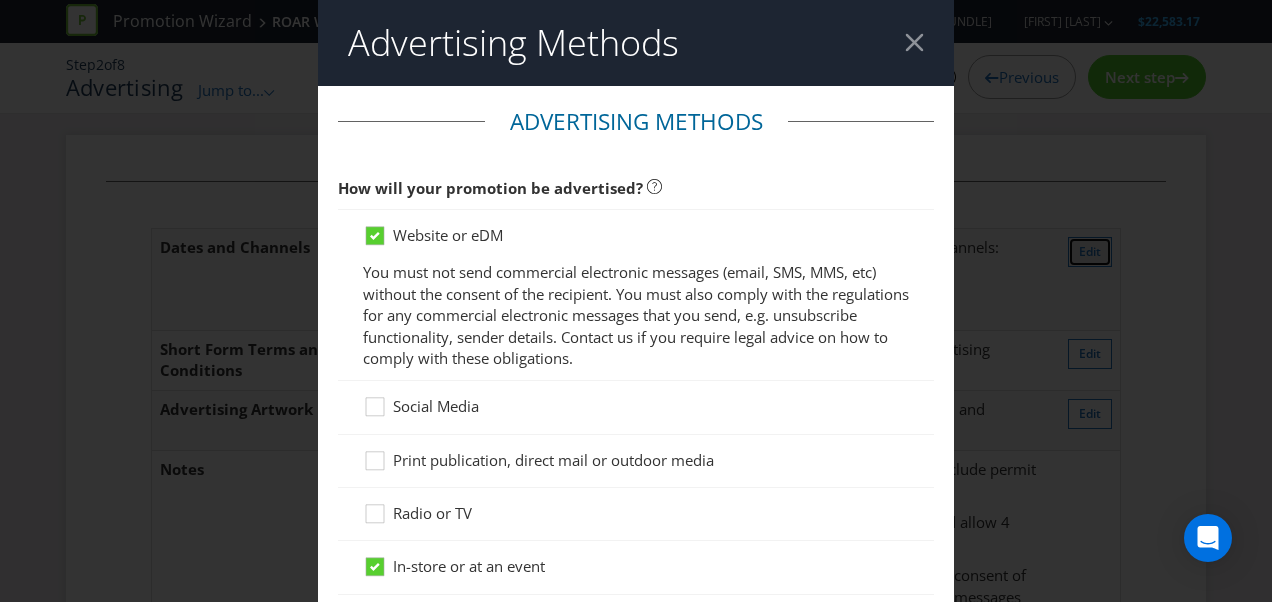 scroll, scrollTop: 105, scrollLeft: 0, axis: vertical 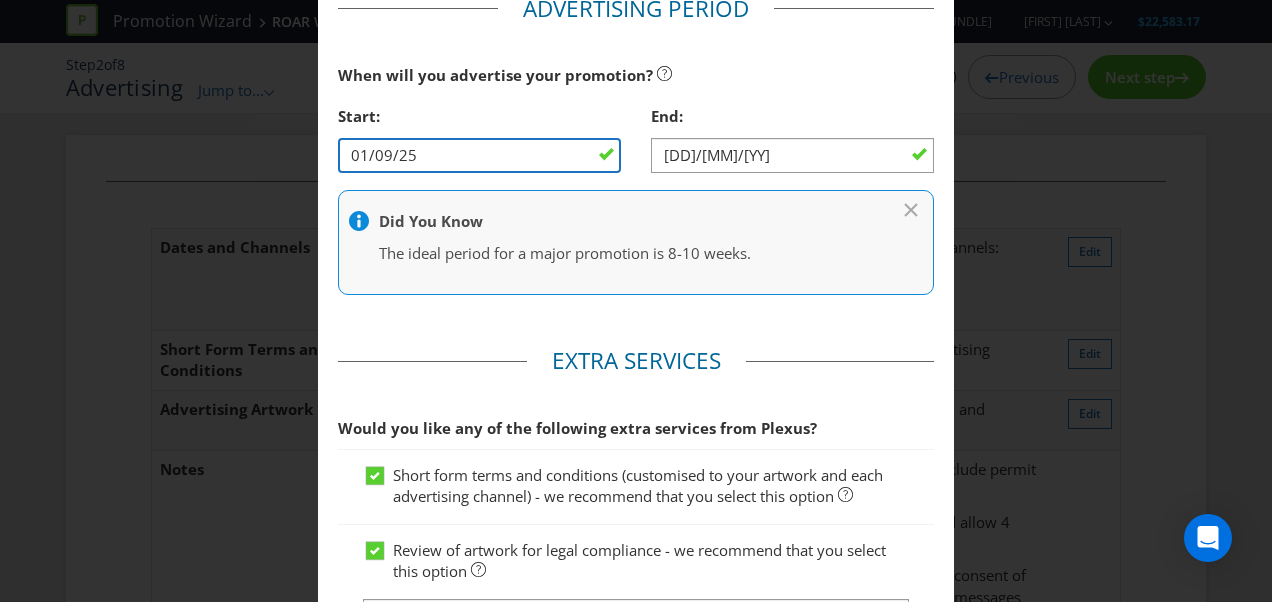 click on "01/09/25" at bounding box center (479, 155) 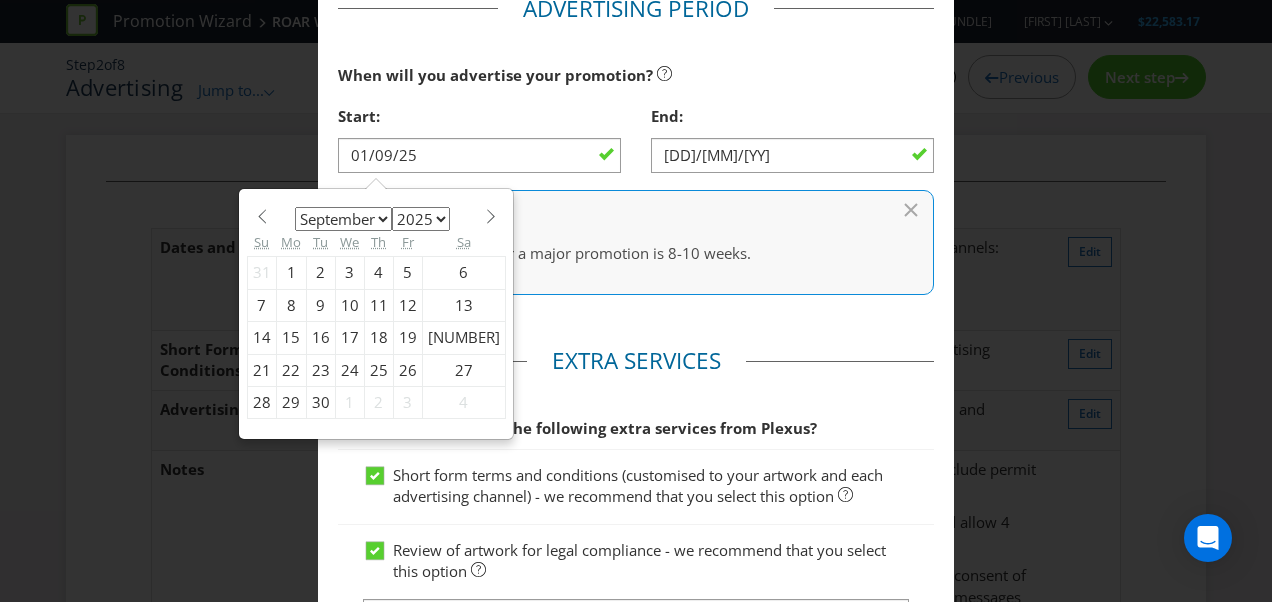 click on "January February March April May June July August September October November December" at bounding box center (343, 219) 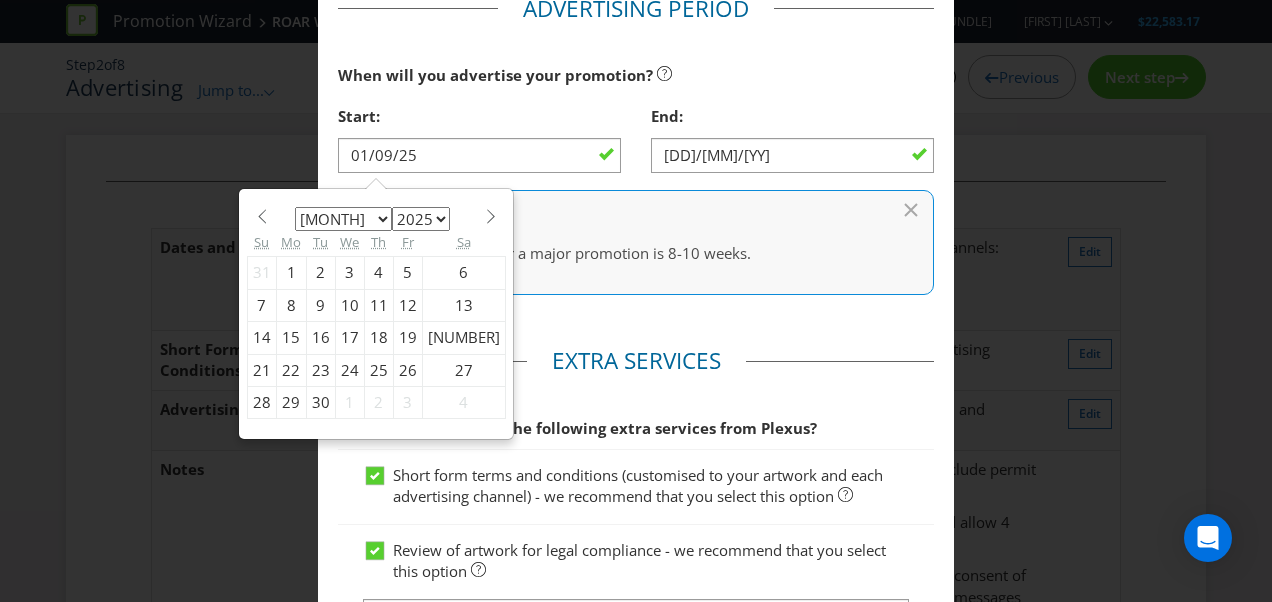 click on "January February March April May June July August September October November December" at bounding box center (343, 219) 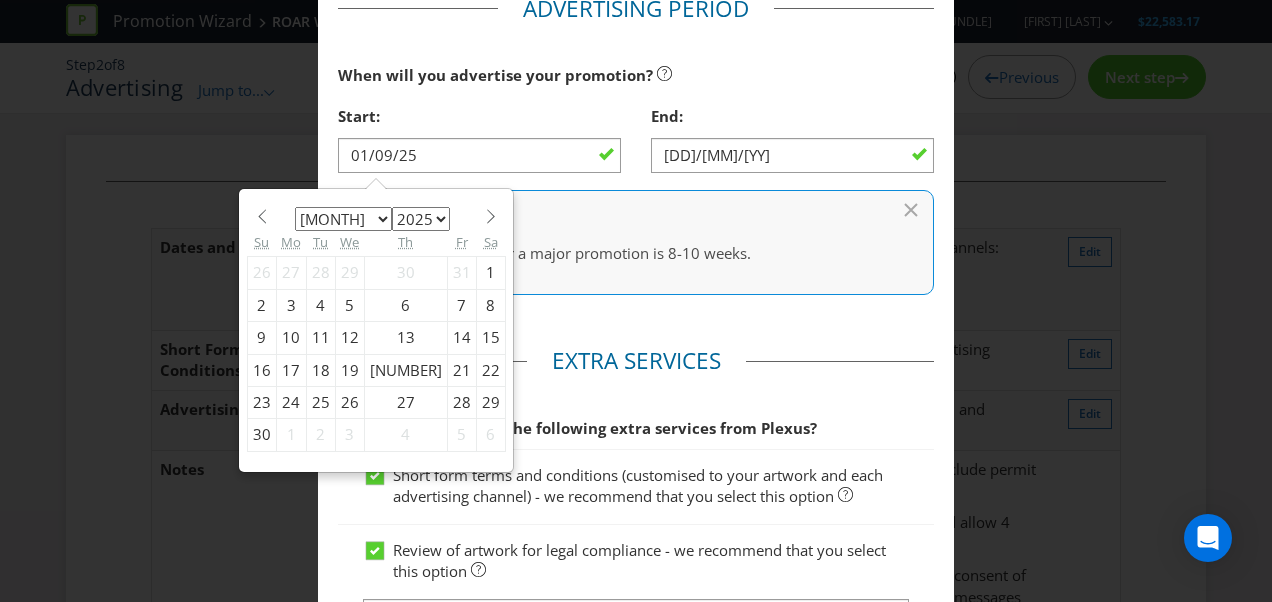 click on "15" at bounding box center (490, 338) 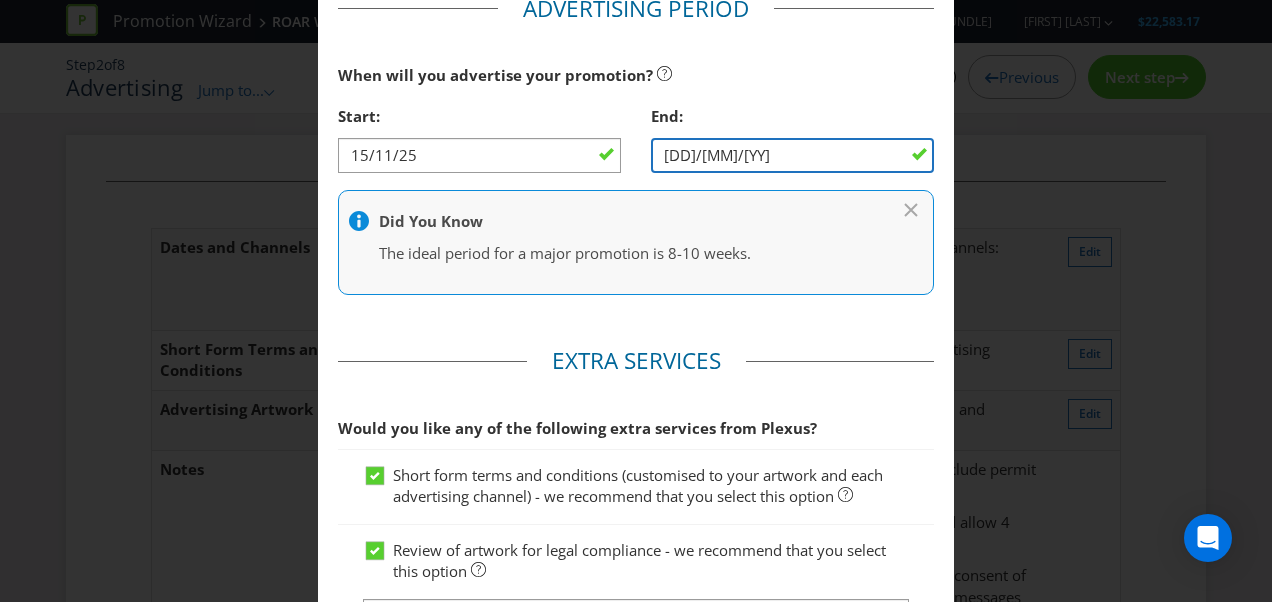 click on "[DD]/[MM]/[YY]" at bounding box center (792, 155) 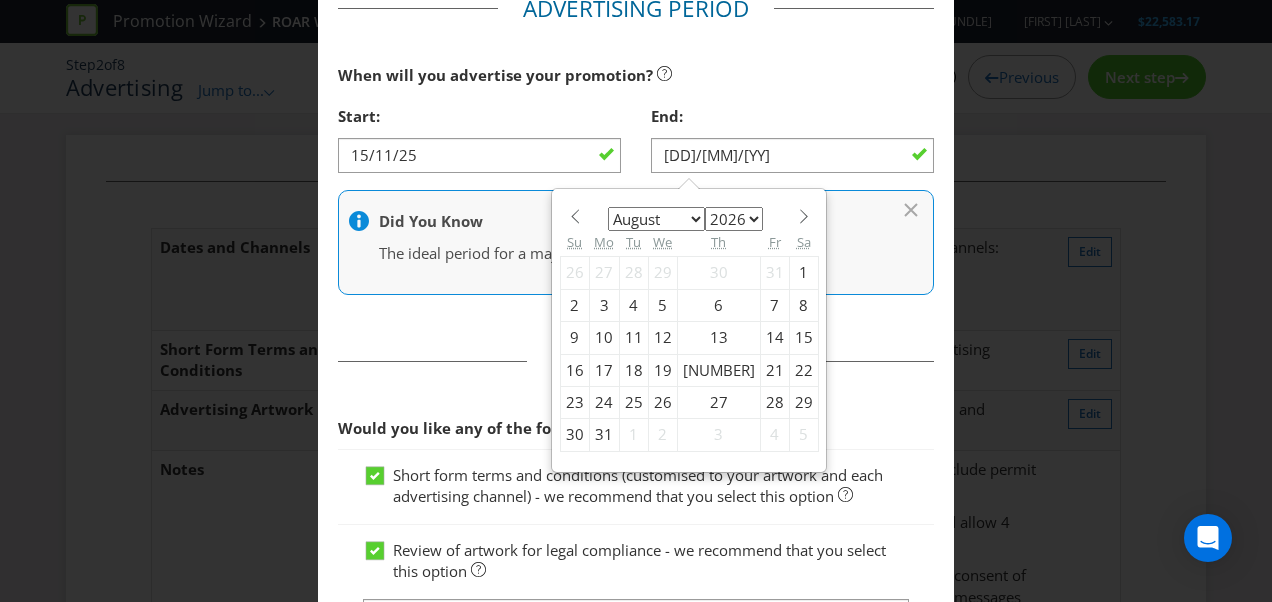 click on "January February March April May June July August September October November December" at bounding box center [656, 219] 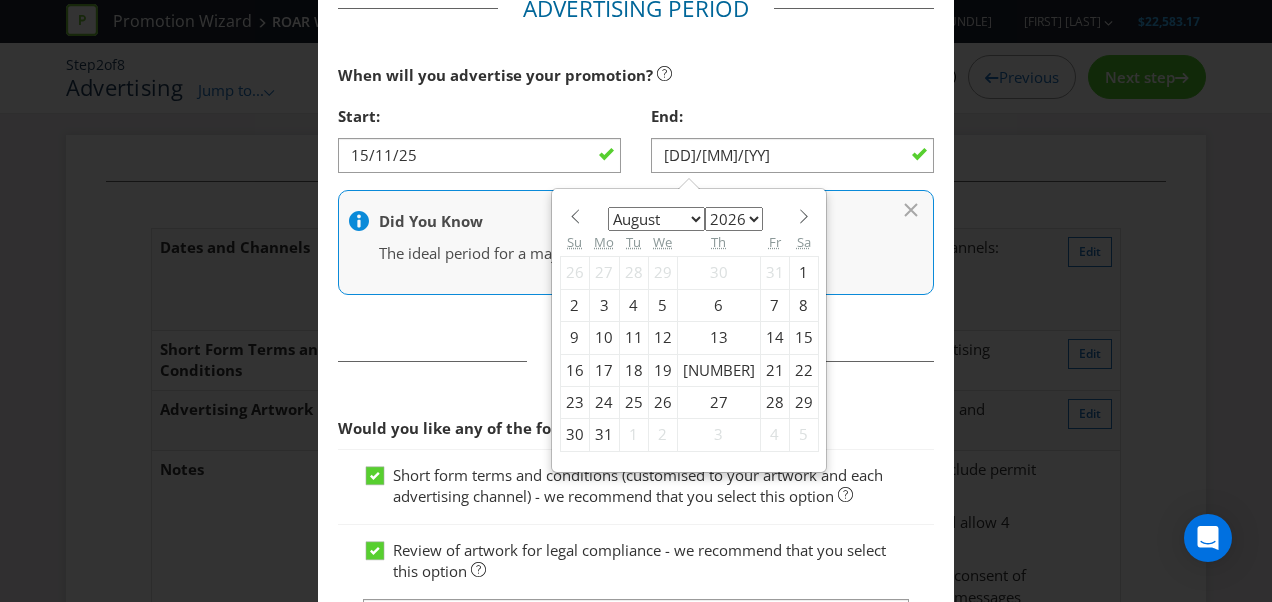 select on "10" 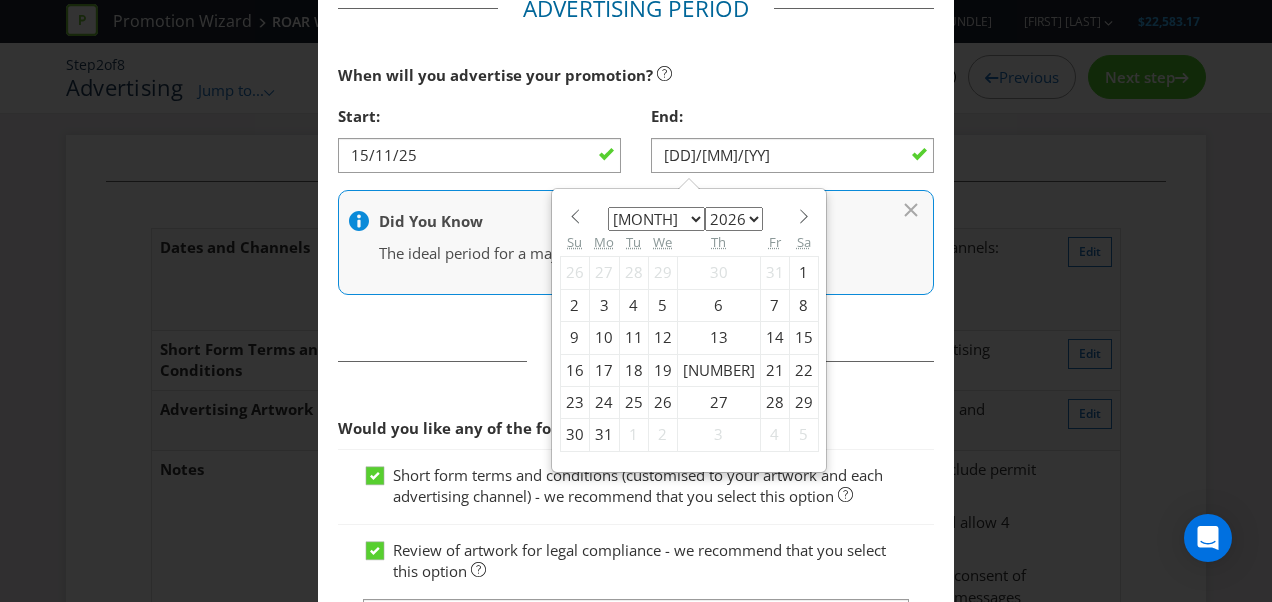click on "January February March April May June July August September October November December" at bounding box center (656, 219) 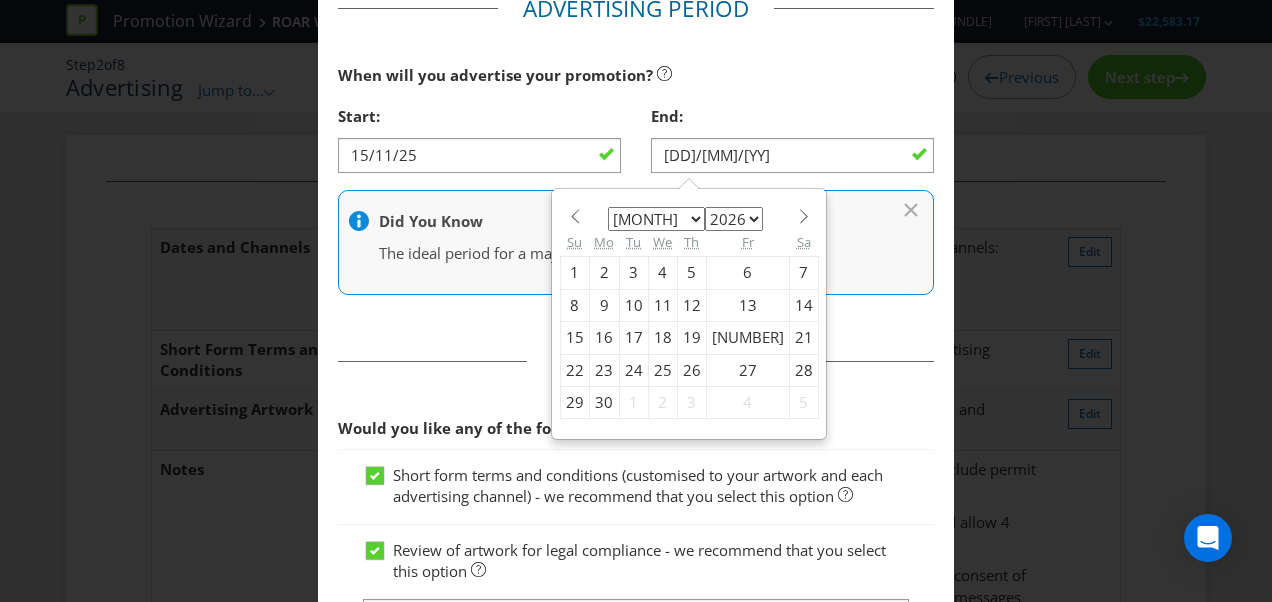 click on "14" at bounding box center [803, 305] 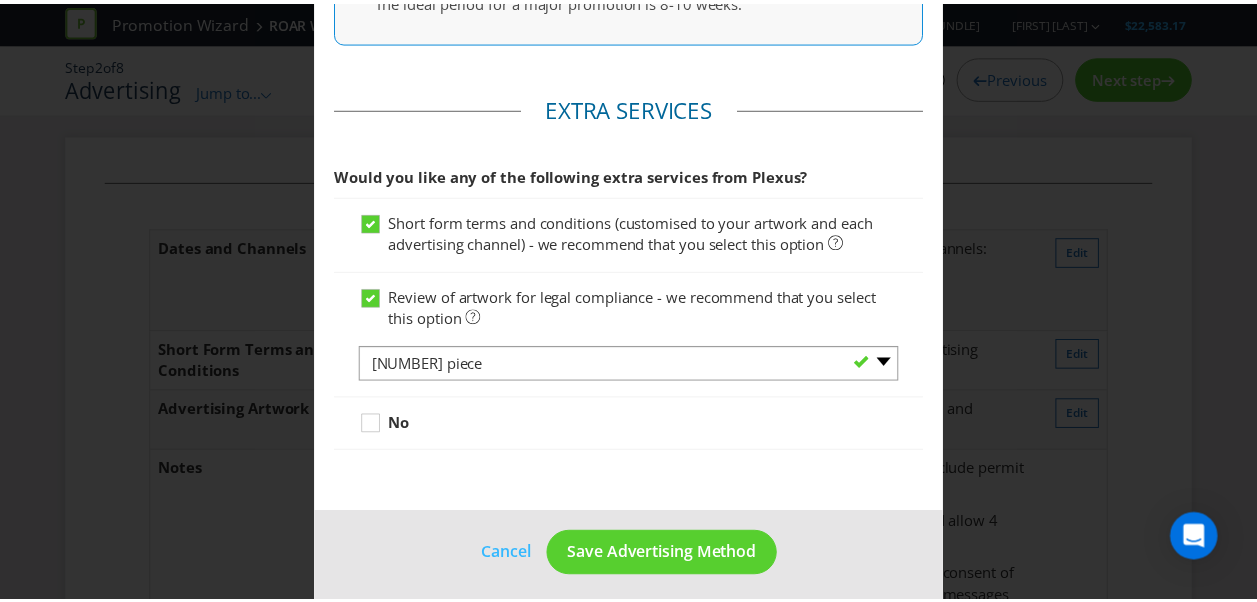 scroll, scrollTop: 1018, scrollLeft: 0, axis: vertical 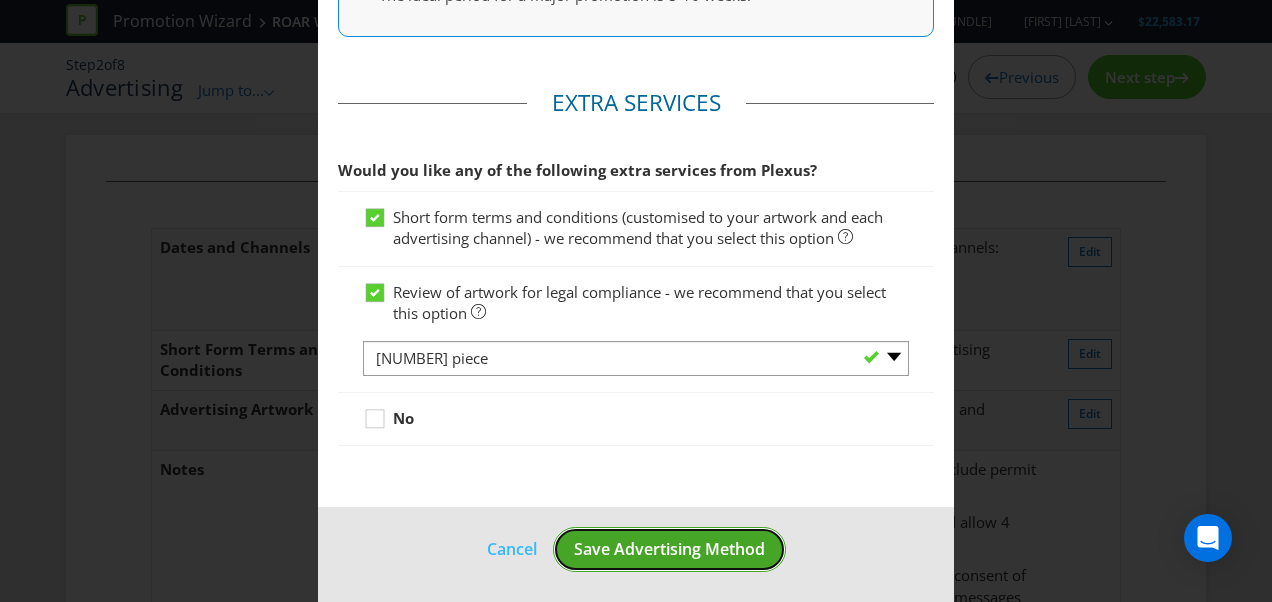 click on "Save Advertising Method" at bounding box center (669, 549) 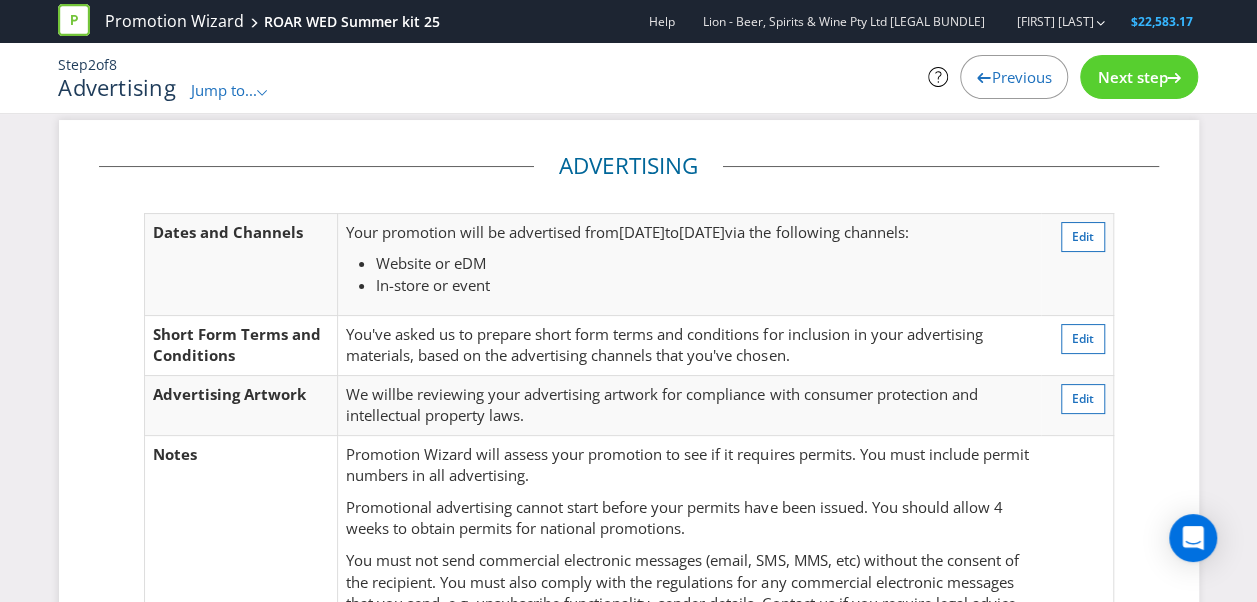 scroll, scrollTop: 5, scrollLeft: 0, axis: vertical 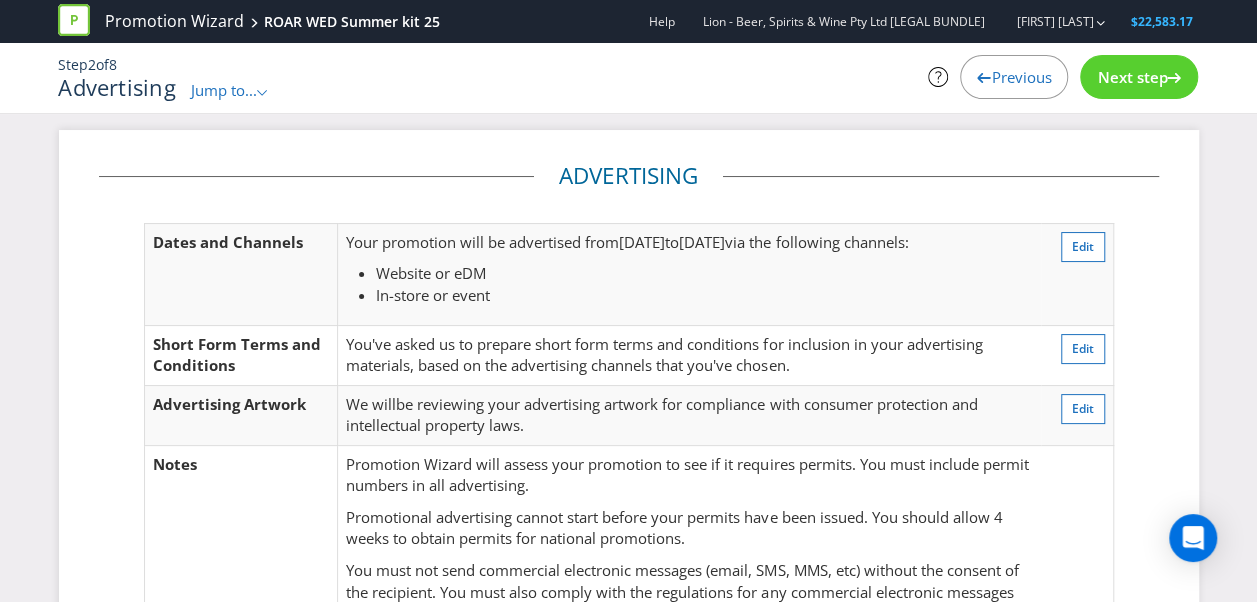 click on "Next step" at bounding box center [1139, 77] 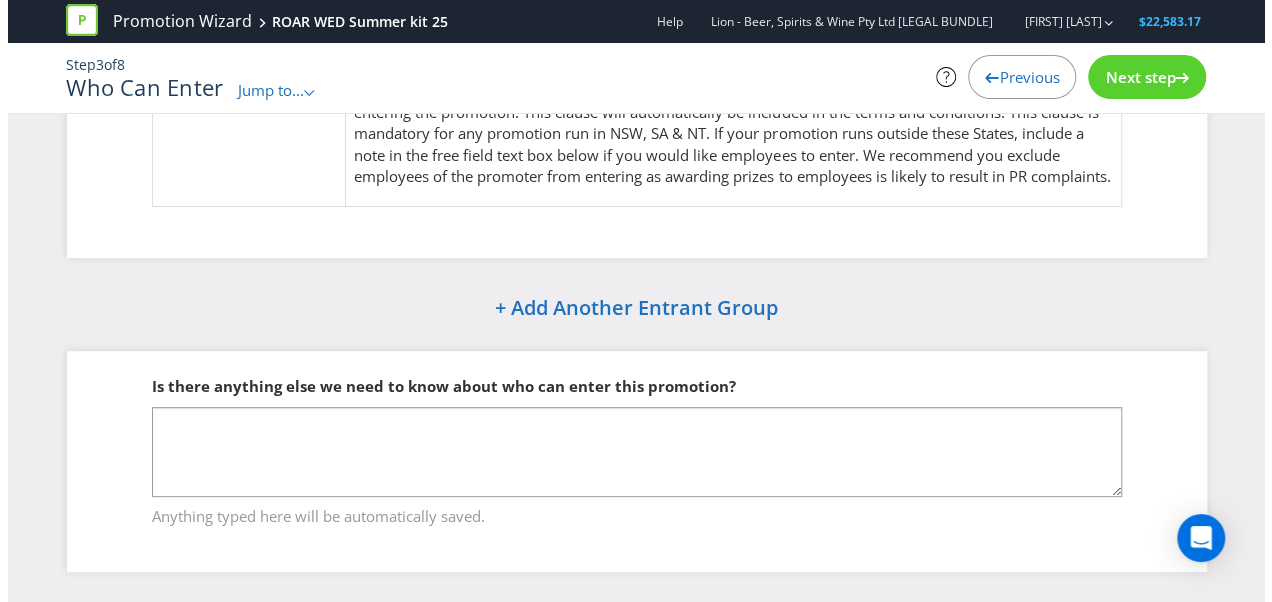 scroll, scrollTop: 0, scrollLeft: 0, axis: both 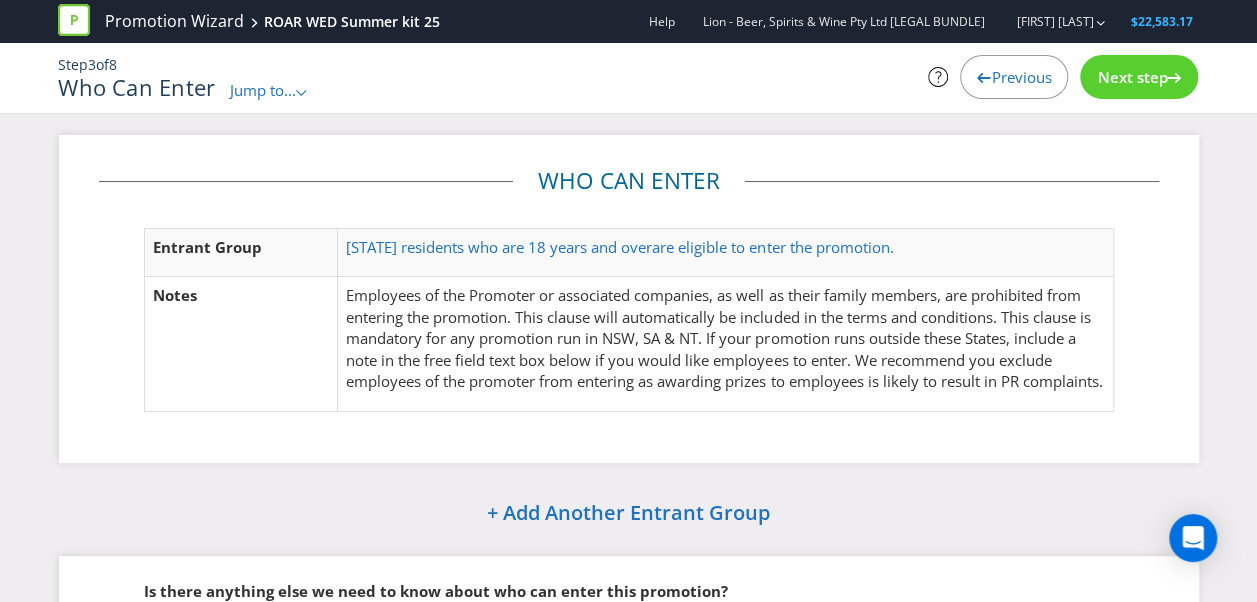 click on "Next step" at bounding box center (1132, 77) 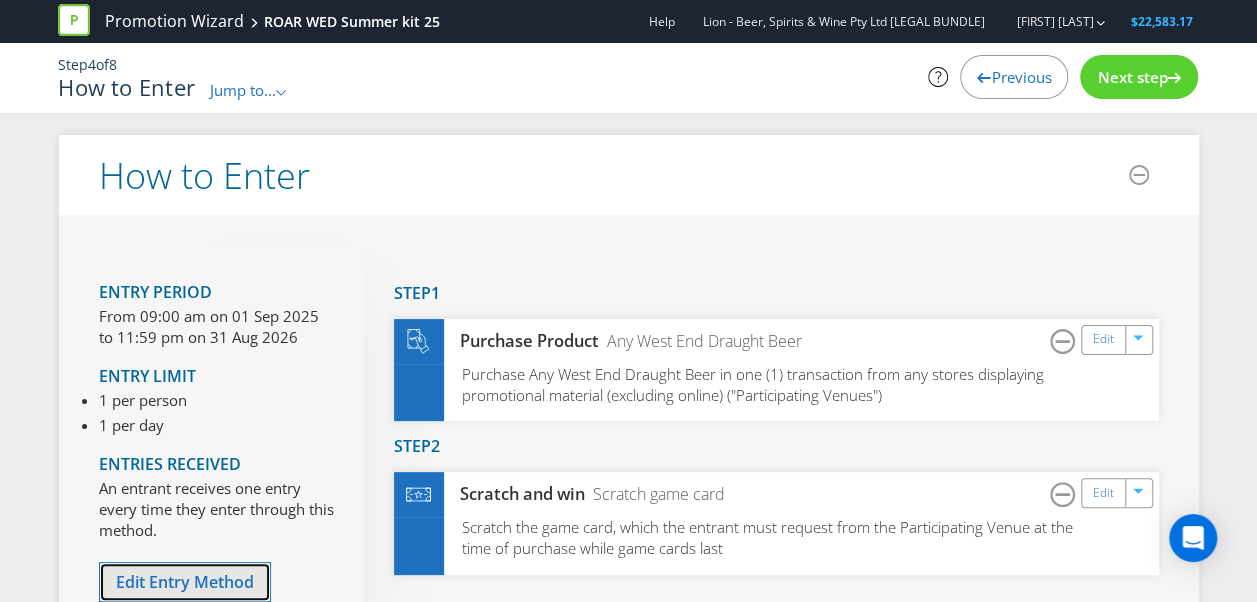 click on "Edit Entry Method" at bounding box center [185, 582] 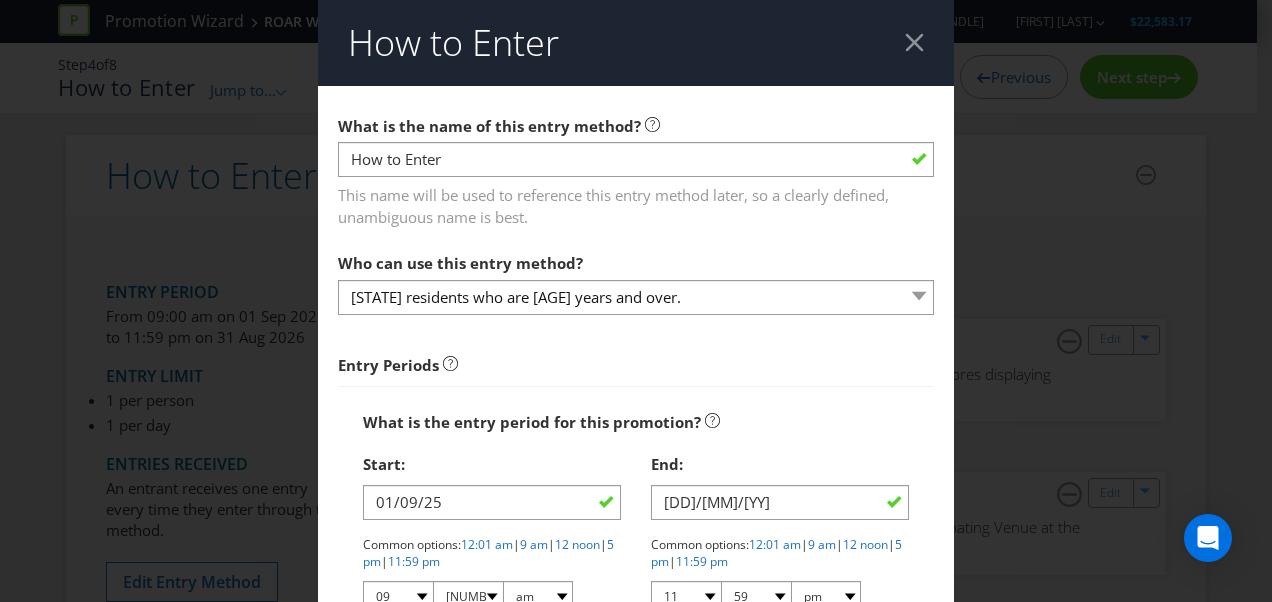 click on "[DD]/[MM]/[YY] Common options:  12:01 am   |  9 am   |  12 noon   |  5 pm   |  11:59 pm   01 02 03 04 05 06 07 08 09 10 11 12 00 01 05 10 15 20 25 29 30 35 40 45 50 55 59 am pm" at bounding box center (492, 550) 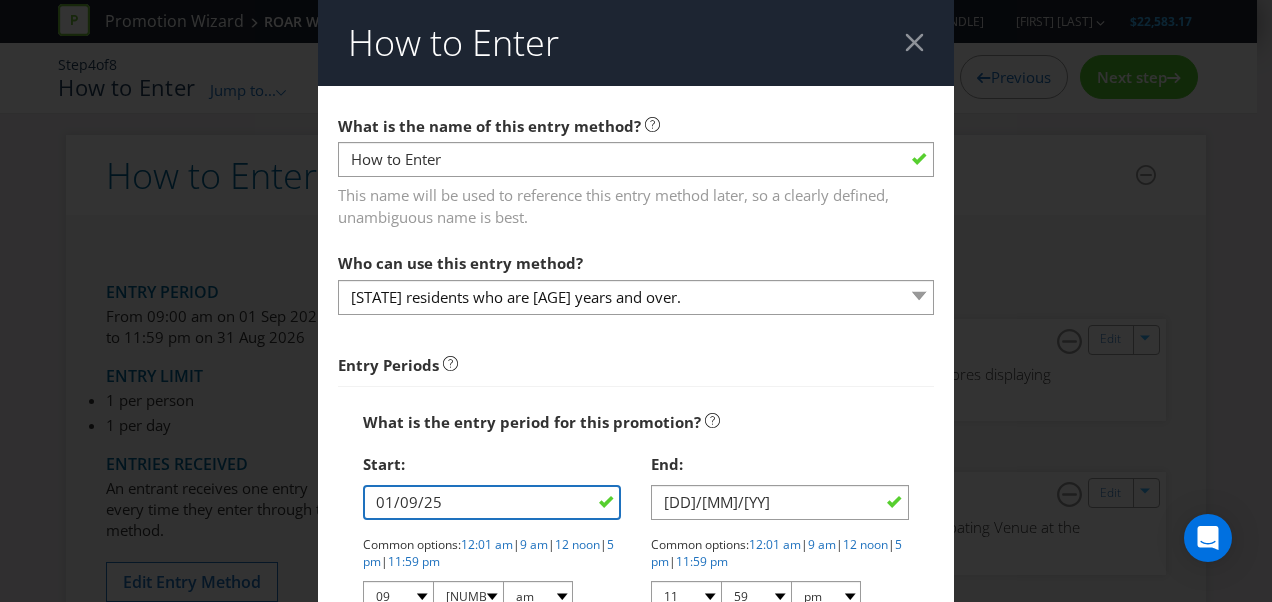 click on "01/09/25" at bounding box center [492, 502] 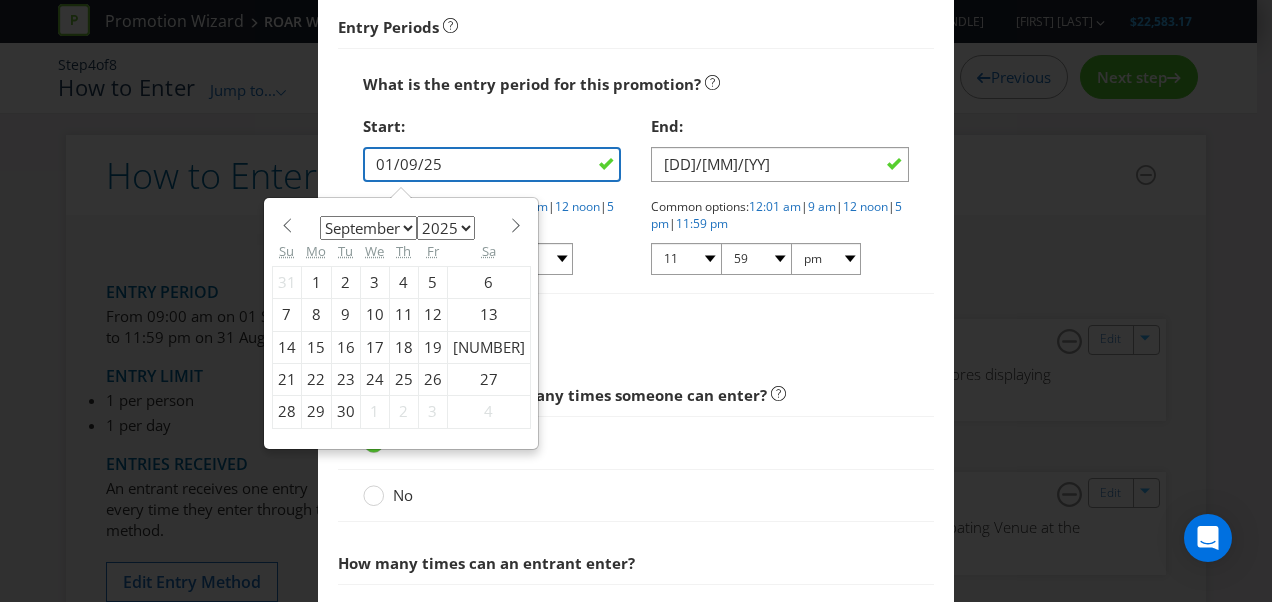 scroll, scrollTop: 340, scrollLeft: 0, axis: vertical 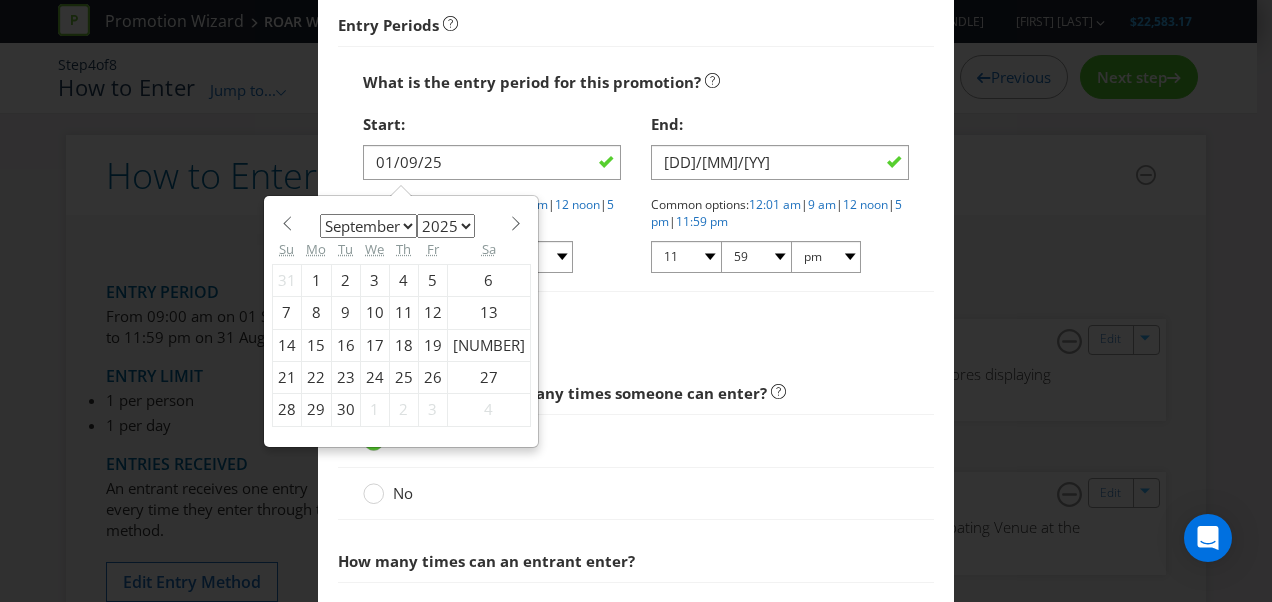 click on "January February March April May June July August September October November December" at bounding box center [368, 226] 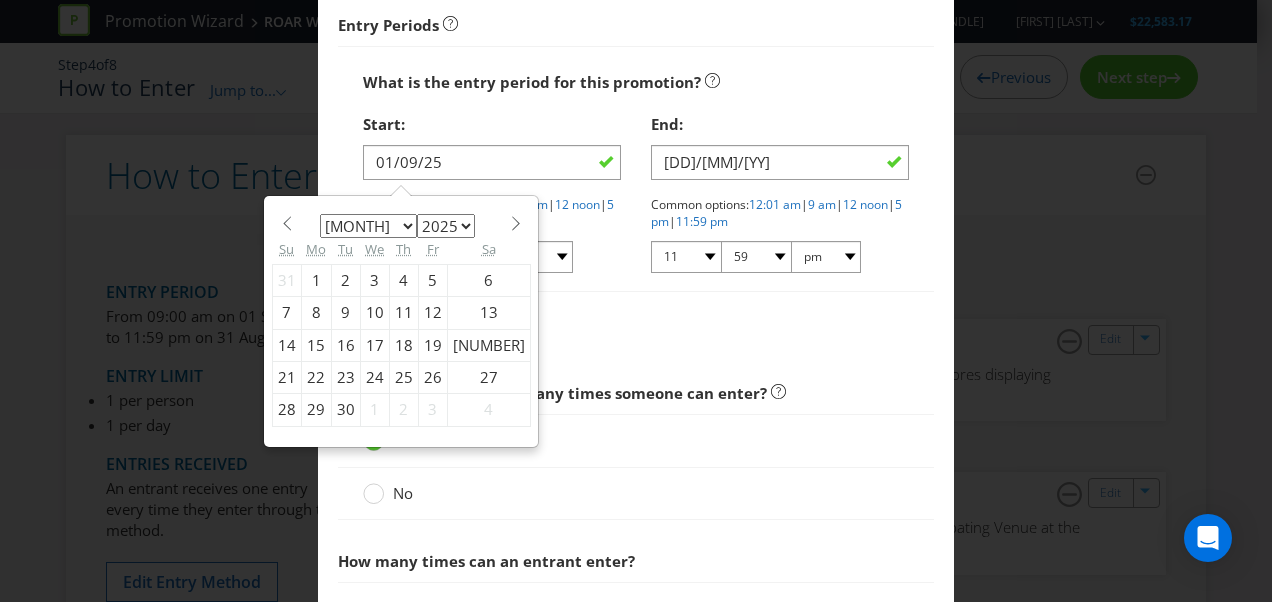 click on "January February March April May June July August September October November December" at bounding box center [368, 226] 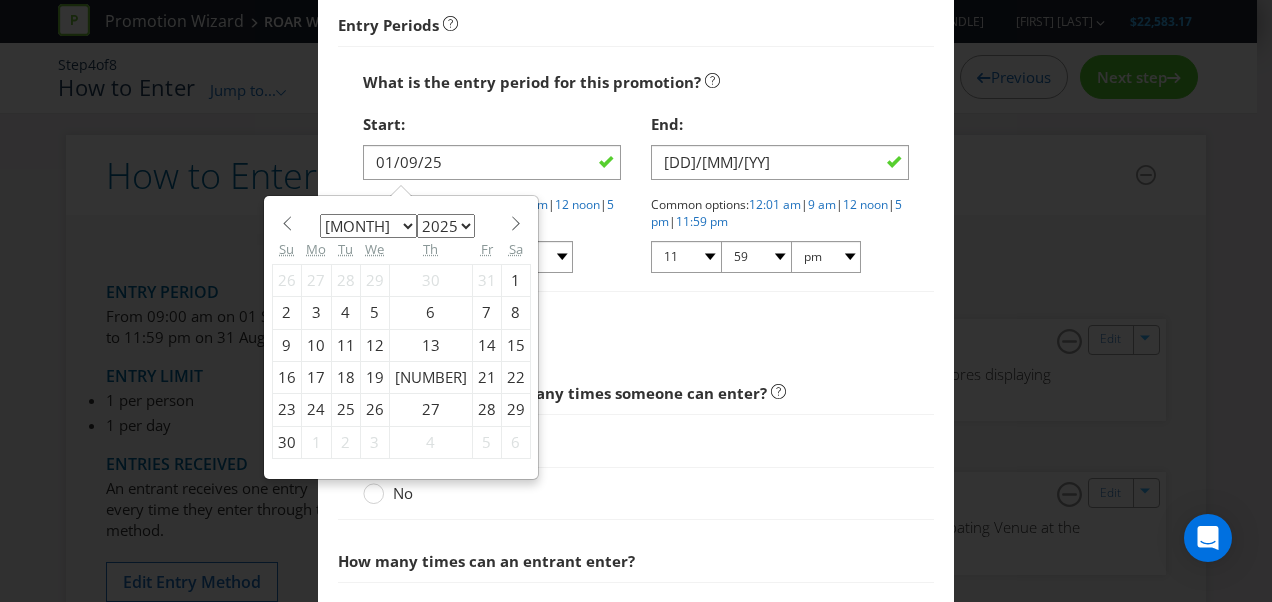 click on "15" at bounding box center [515, 345] 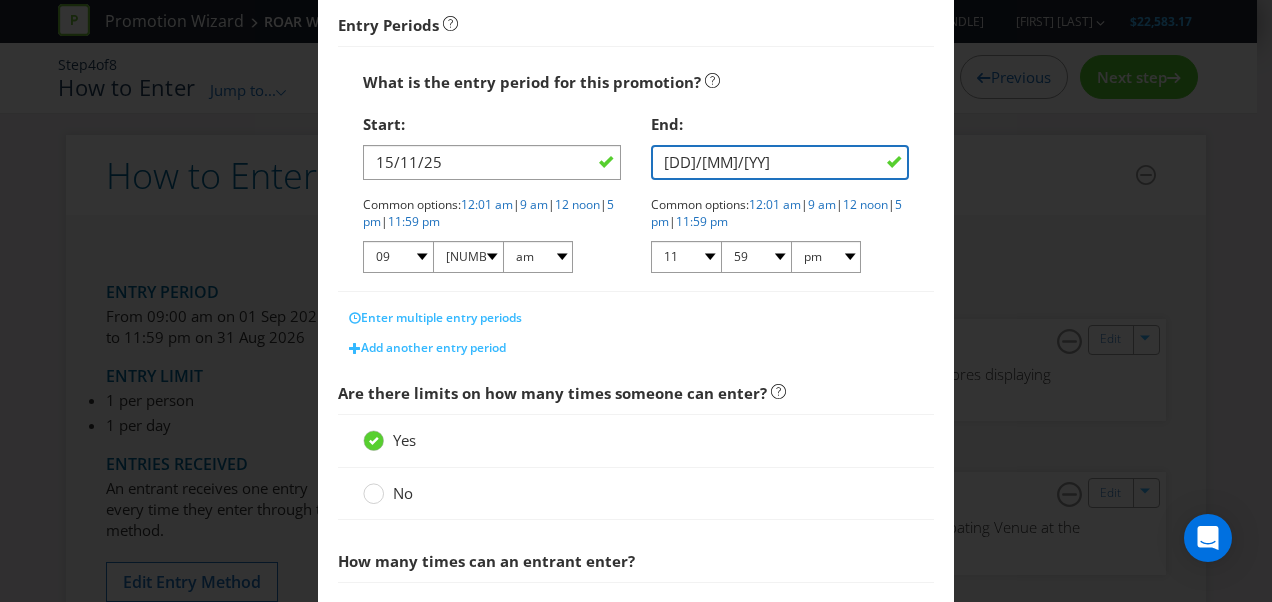 click on "[DD]/[MM]/[YY]" at bounding box center [780, 162] 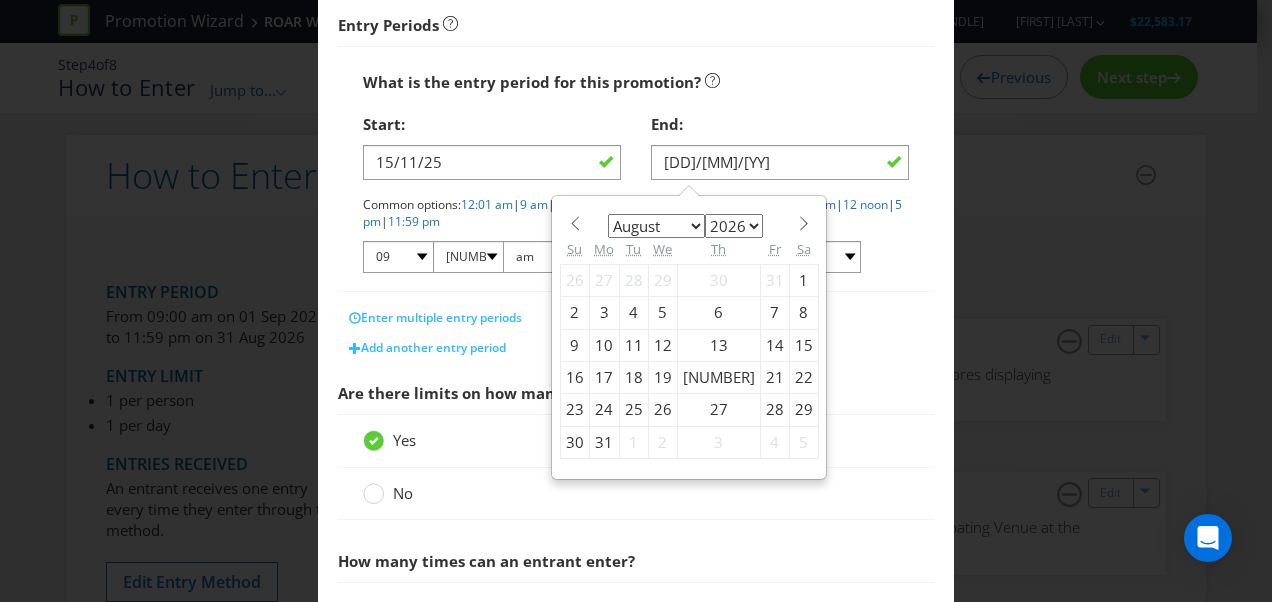click on "January February March April May June July August September October November December" at bounding box center (656, 226) 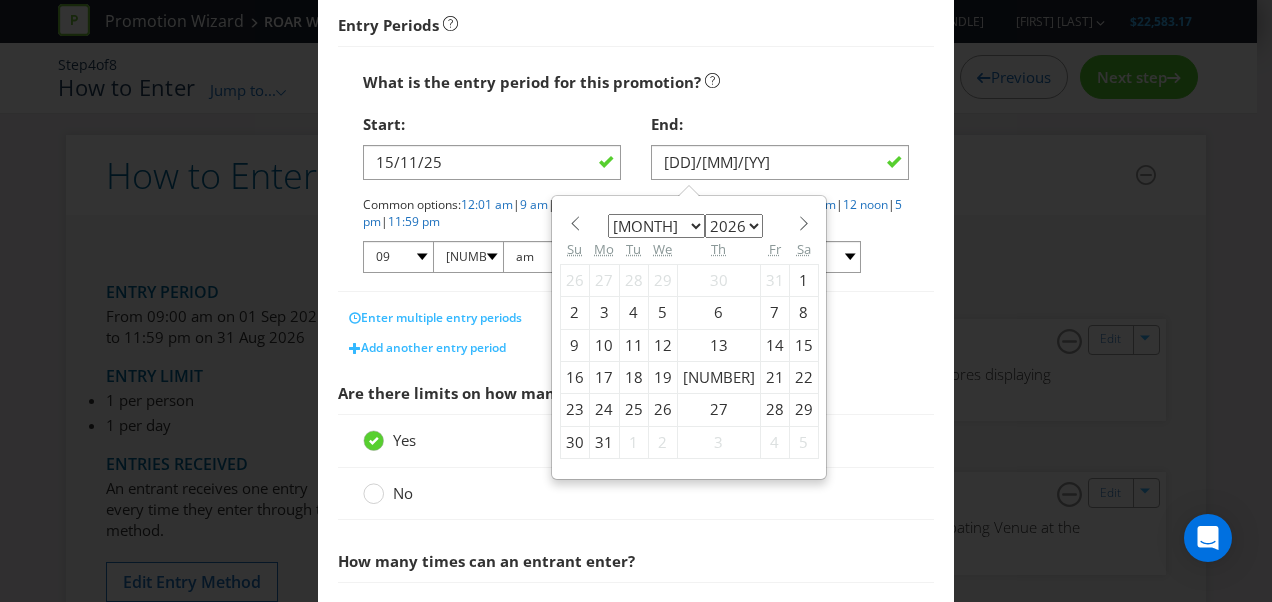 click on "January February March April May June July August September October November December" at bounding box center (656, 226) 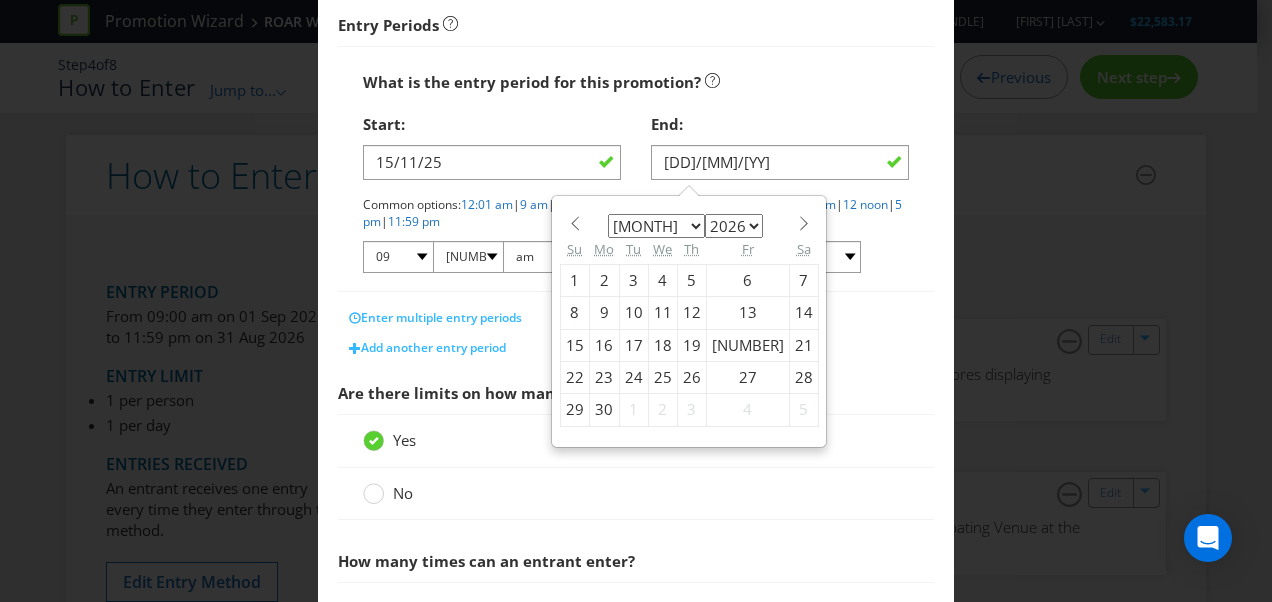 click on "14" at bounding box center [803, 313] 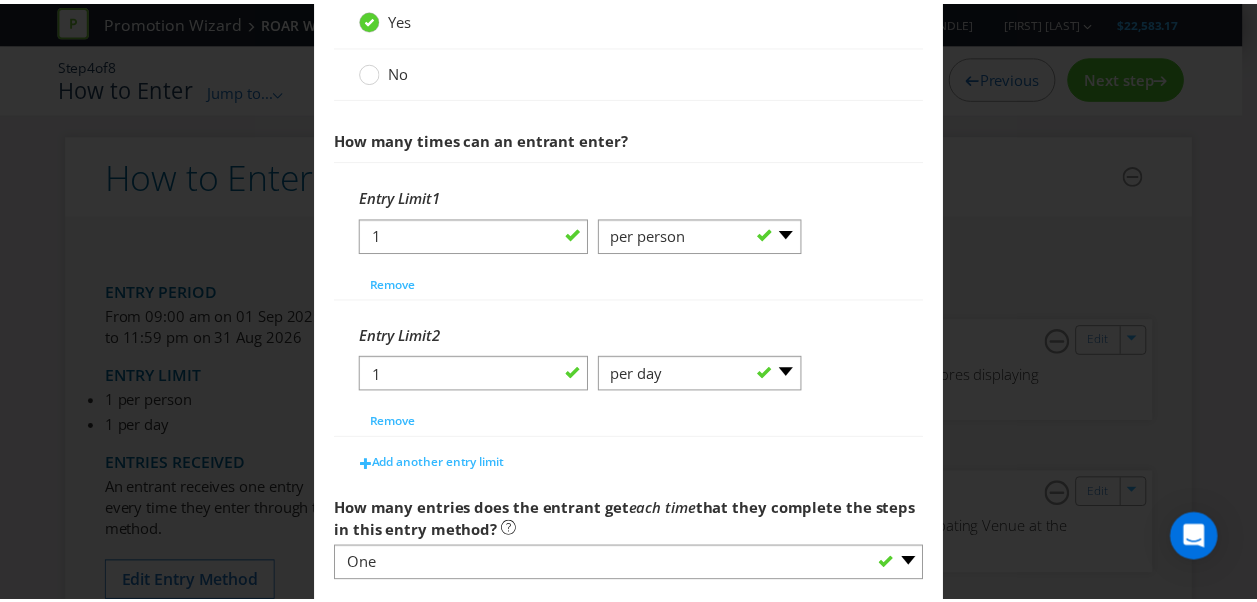 scroll, scrollTop: 872, scrollLeft: 0, axis: vertical 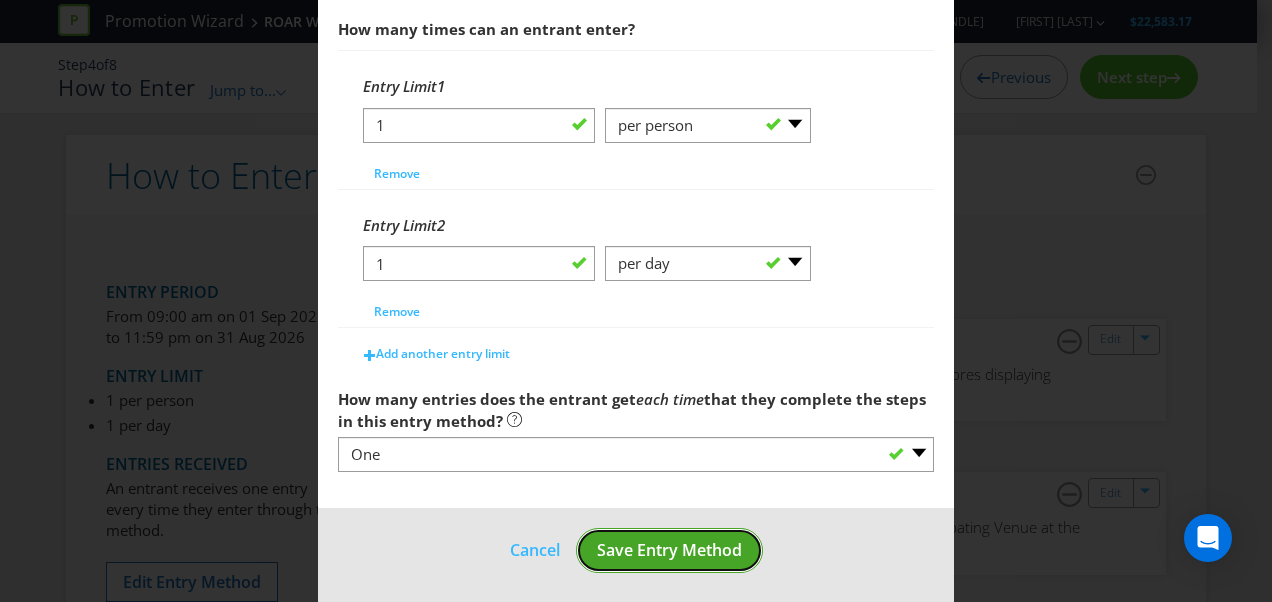 click on "Save Entry Method" at bounding box center [669, 550] 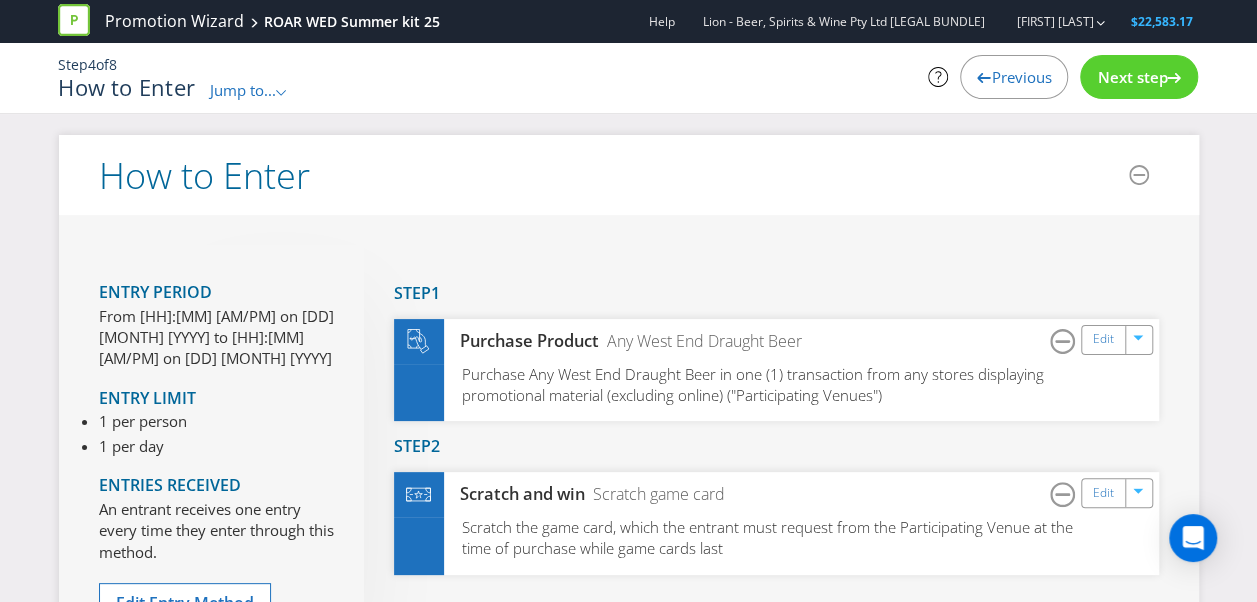 click on "Next step" at bounding box center (1132, 77) 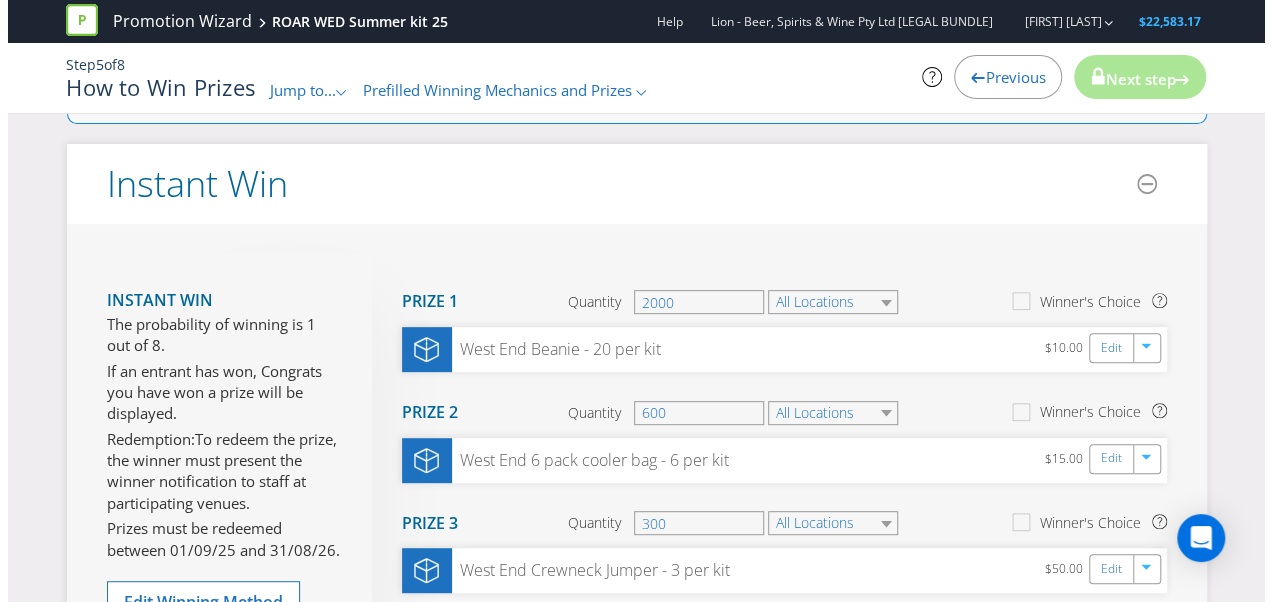 scroll, scrollTop: 380, scrollLeft: 0, axis: vertical 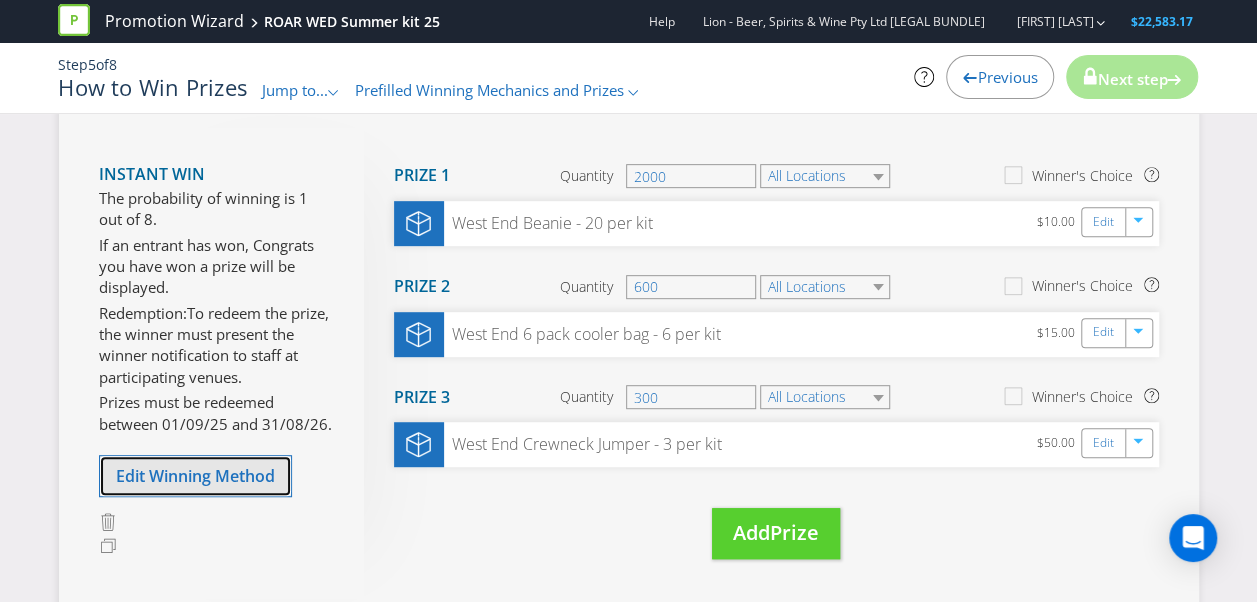 click on "Edit Winning Method" at bounding box center [195, 476] 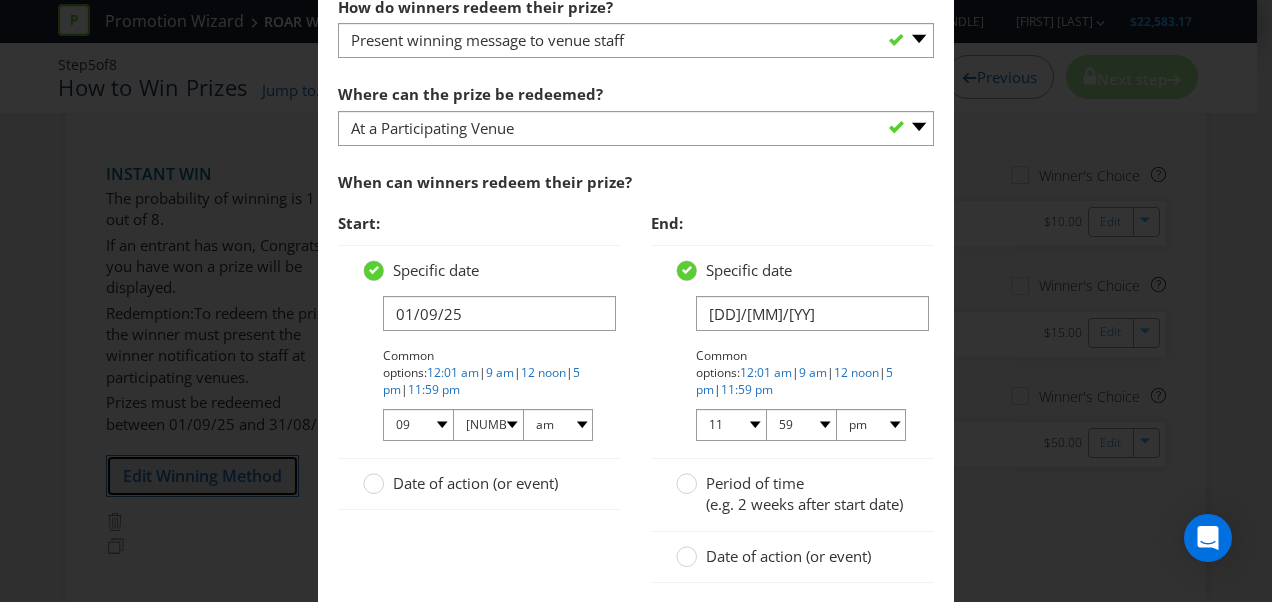 scroll, scrollTop: 1511, scrollLeft: 0, axis: vertical 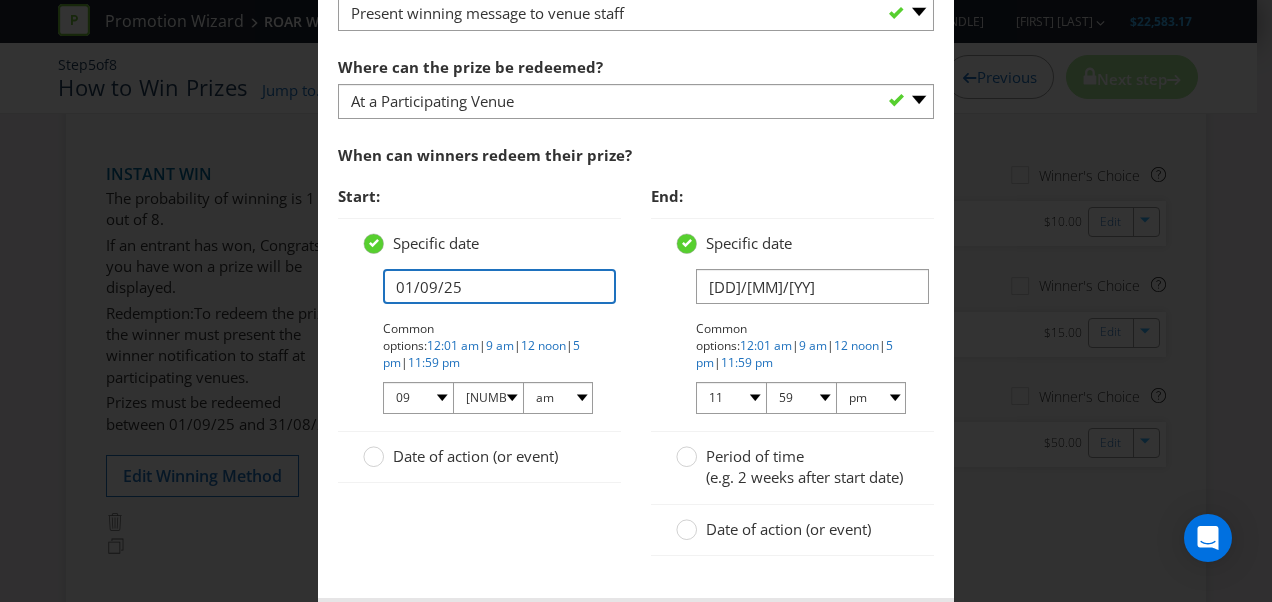 click on "01/09/25" at bounding box center [499, 286] 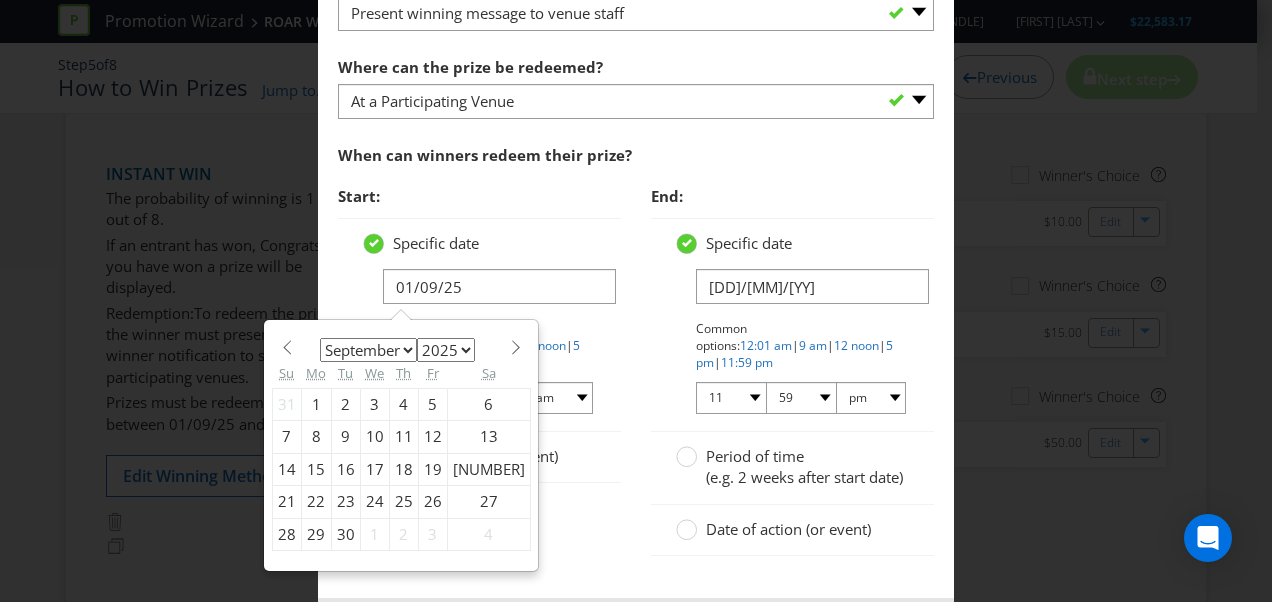 click on "January February March April May June July August September October November December" at bounding box center [368, 350] 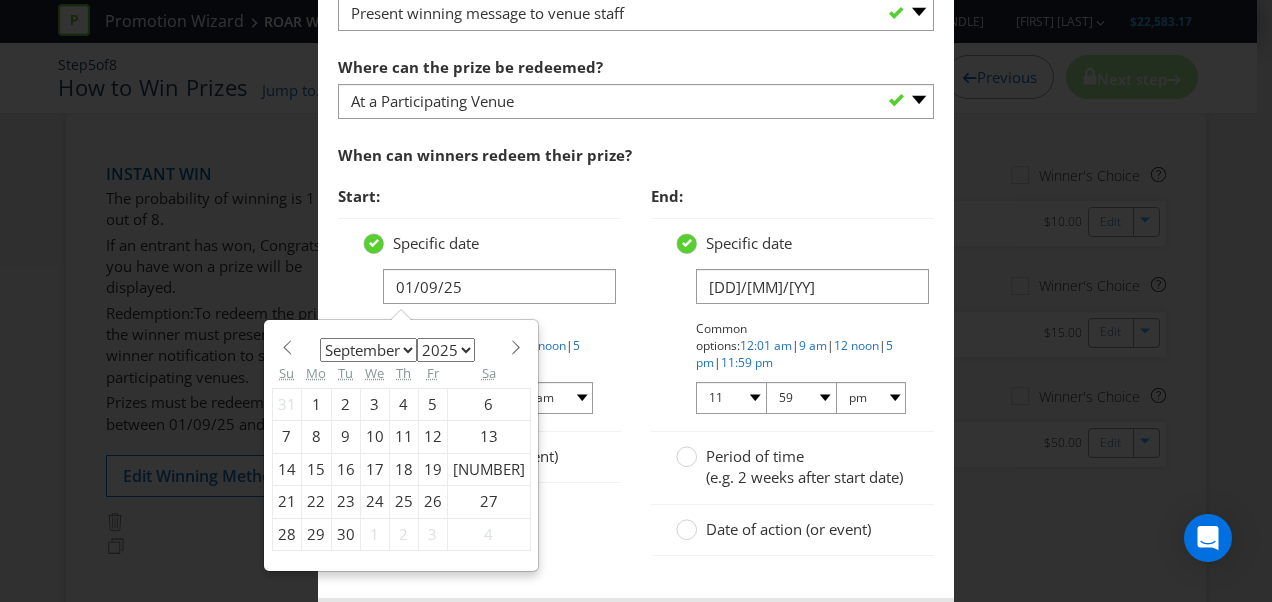 select on "10" 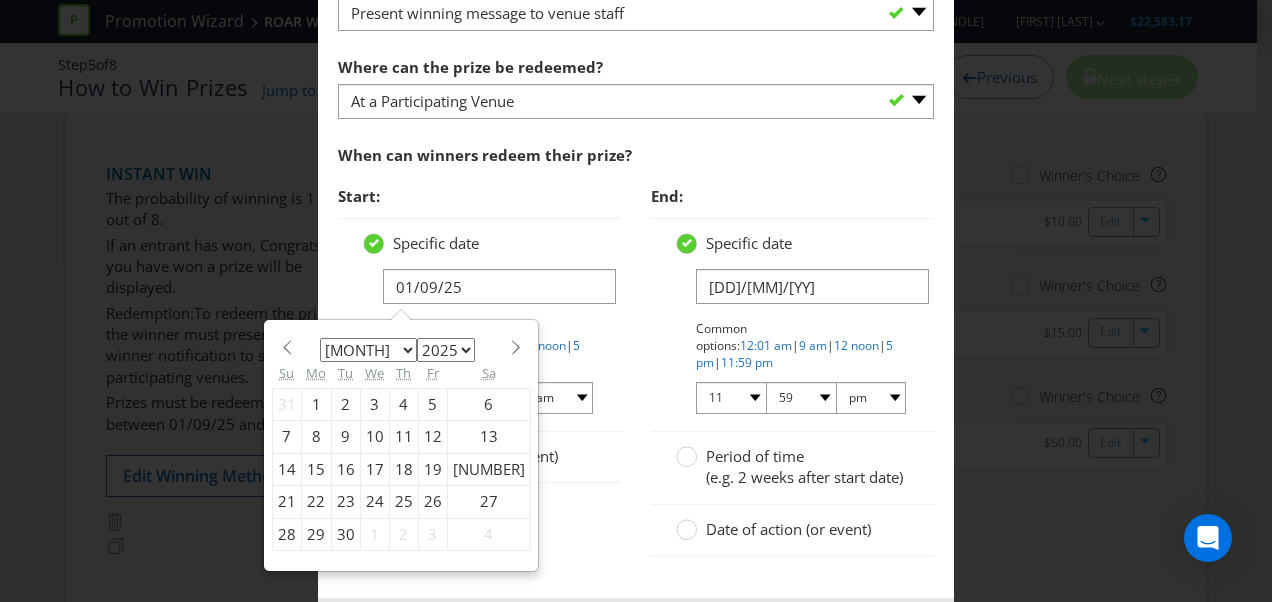 click on "January February March April May June July August September October November December" at bounding box center [368, 350] 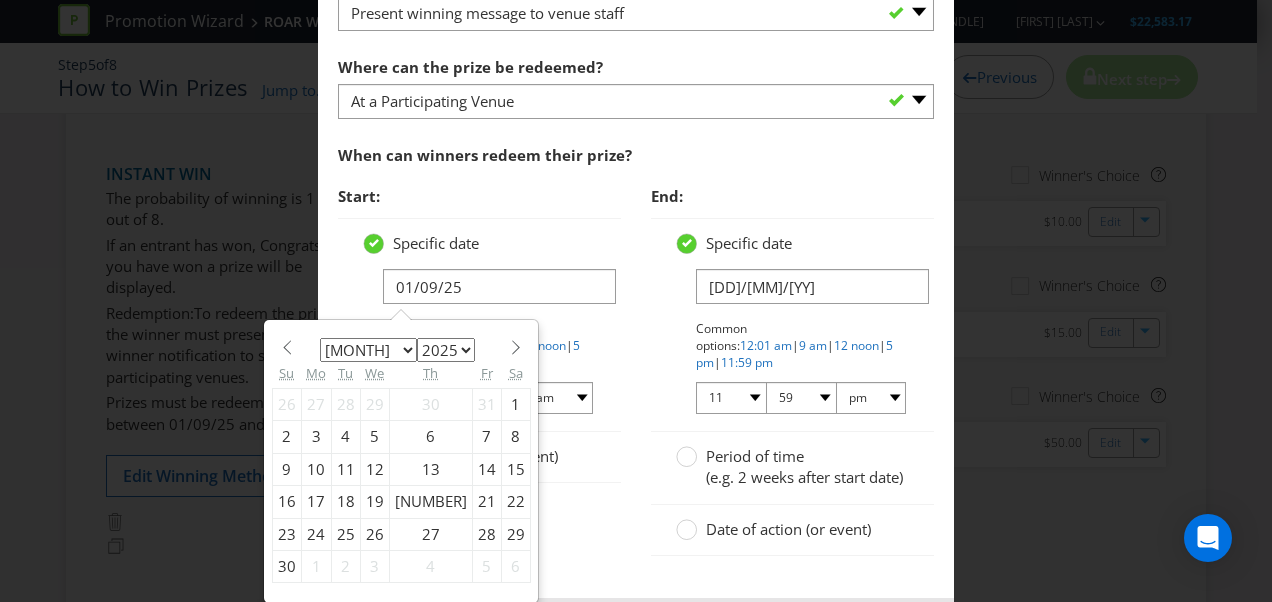 click on "15" at bounding box center (515, 469) 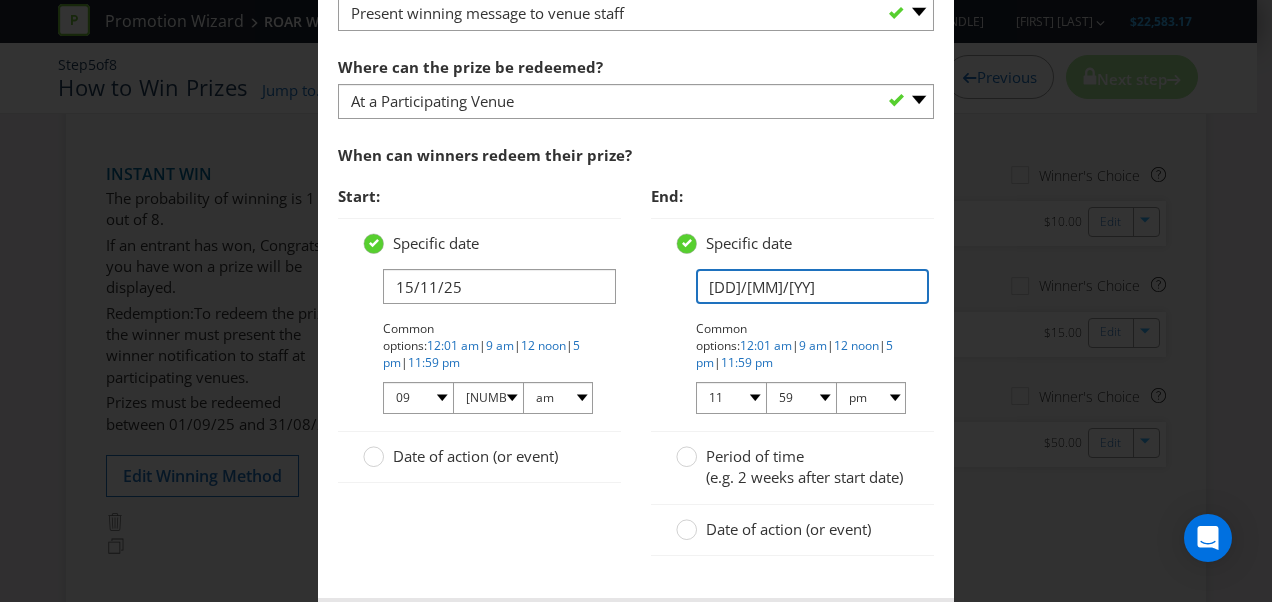 click on "[DD]/[MM]/[YY]" at bounding box center [812, 286] 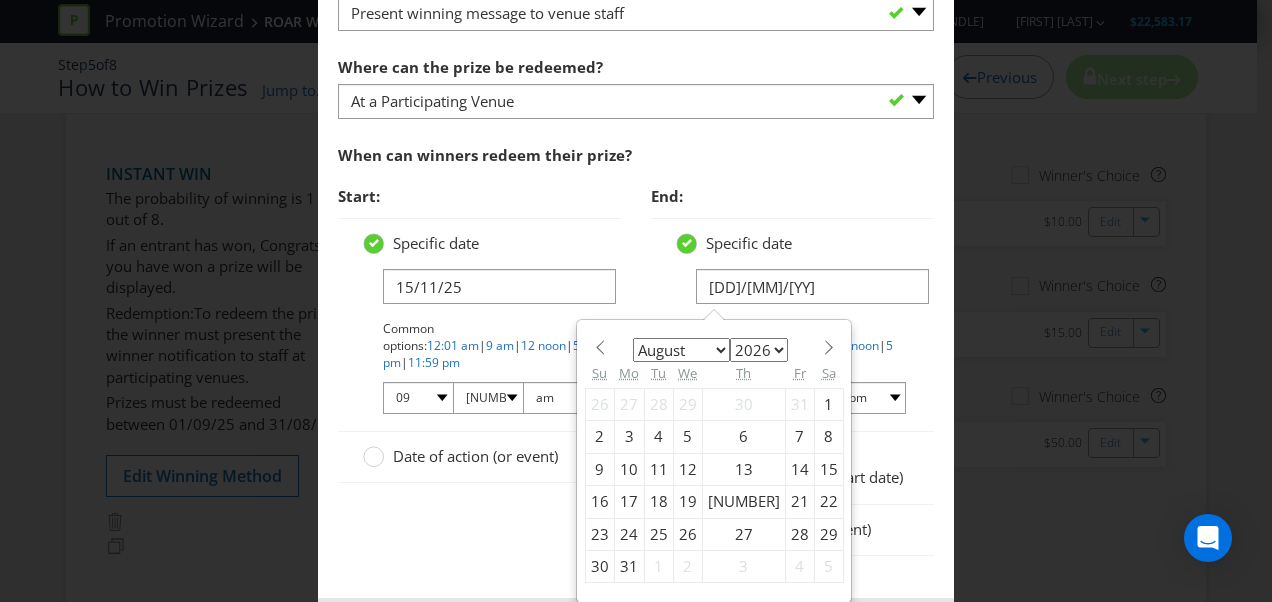 click on "January February March April May June July August September October November December" at bounding box center [681, 350] 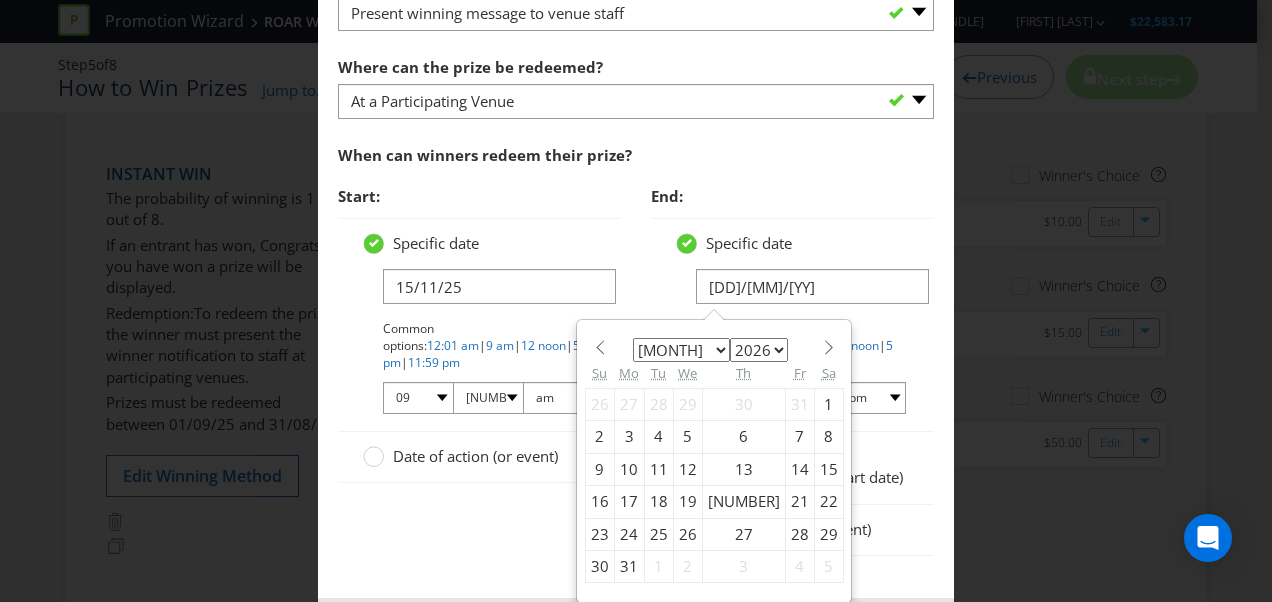 click on "January February March April May June July August September October November December" at bounding box center (681, 350) 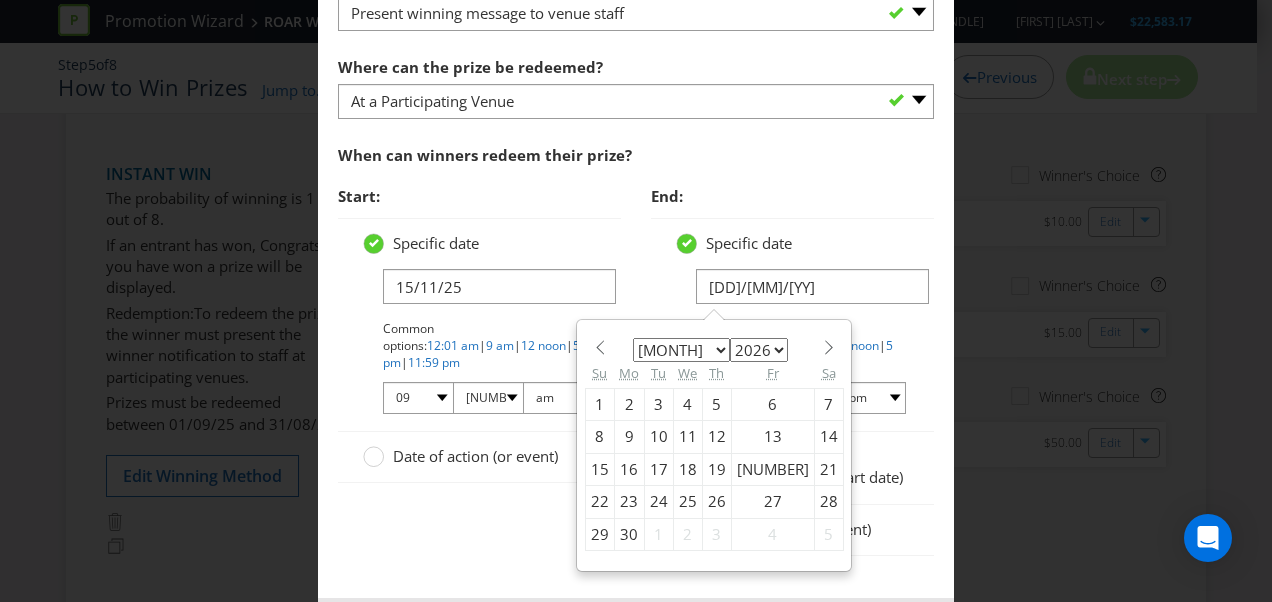 click on "14" at bounding box center (828, 437) 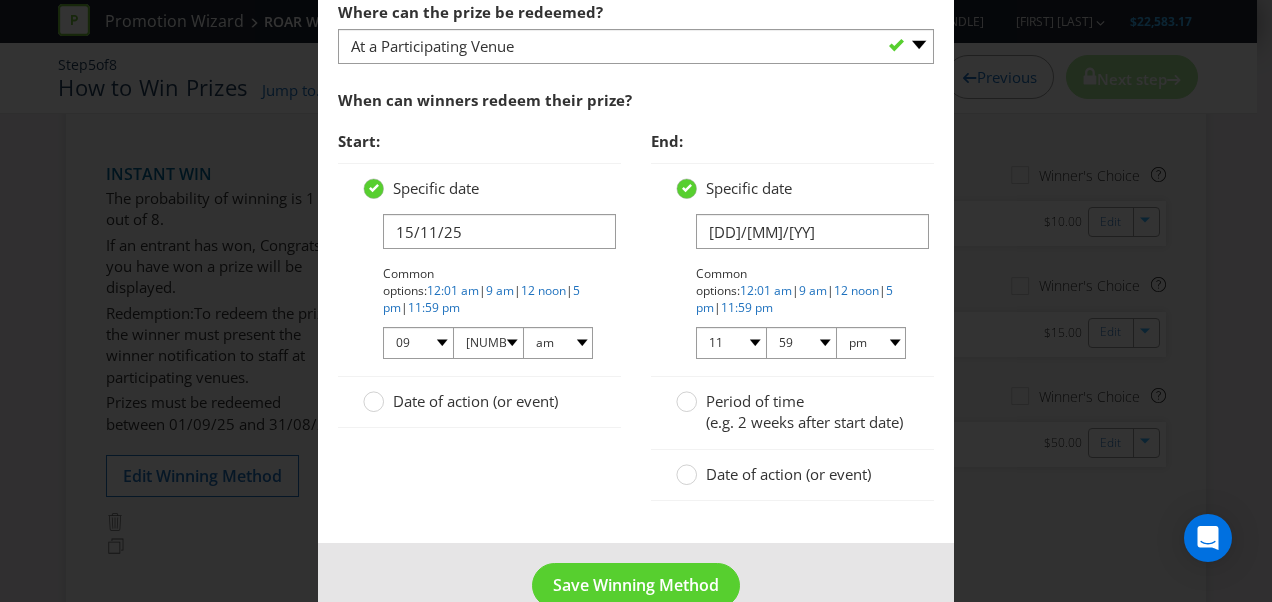 scroll, scrollTop: 1606, scrollLeft: 0, axis: vertical 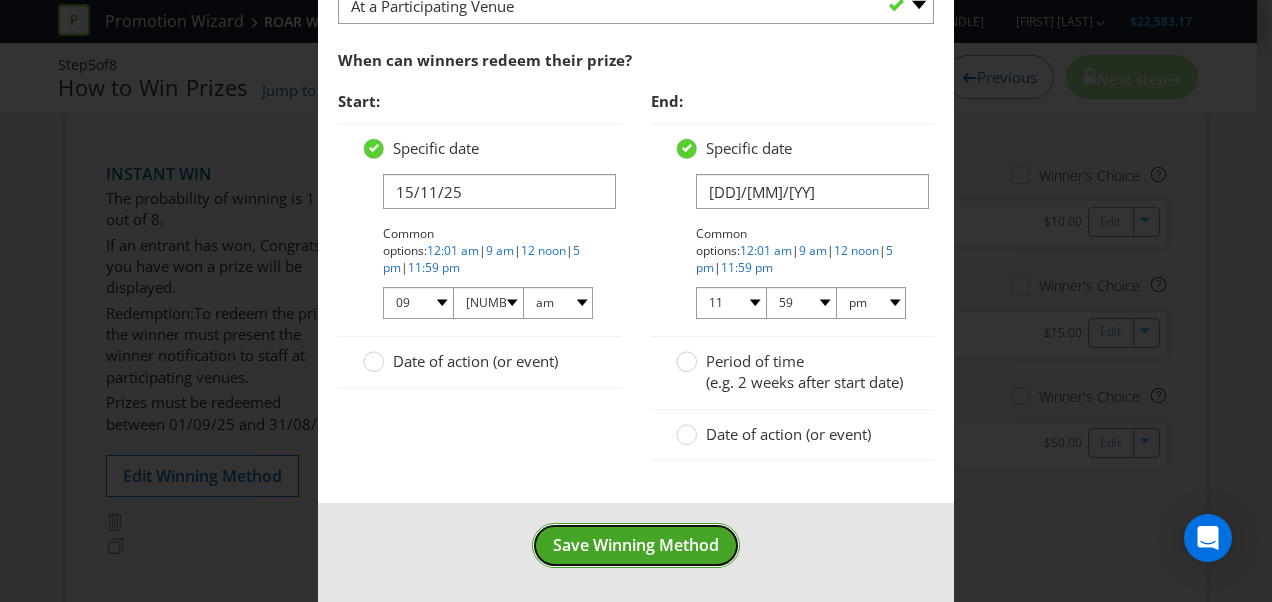 click on "Save Winning Method" at bounding box center (636, 545) 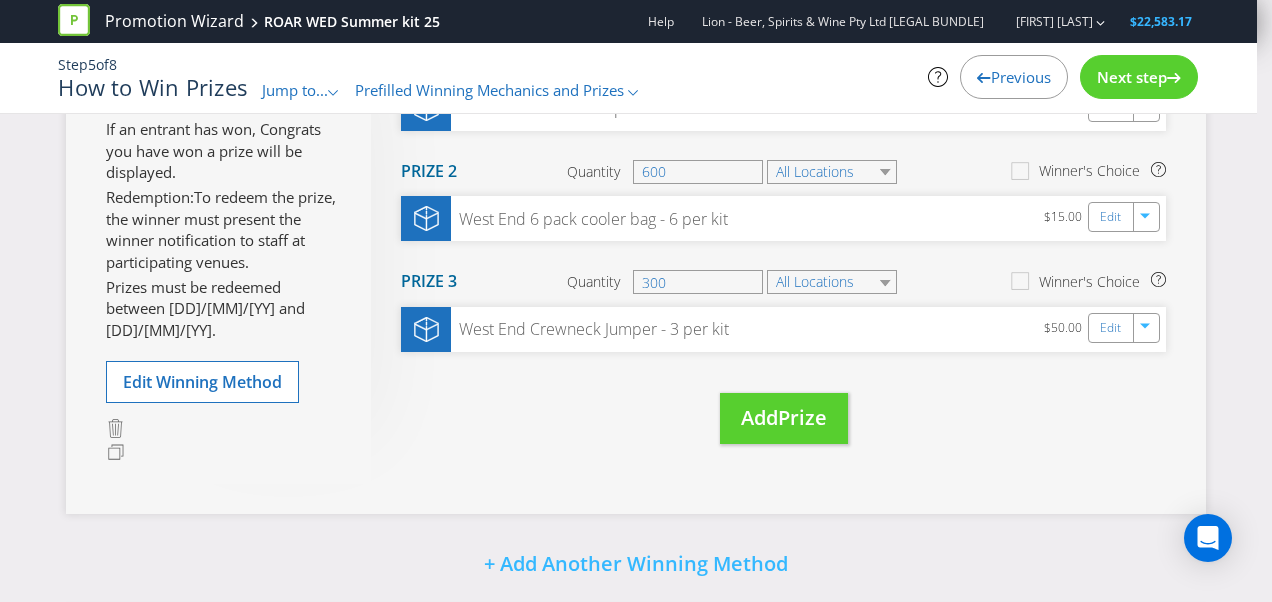 scroll, scrollTop: 264, scrollLeft: 0, axis: vertical 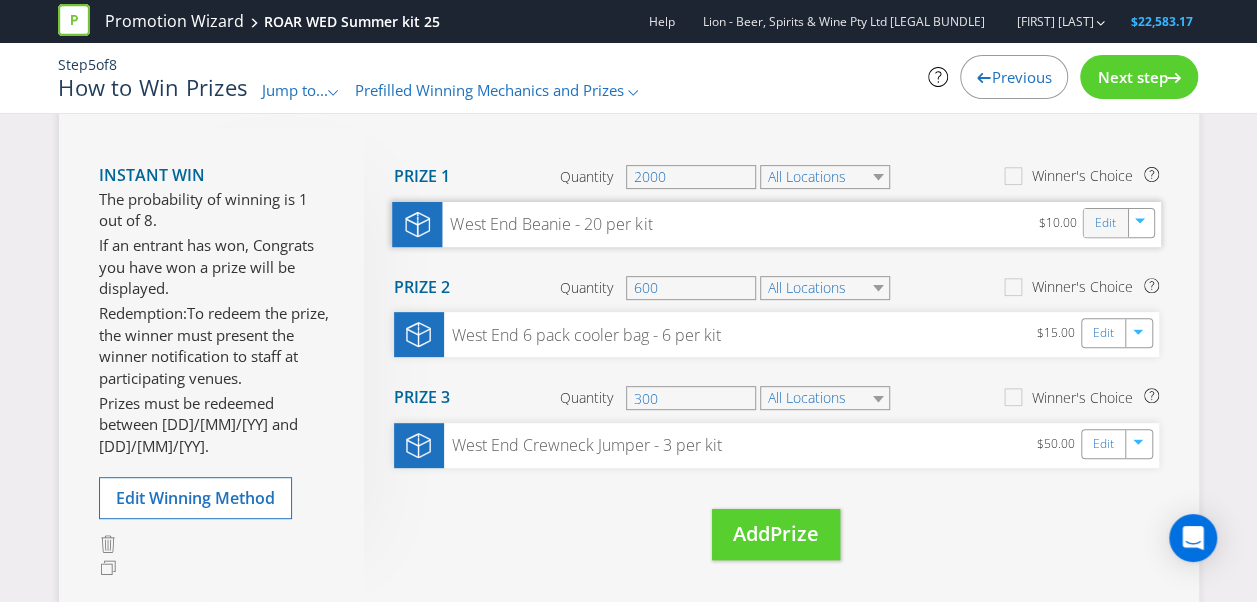 click on "Edit" at bounding box center [1105, 223] 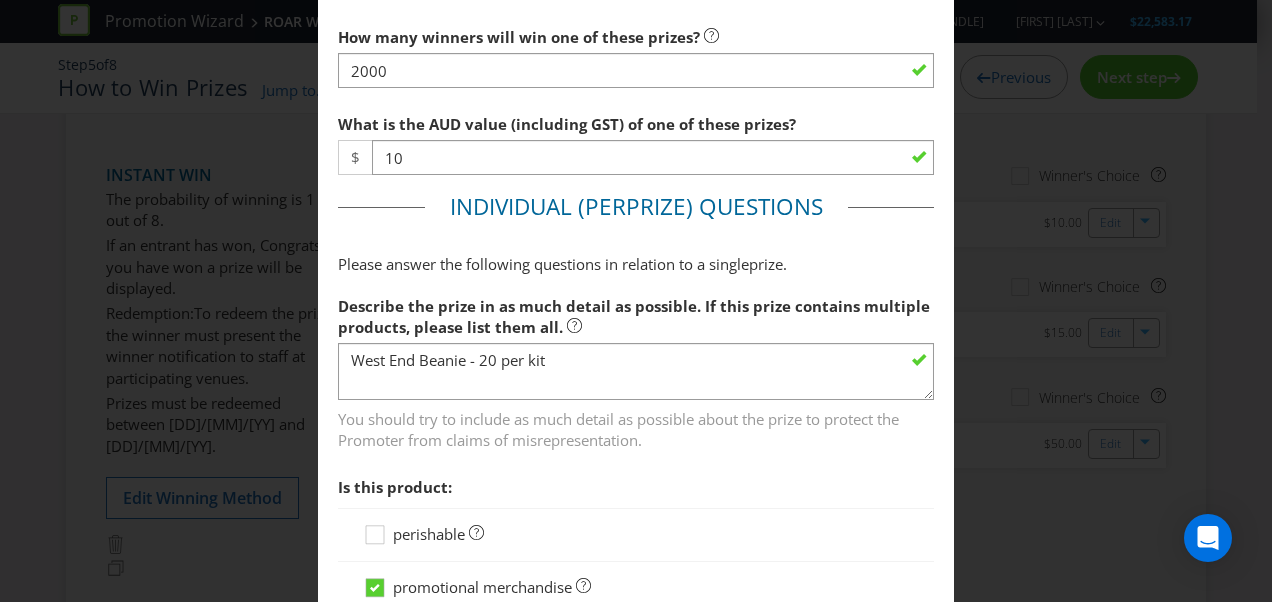 scroll, scrollTop: 853, scrollLeft: 0, axis: vertical 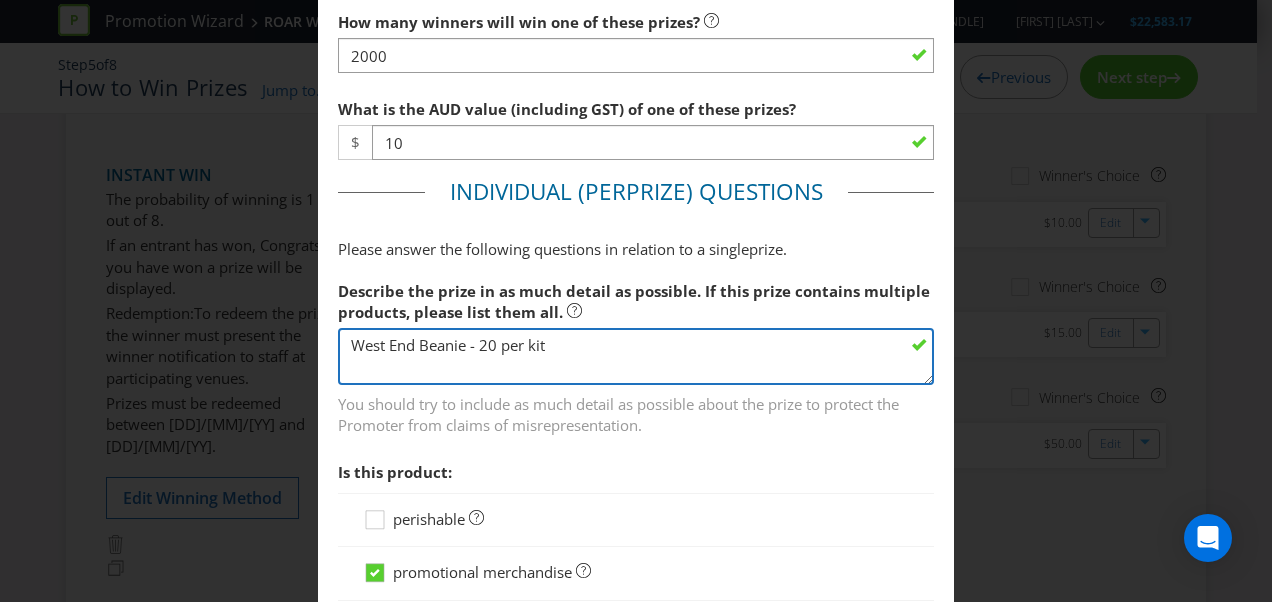 click on "West End Beanie - 20 per kit" at bounding box center (636, 356) 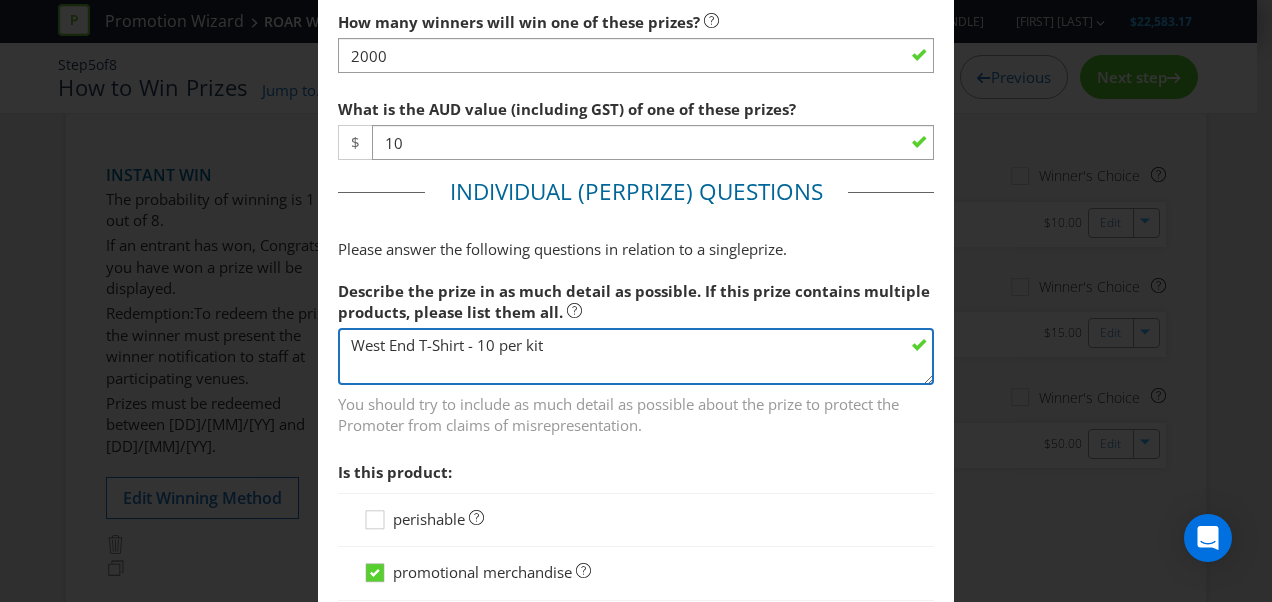 scroll, scrollTop: 1226, scrollLeft: 0, axis: vertical 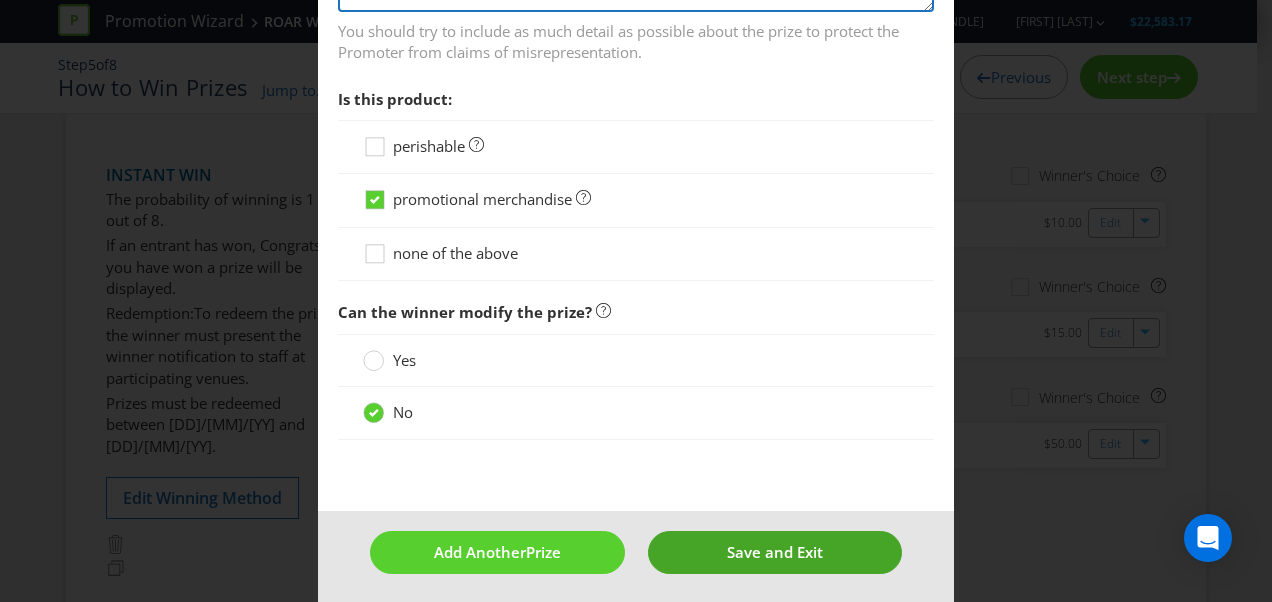 type on "West End T-Shirt - 10 per kit" 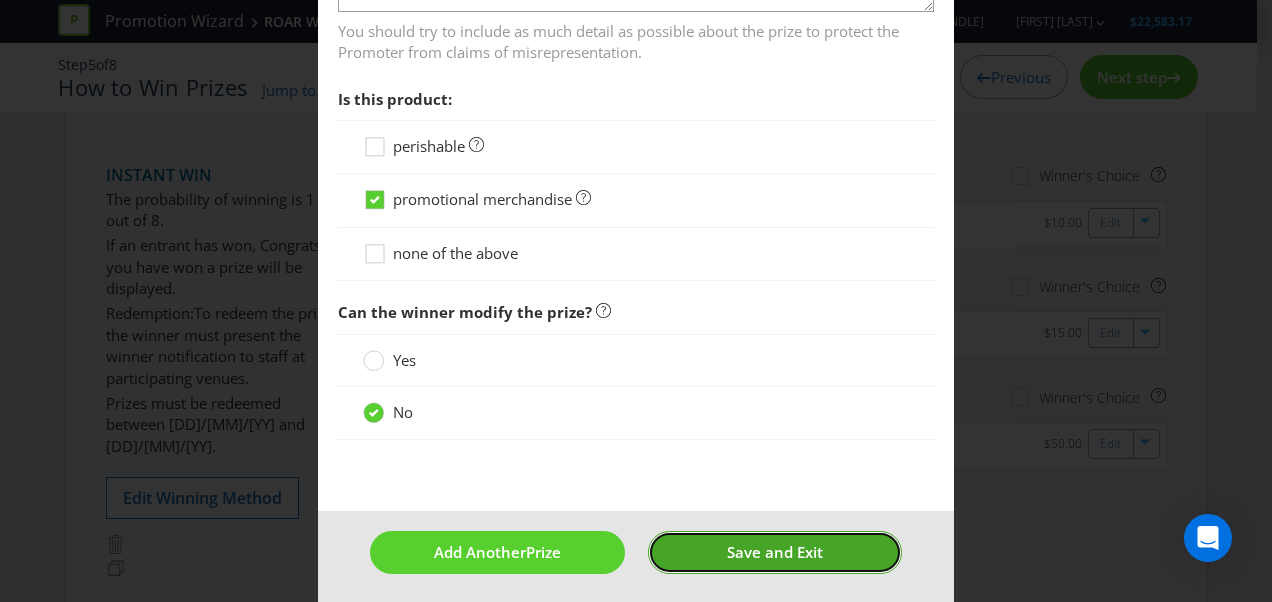 click on "Save and Exit" at bounding box center (775, 552) 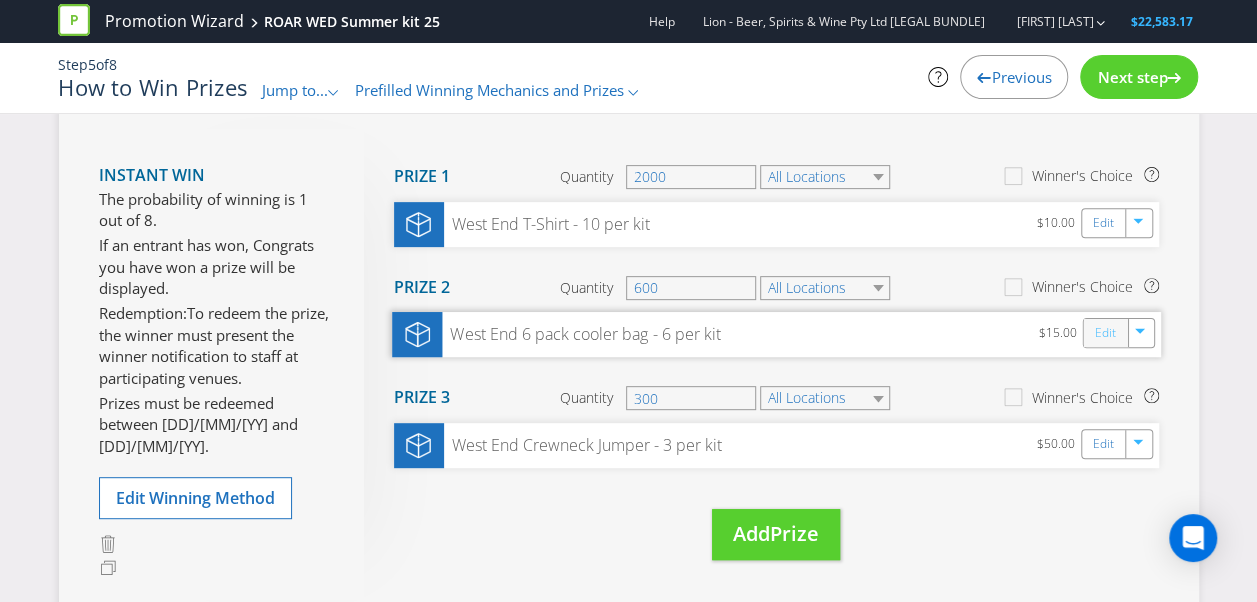 click on "Edit" at bounding box center (1104, 333) 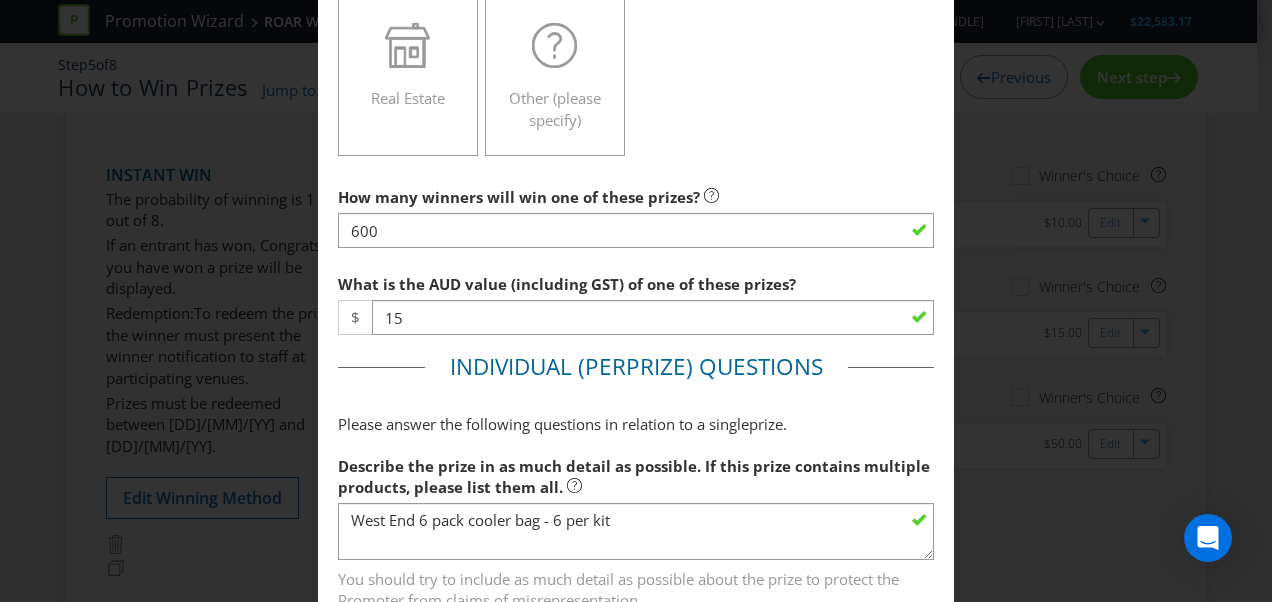 scroll, scrollTop: 680, scrollLeft: 0, axis: vertical 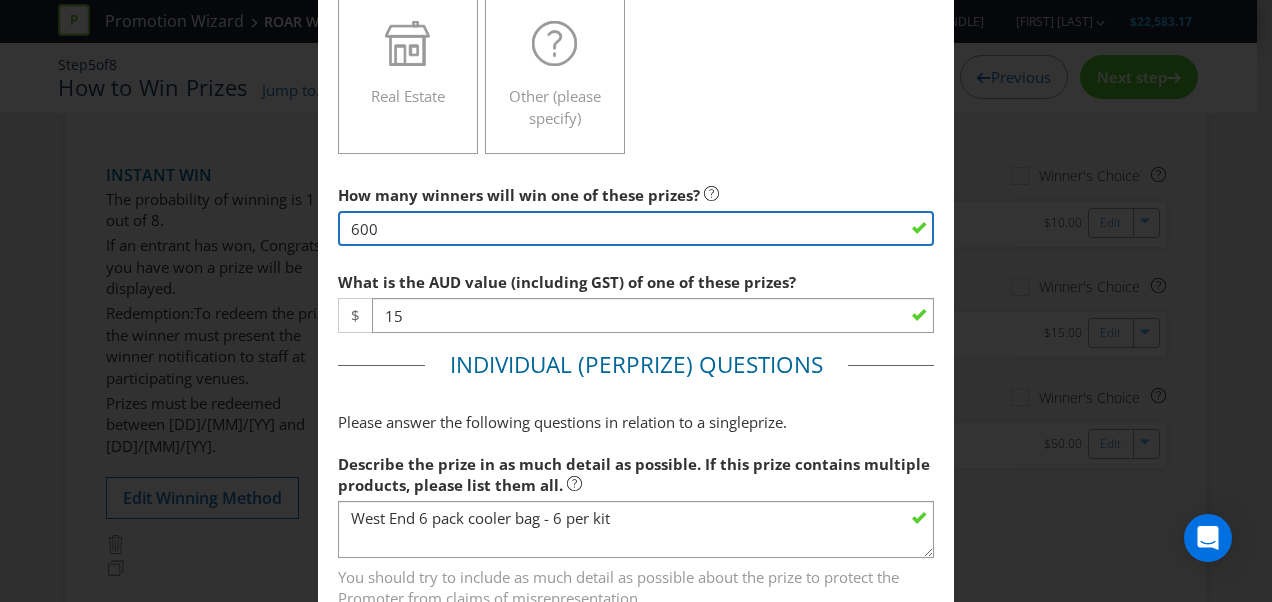 drag, startPoint x: 370, startPoint y: 222, endPoint x: 256, endPoint y: 222, distance: 114 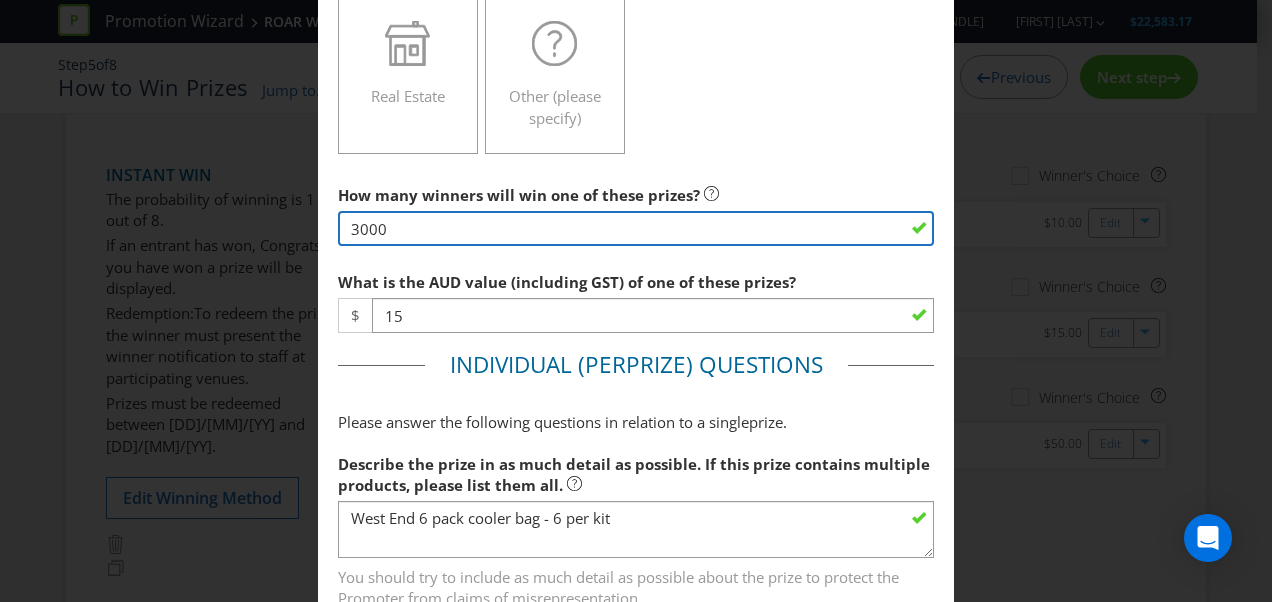 type on "3000" 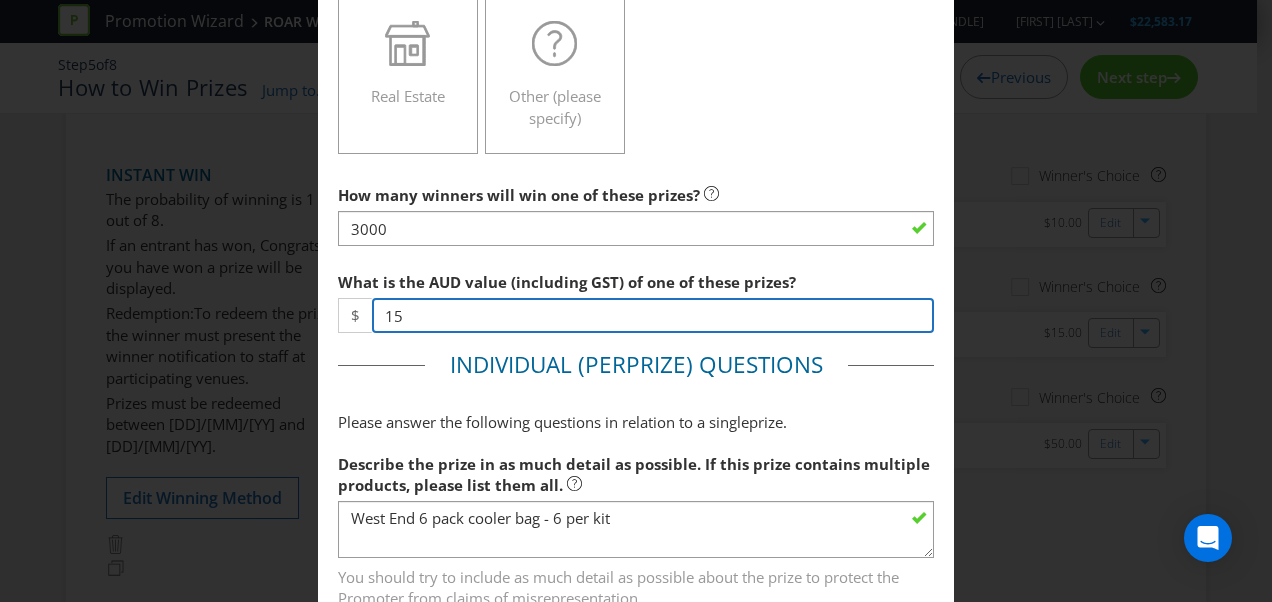 click on "15" at bounding box center (653, 315) 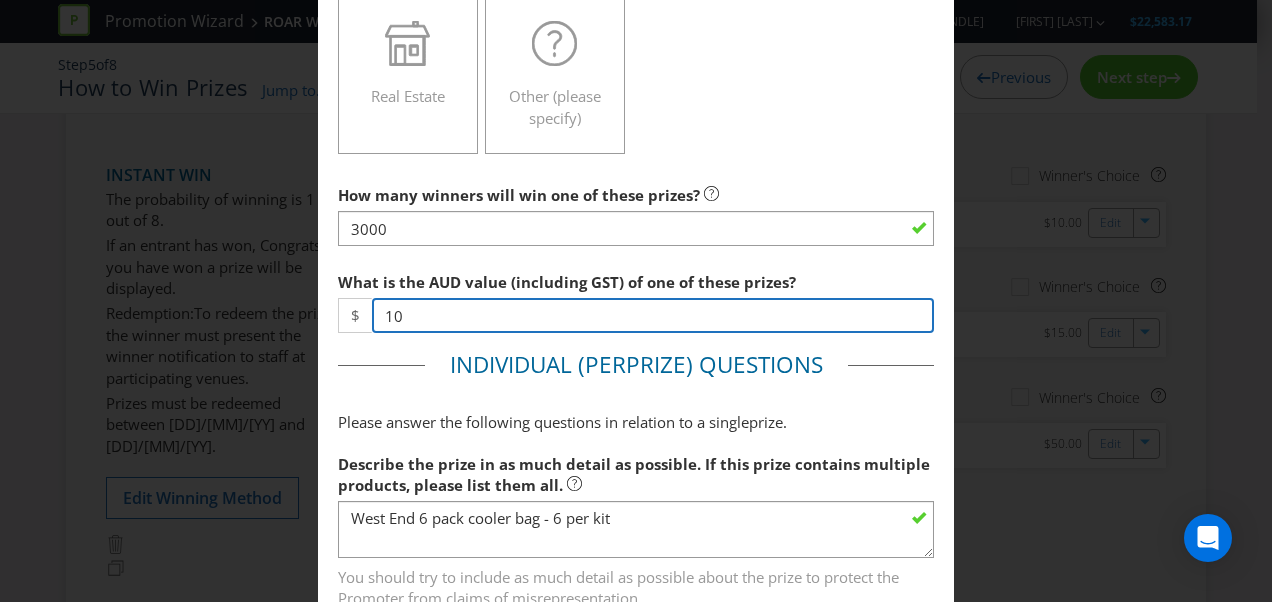 type on "10" 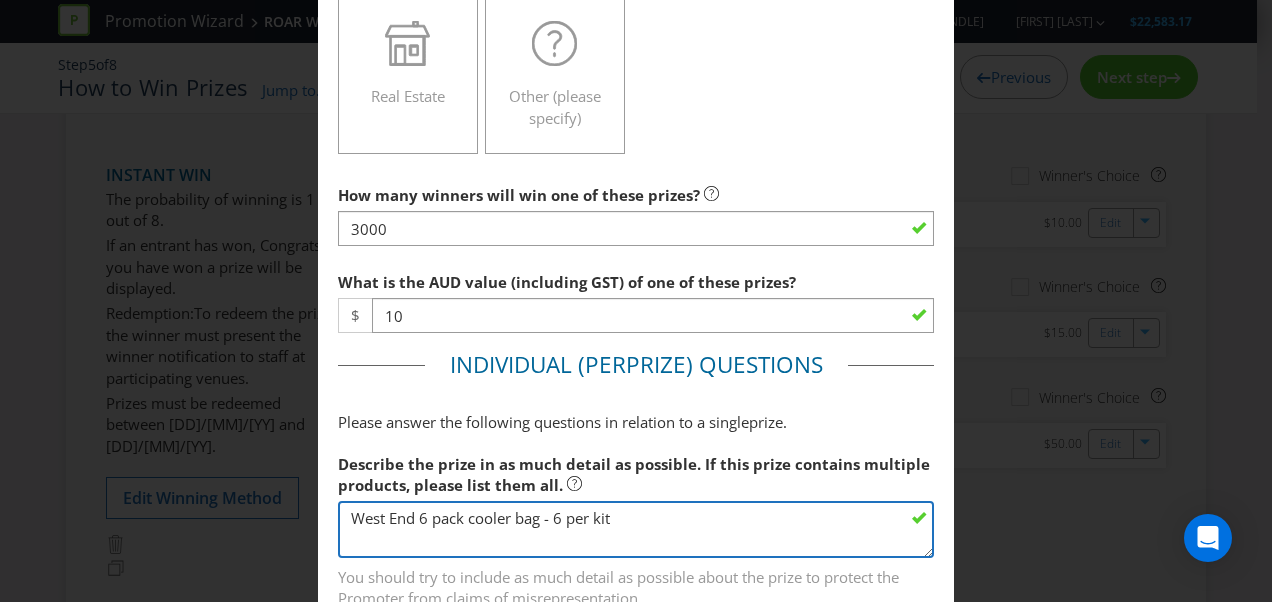 click on "West End 6 pack cooler bag - 6 per kit" at bounding box center [636, 529] 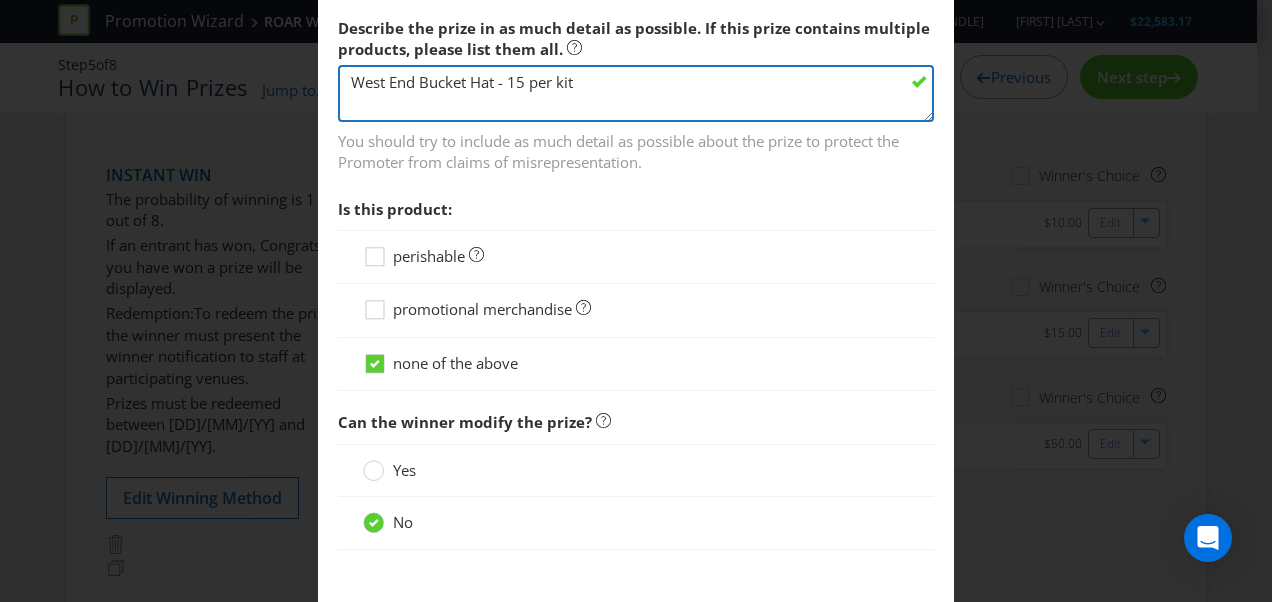 scroll, scrollTop: 1226, scrollLeft: 0, axis: vertical 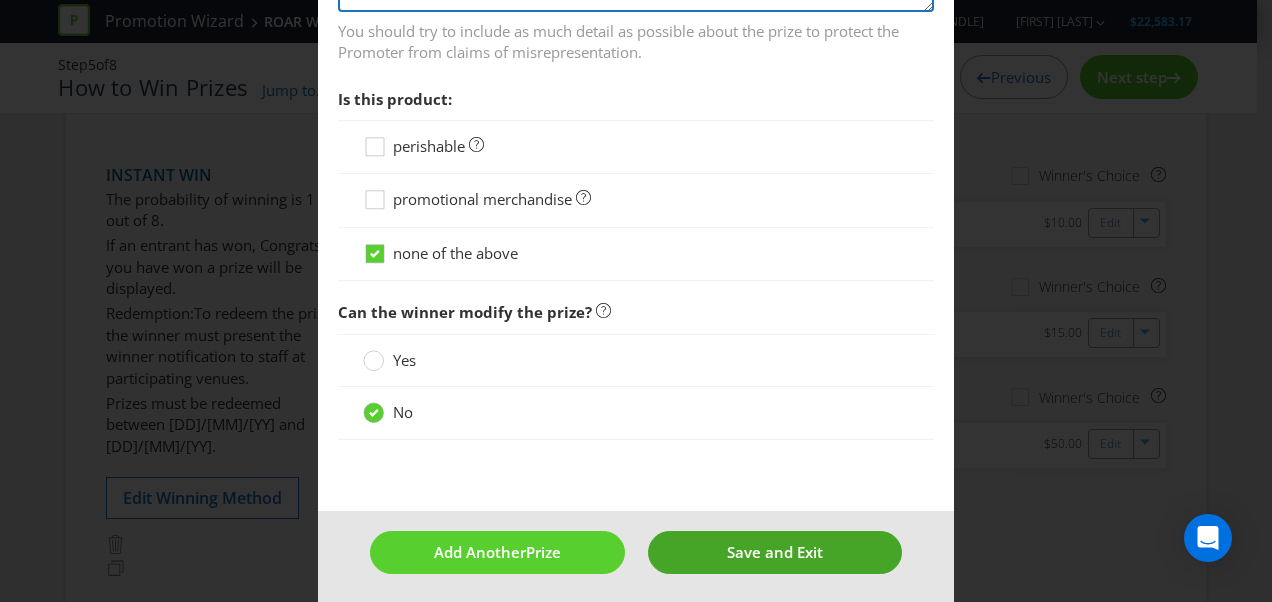 type on "West End Bucket Hat - 15 per kit" 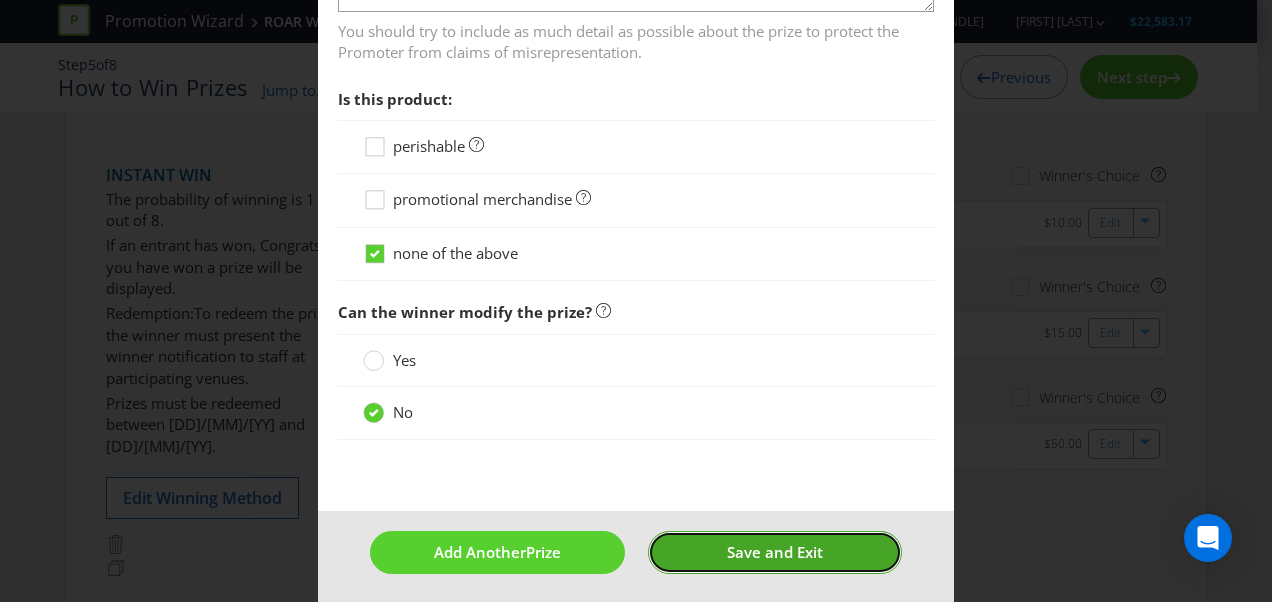 click on "Save and Exit" at bounding box center (775, 552) 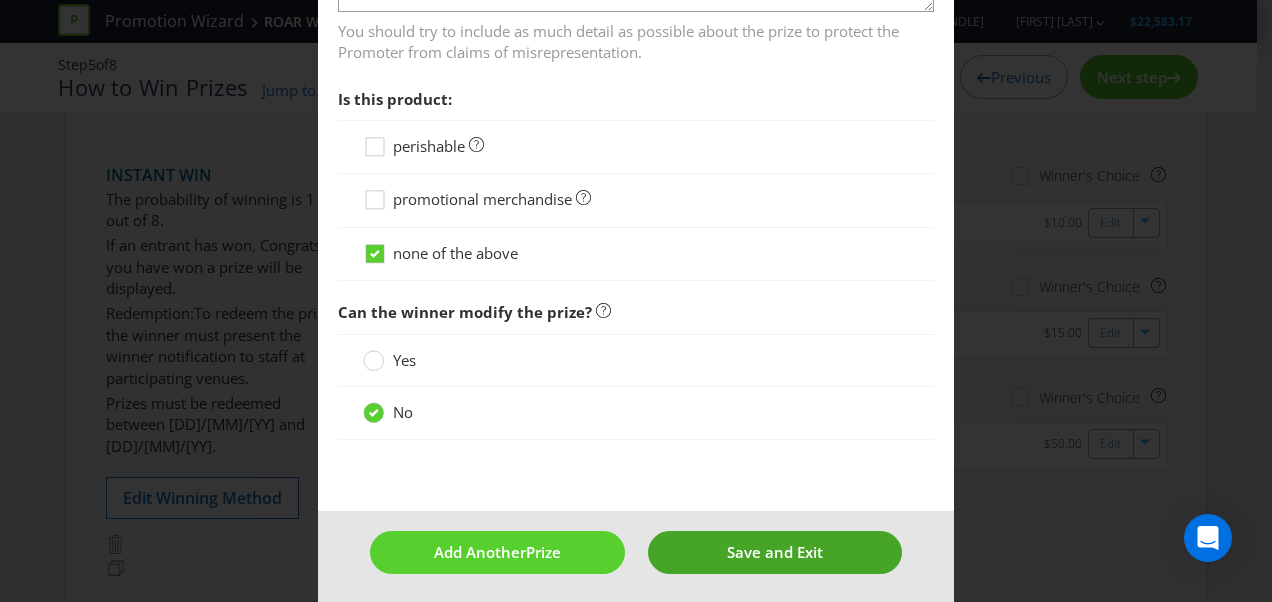 type on "3000" 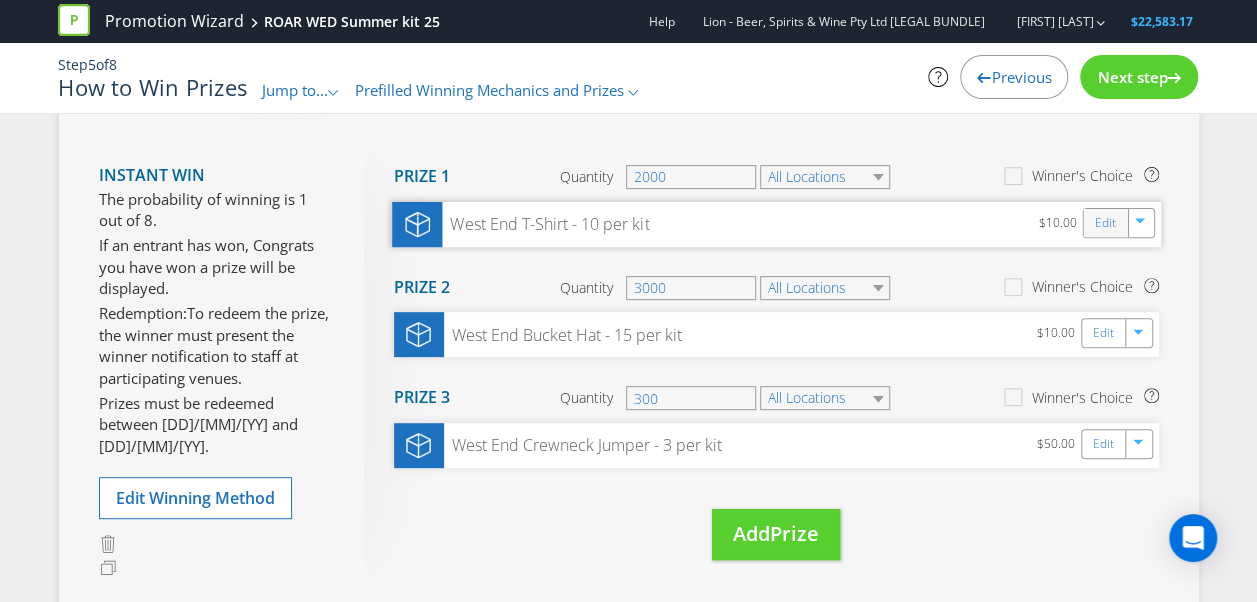 click on "Edit" at bounding box center (1105, 223) 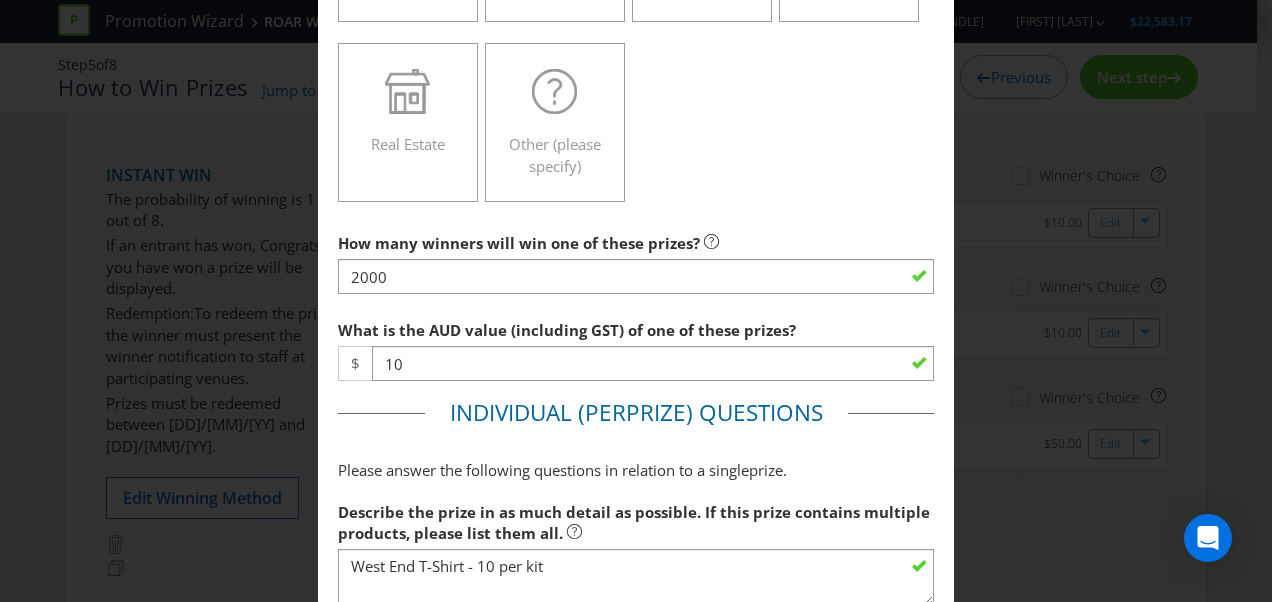 scroll, scrollTop: 636, scrollLeft: 0, axis: vertical 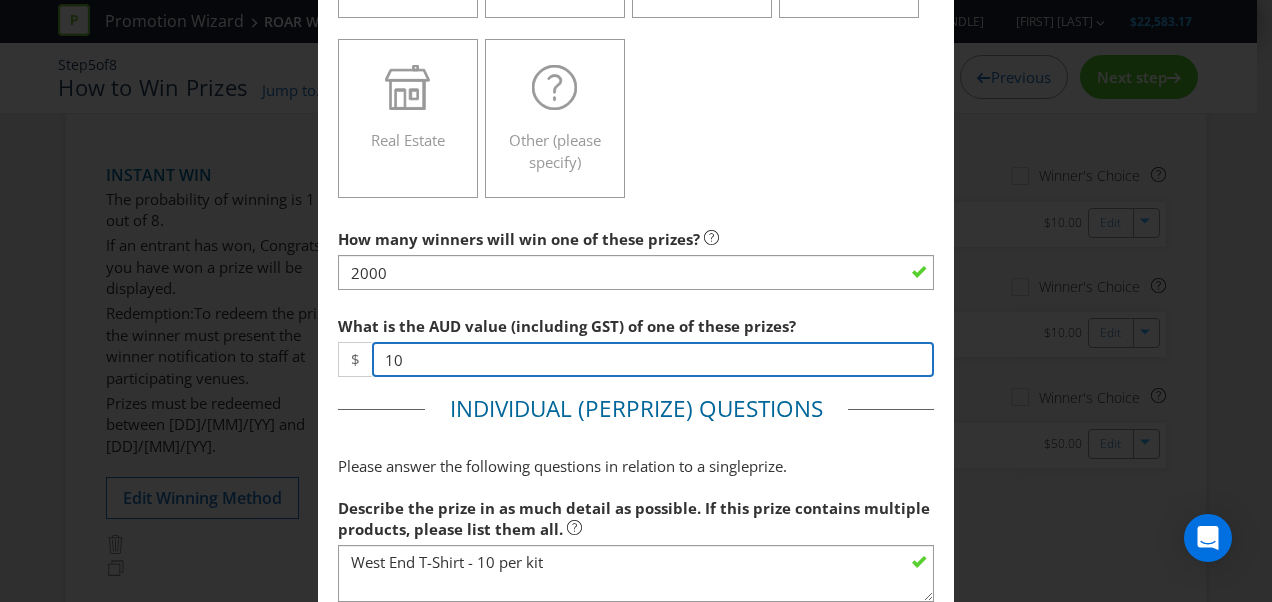 click on "10" at bounding box center [653, 359] 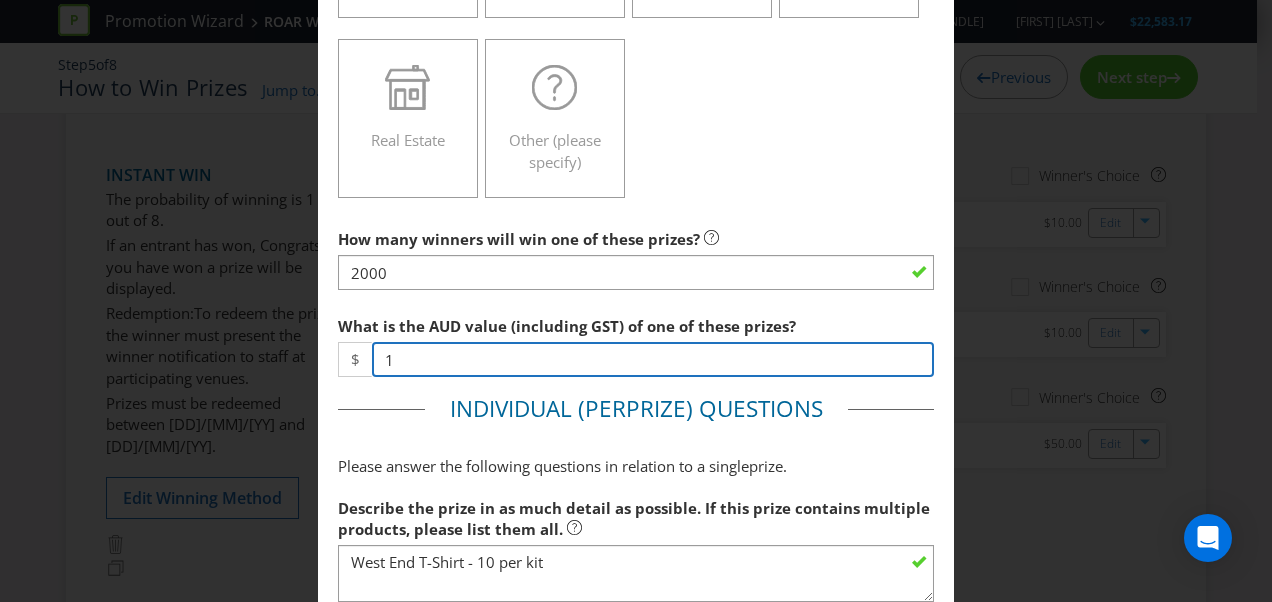 type on "15" 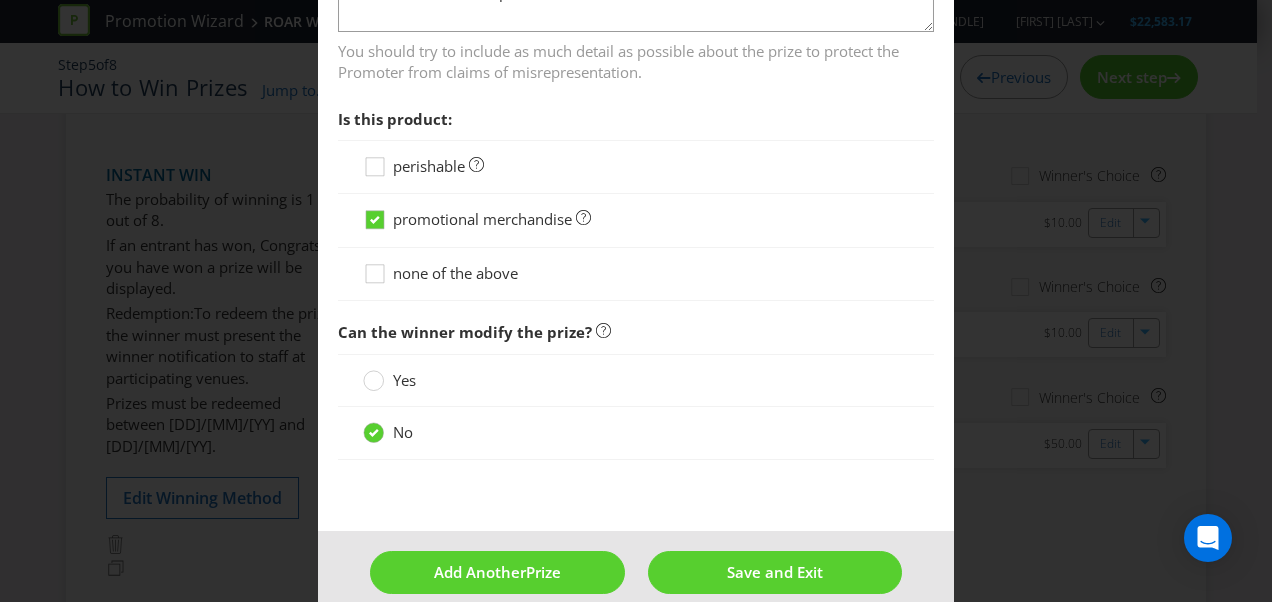scroll, scrollTop: 1226, scrollLeft: 0, axis: vertical 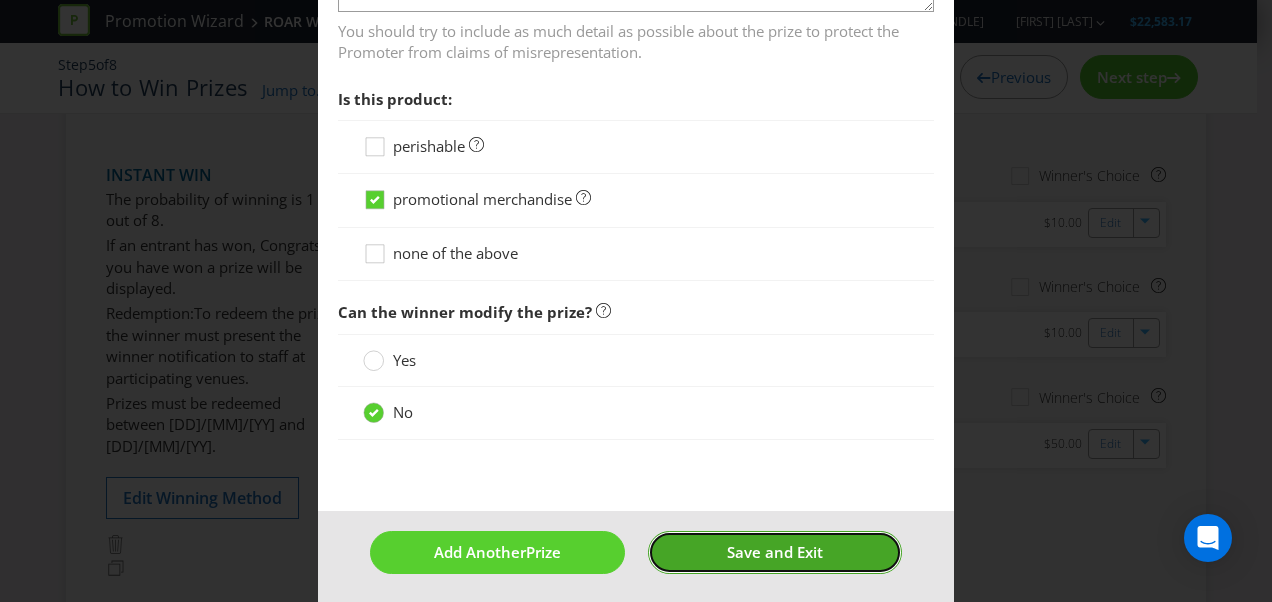click on "Save and Exit" at bounding box center [775, 552] 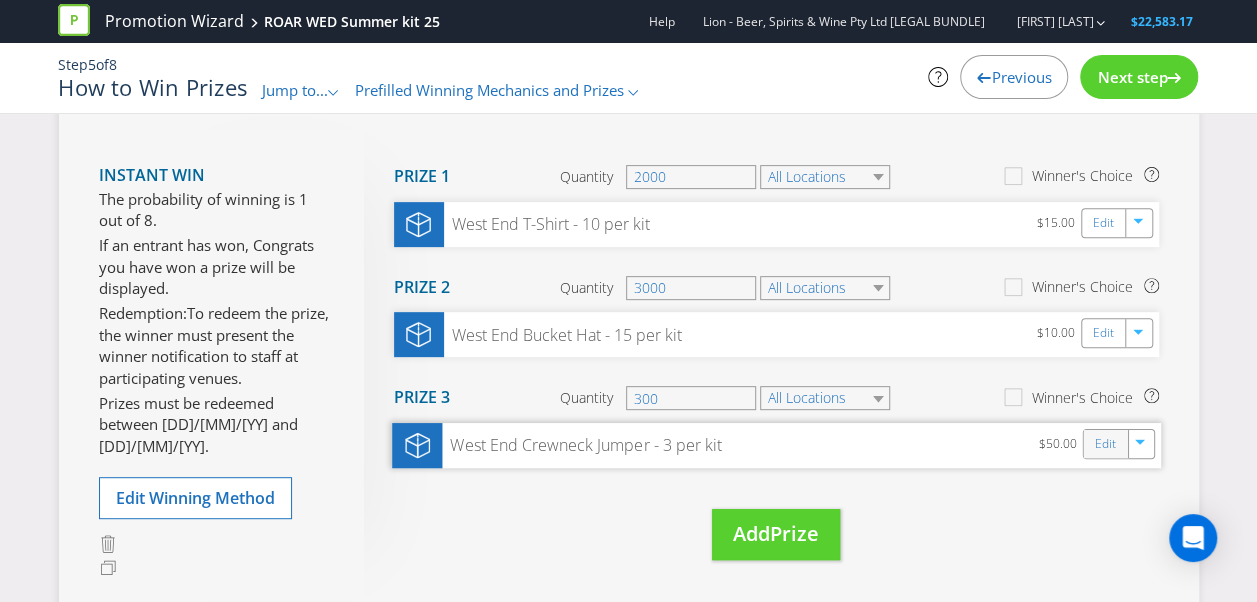 click on "Edit" at bounding box center [1105, 444] 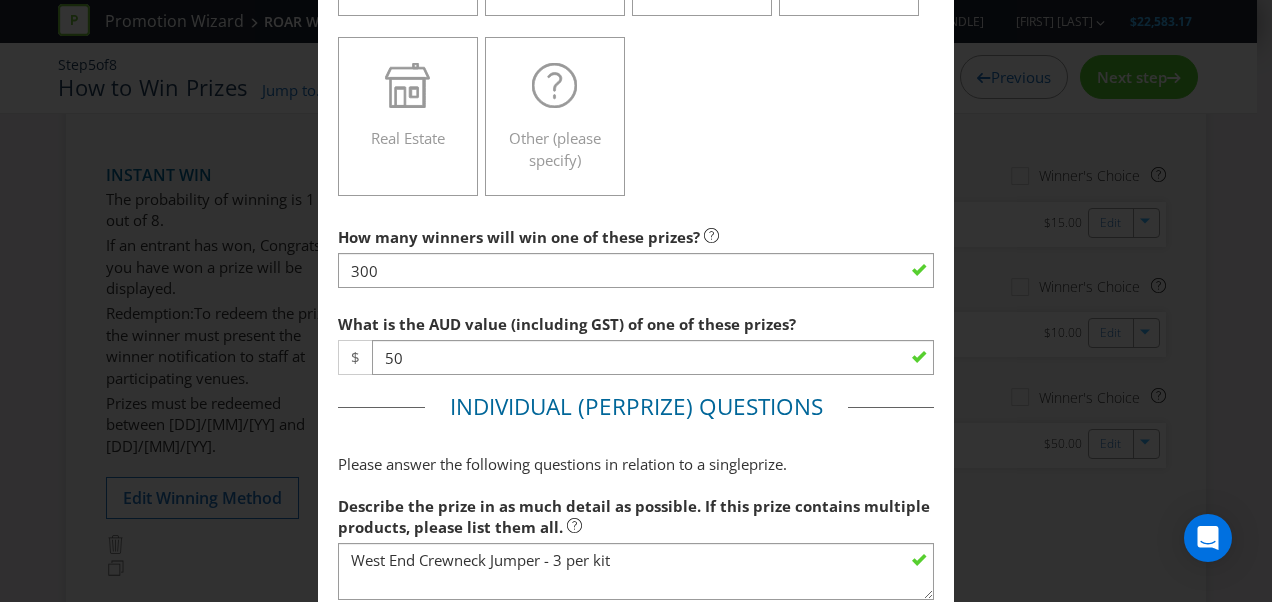 scroll, scrollTop: 645, scrollLeft: 0, axis: vertical 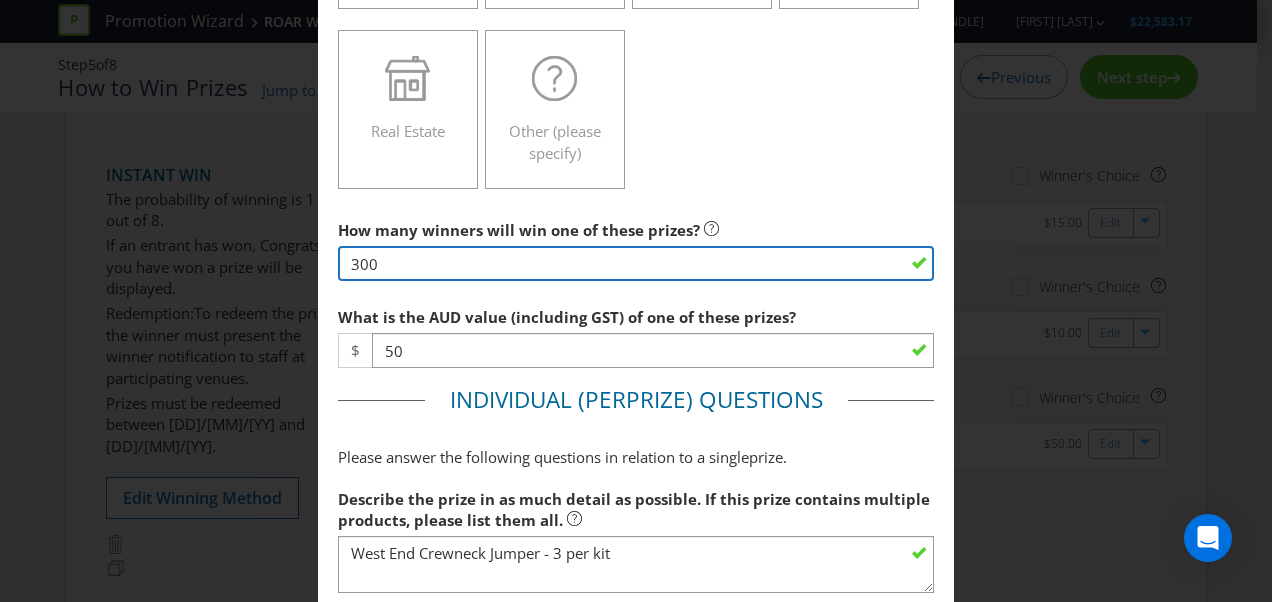 drag, startPoint x: 376, startPoint y: 260, endPoint x: 285, endPoint y: 260, distance: 91 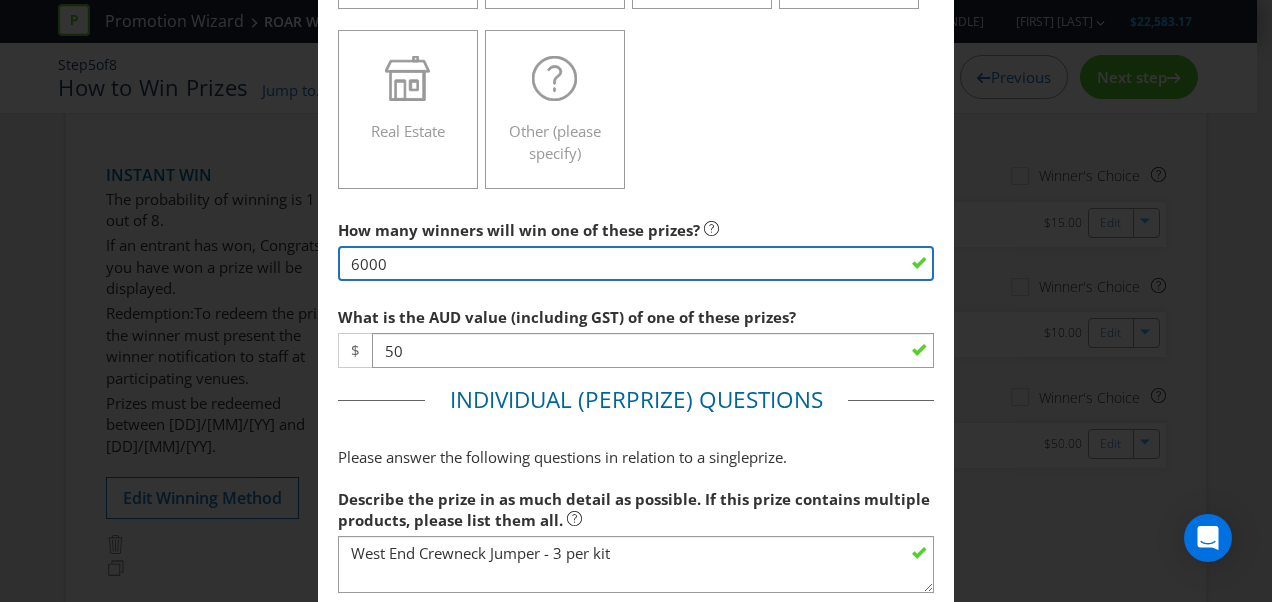 type on "6000" 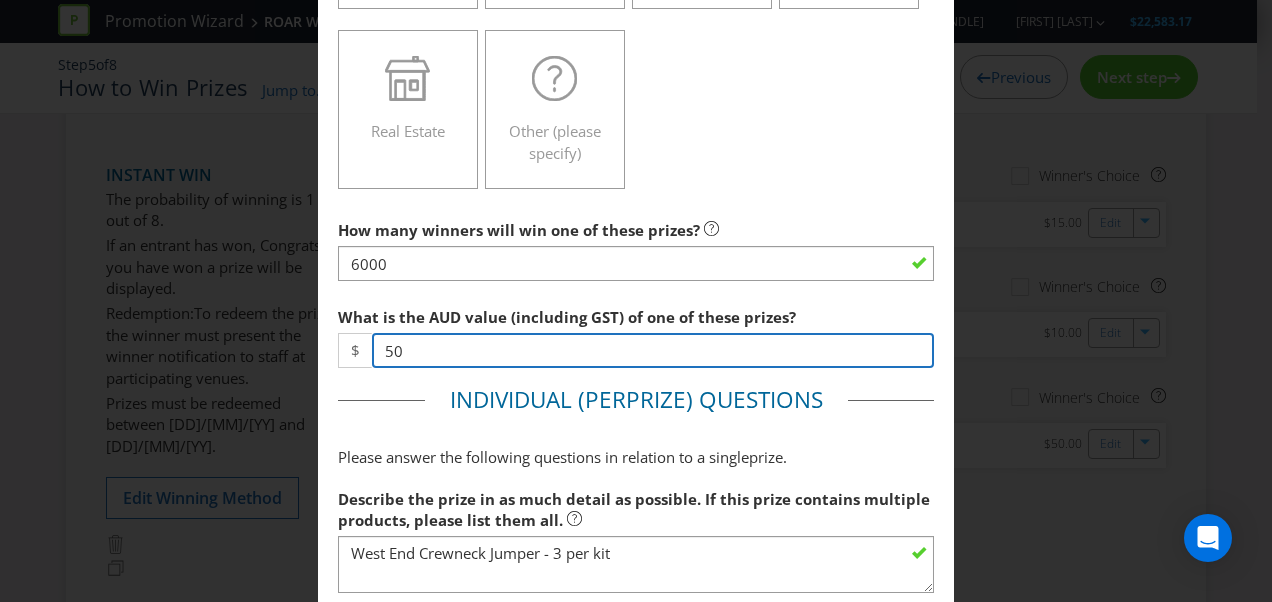 click on "50" at bounding box center [653, 350] 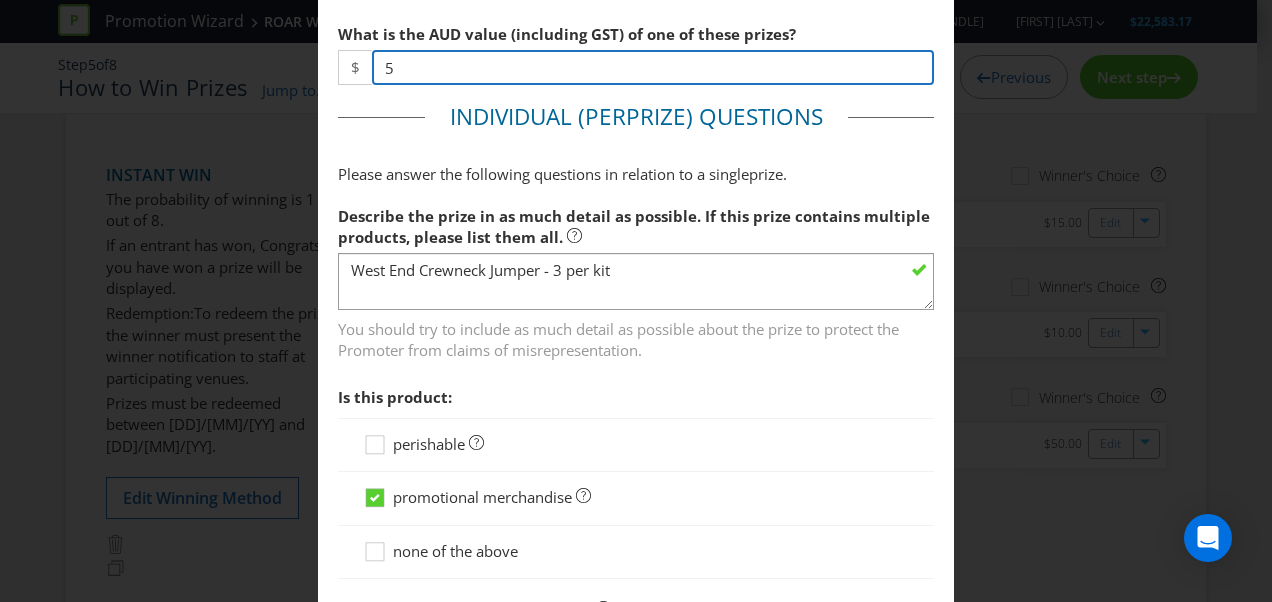 scroll, scrollTop: 948, scrollLeft: 0, axis: vertical 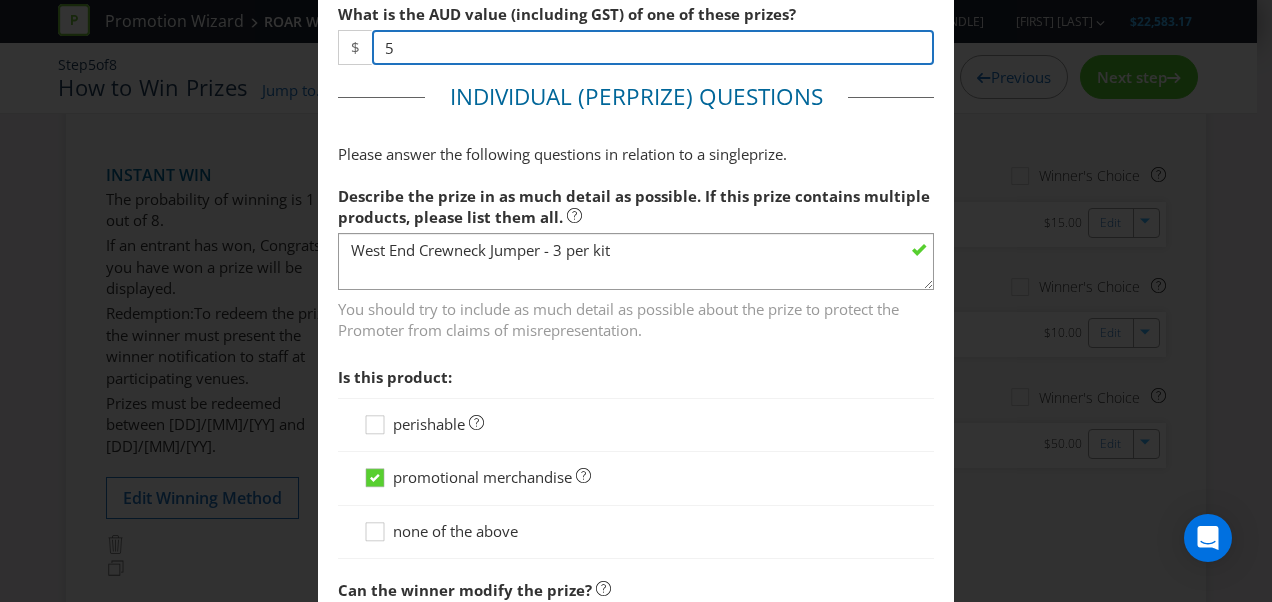 type on "5" 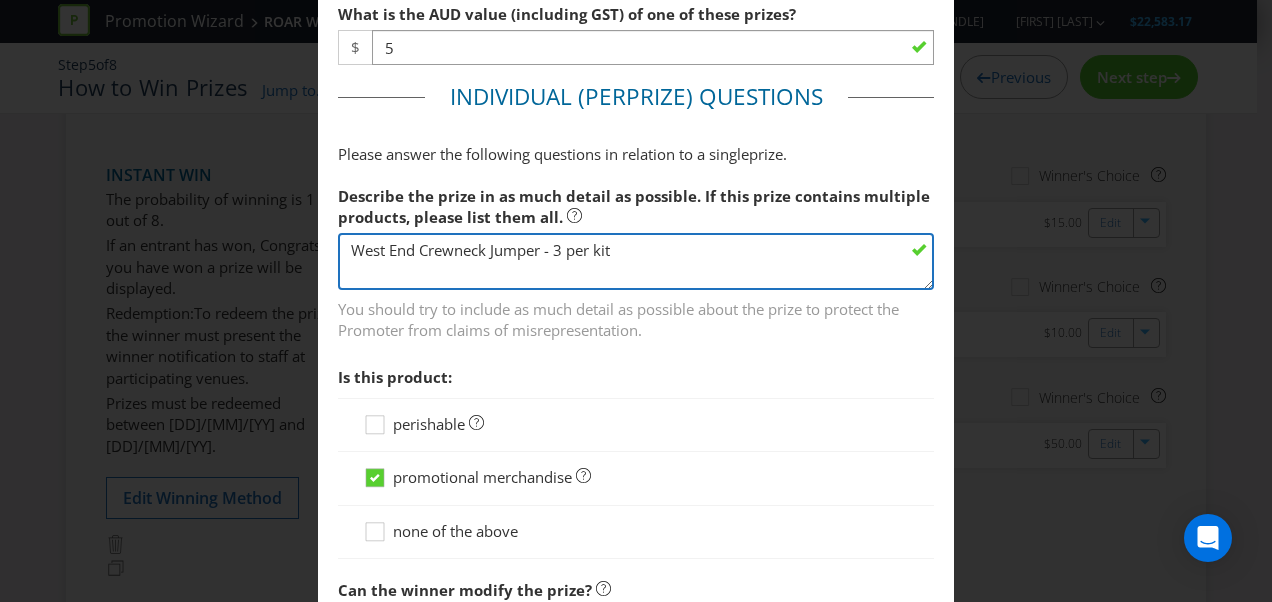 click on "West End Crewneck Jumper - 3 per kit" at bounding box center [636, 261] 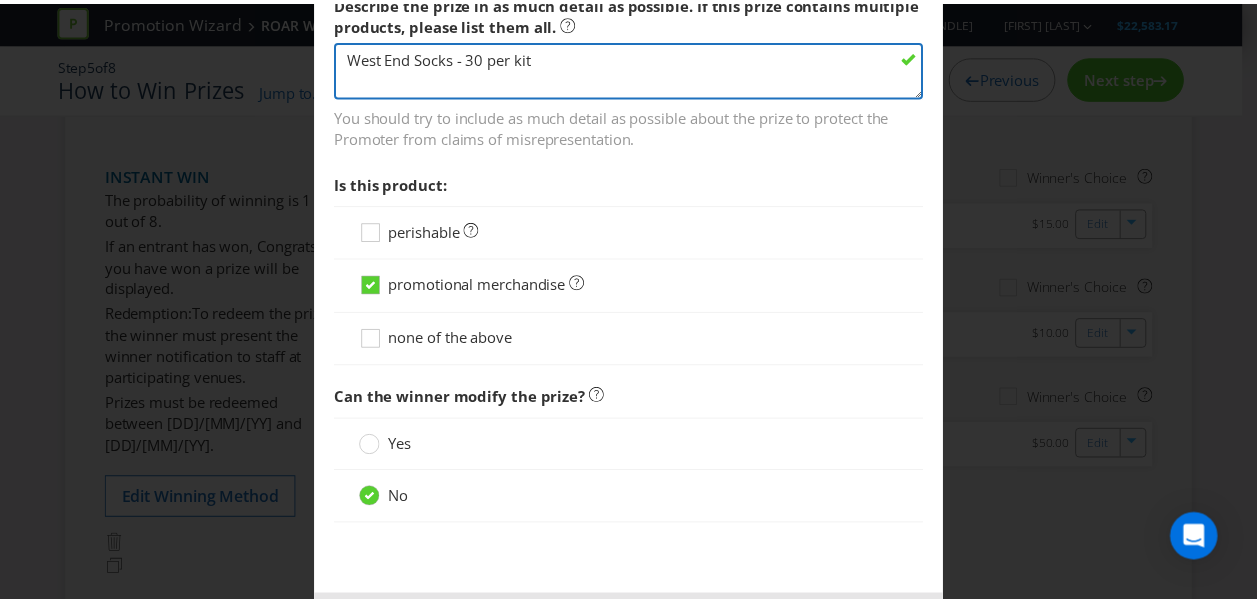 scroll, scrollTop: 1226, scrollLeft: 0, axis: vertical 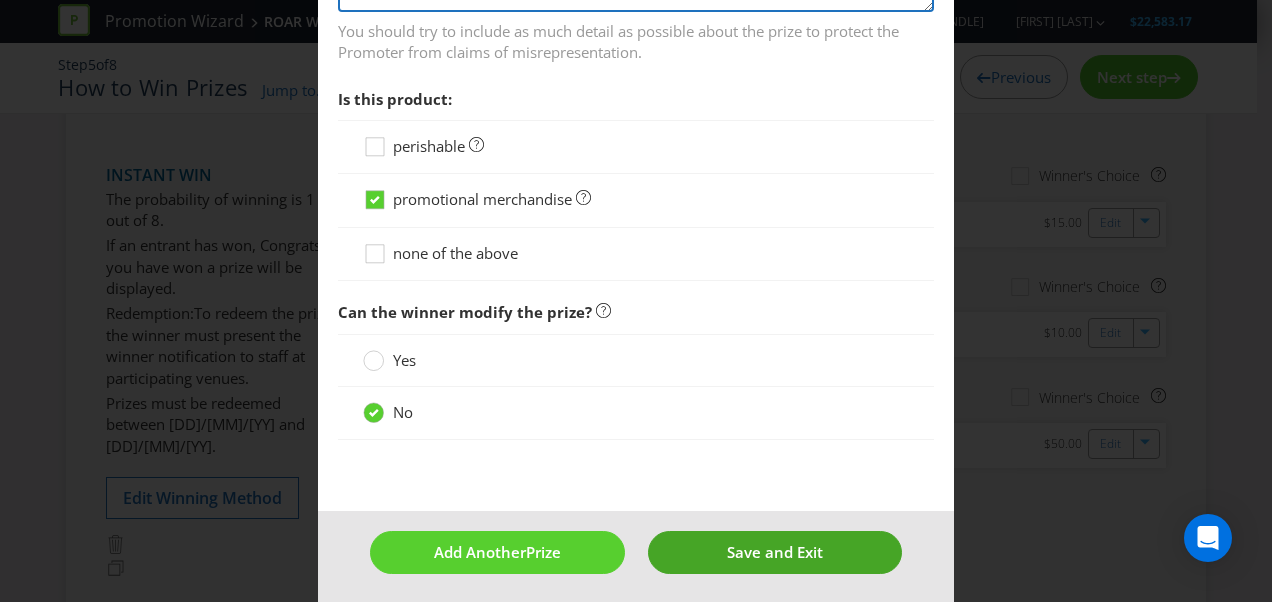 type on "West End Socks - 30 per kit" 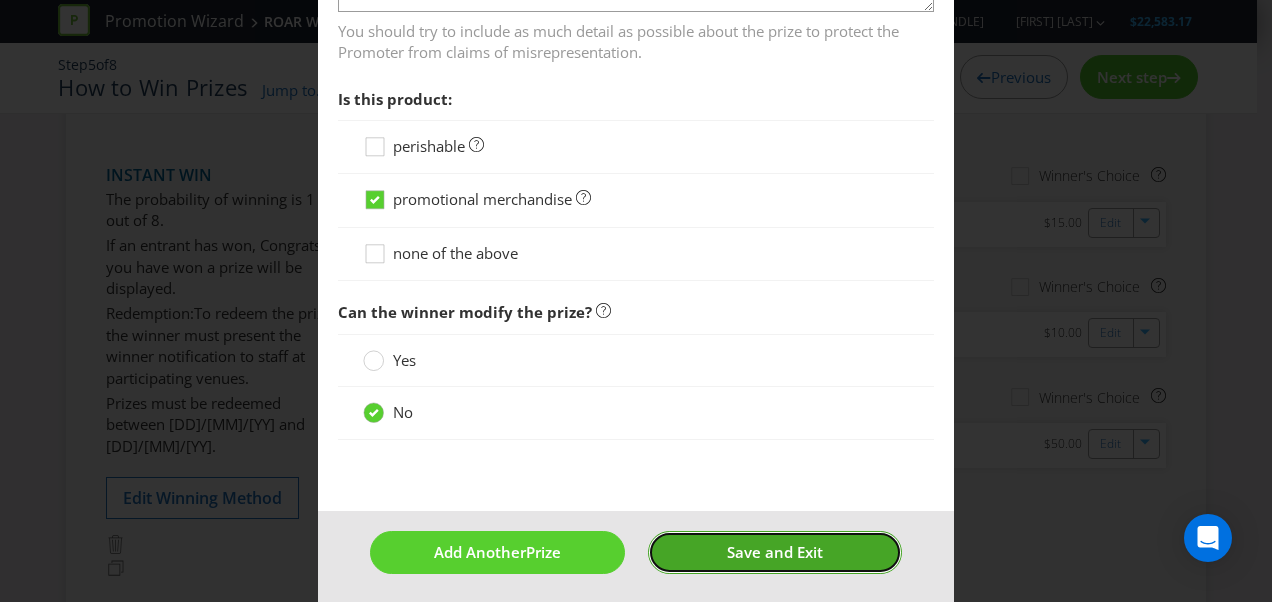 click on "Save and Exit" at bounding box center (775, 552) 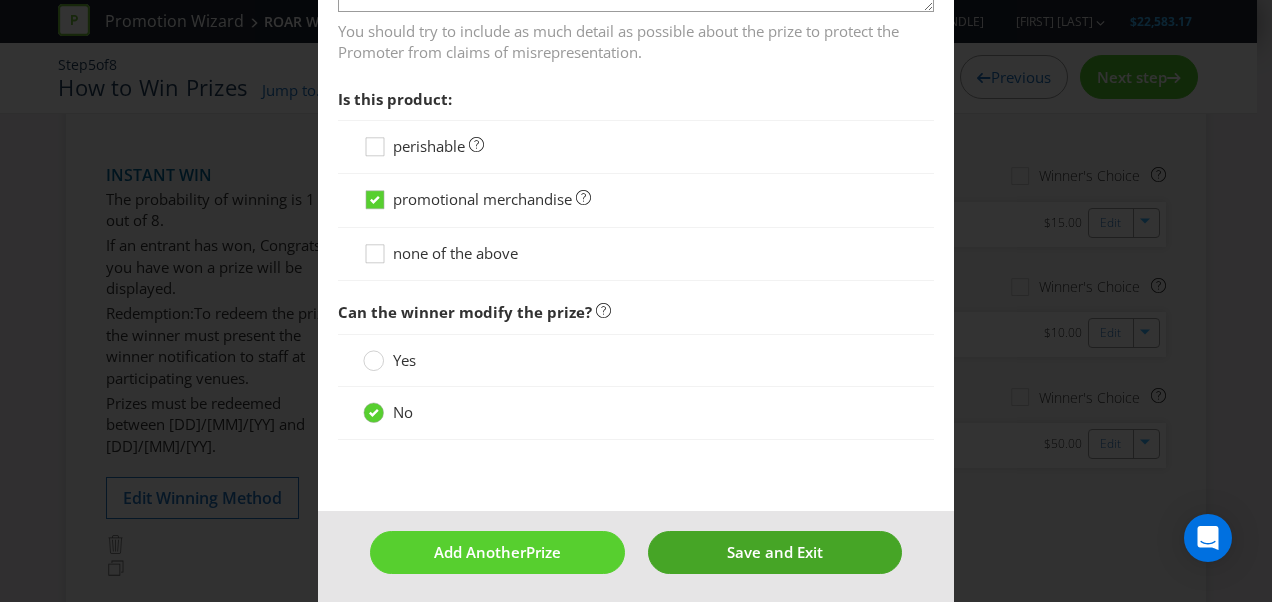 type on "6000" 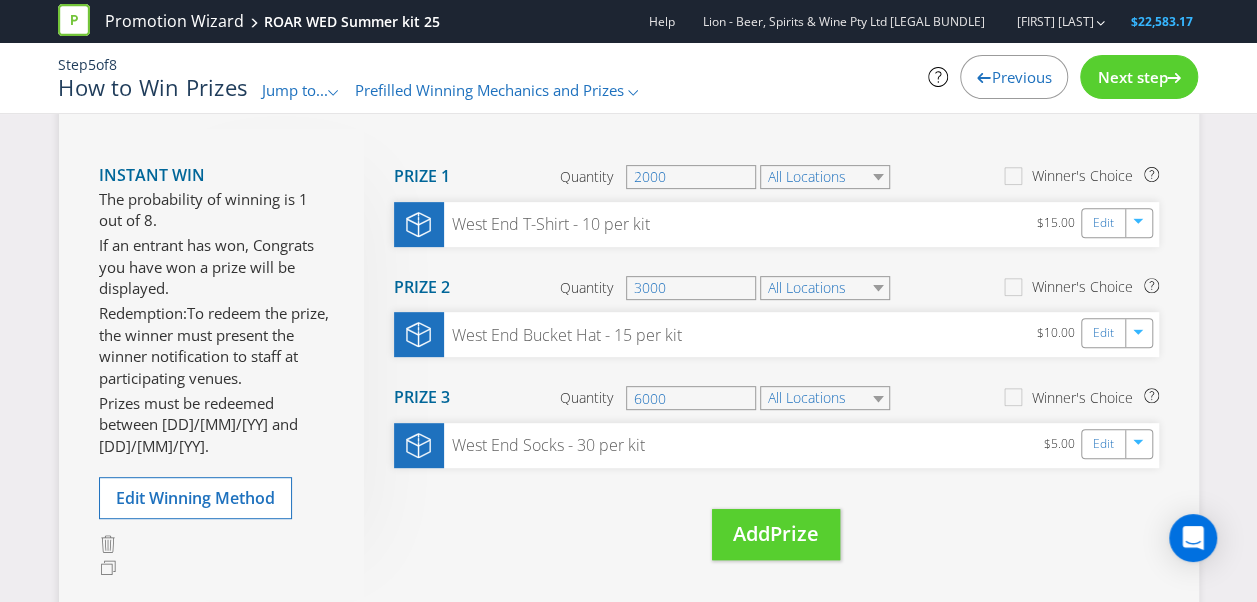 click on "Next step" at bounding box center [1132, 77] 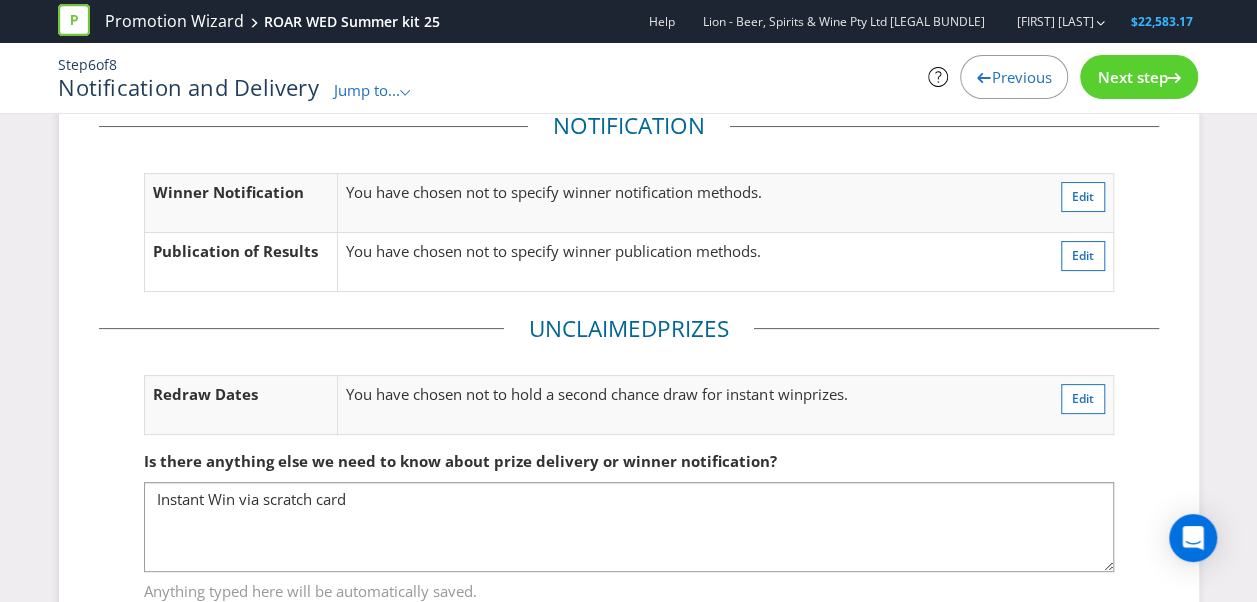 scroll, scrollTop: 0, scrollLeft: 0, axis: both 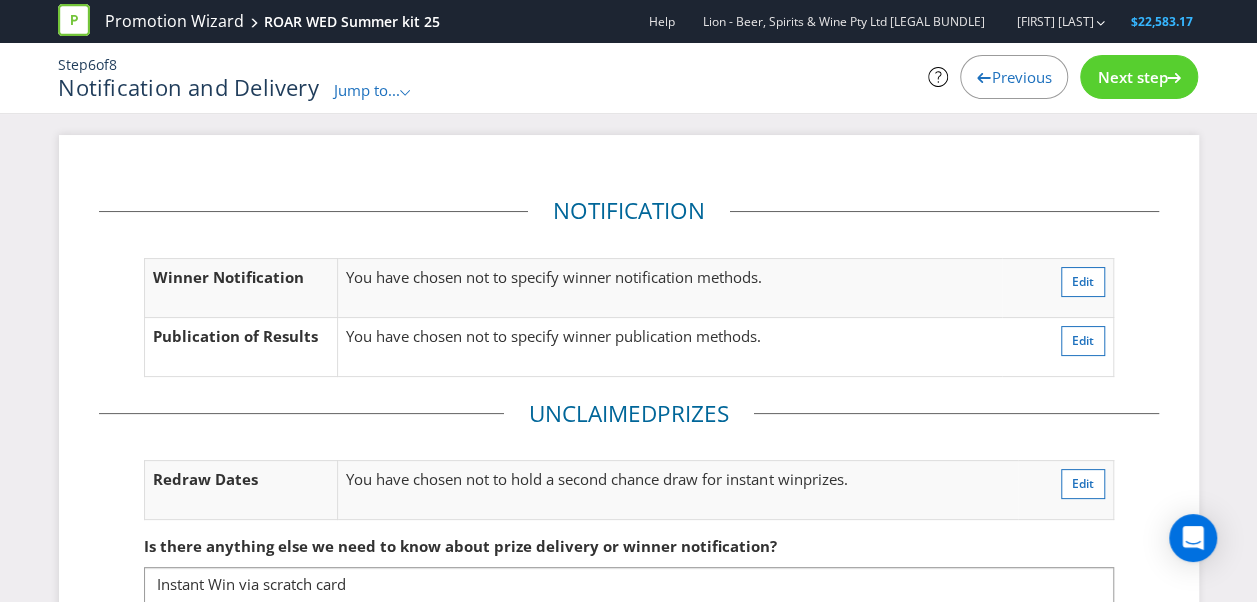 click on "Next step" at bounding box center [1132, 77] 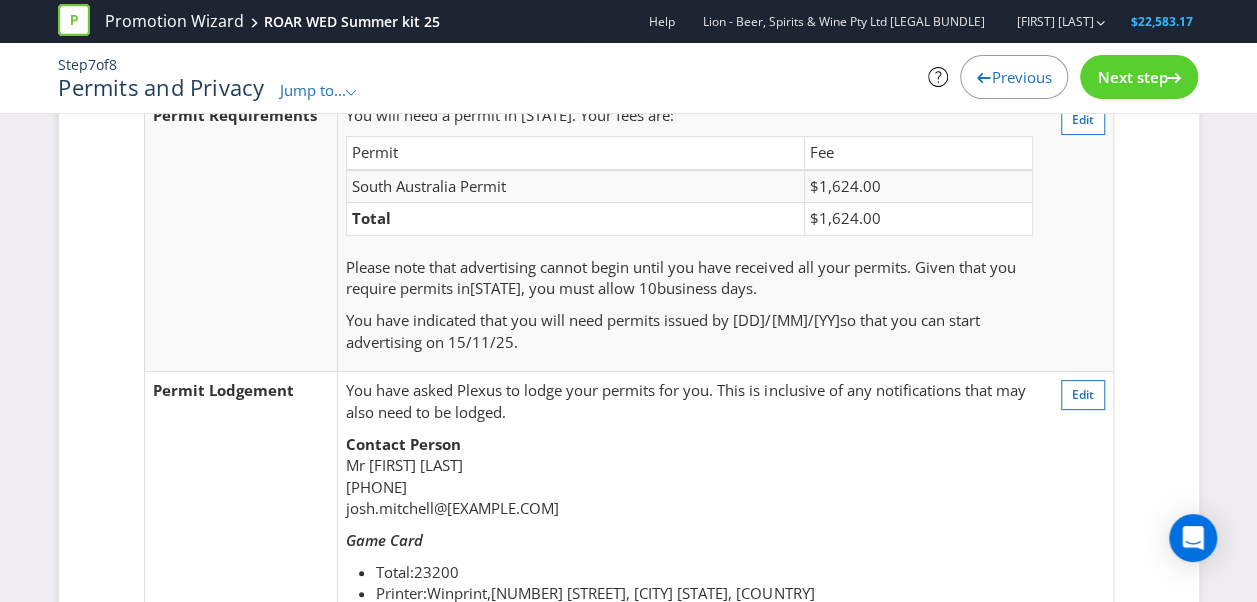 scroll, scrollTop: 112, scrollLeft: 0, axis: vertical 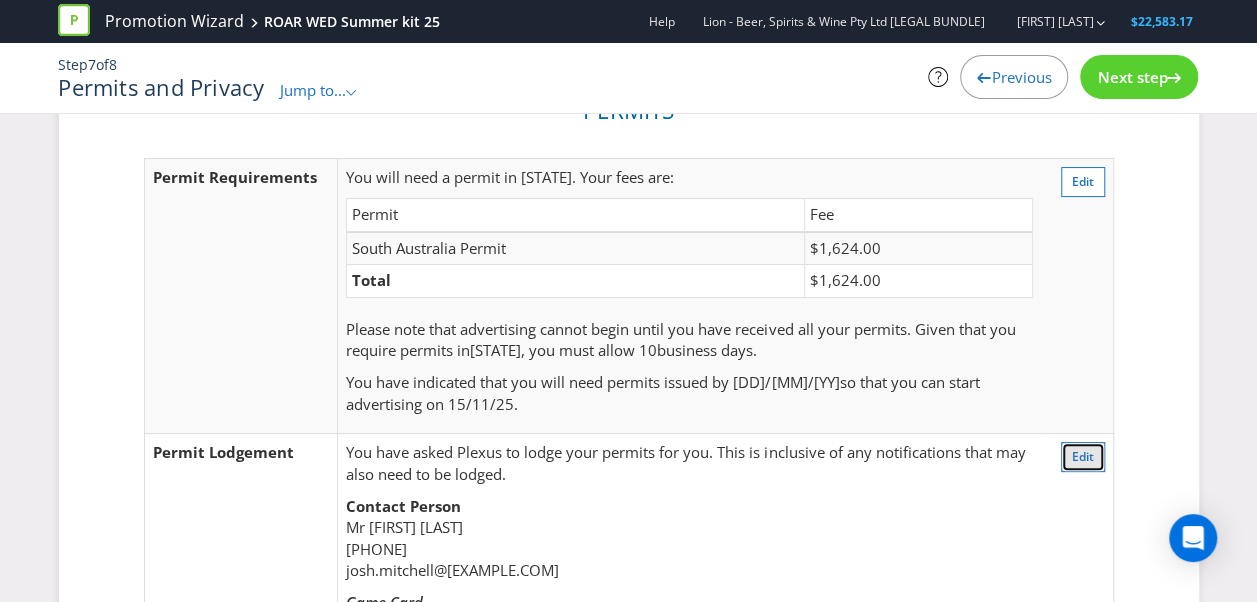 click on "Edit" at bounding box center [1083, 457] 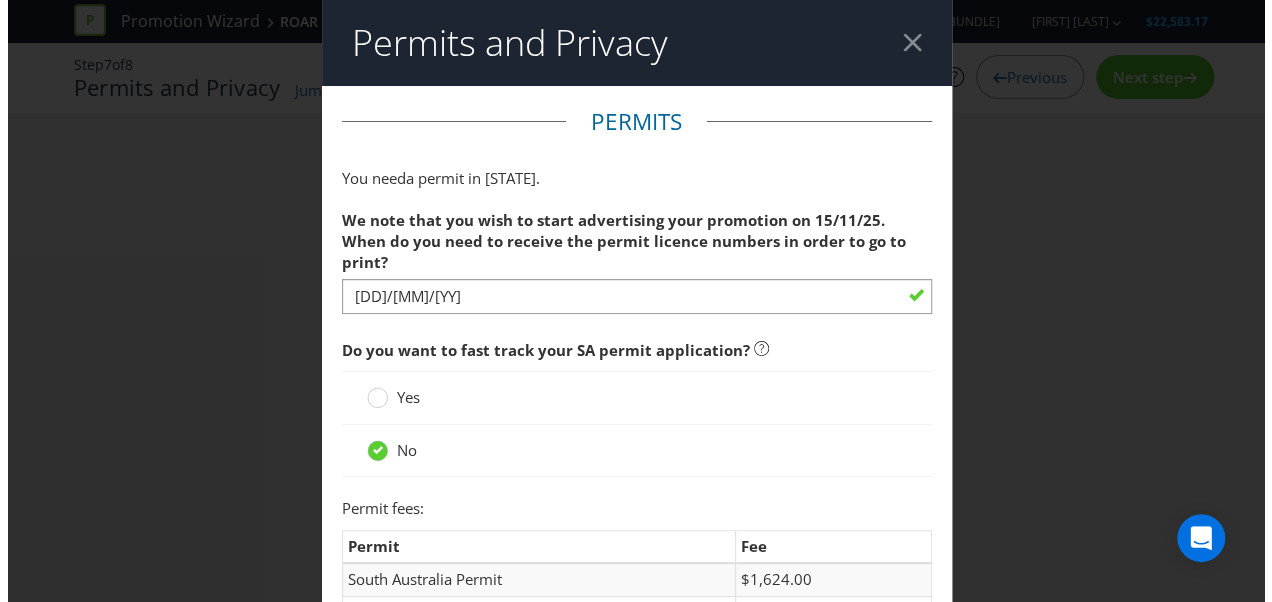 scroll, scrollTop: 0, scrollLeft: 0, axis: both 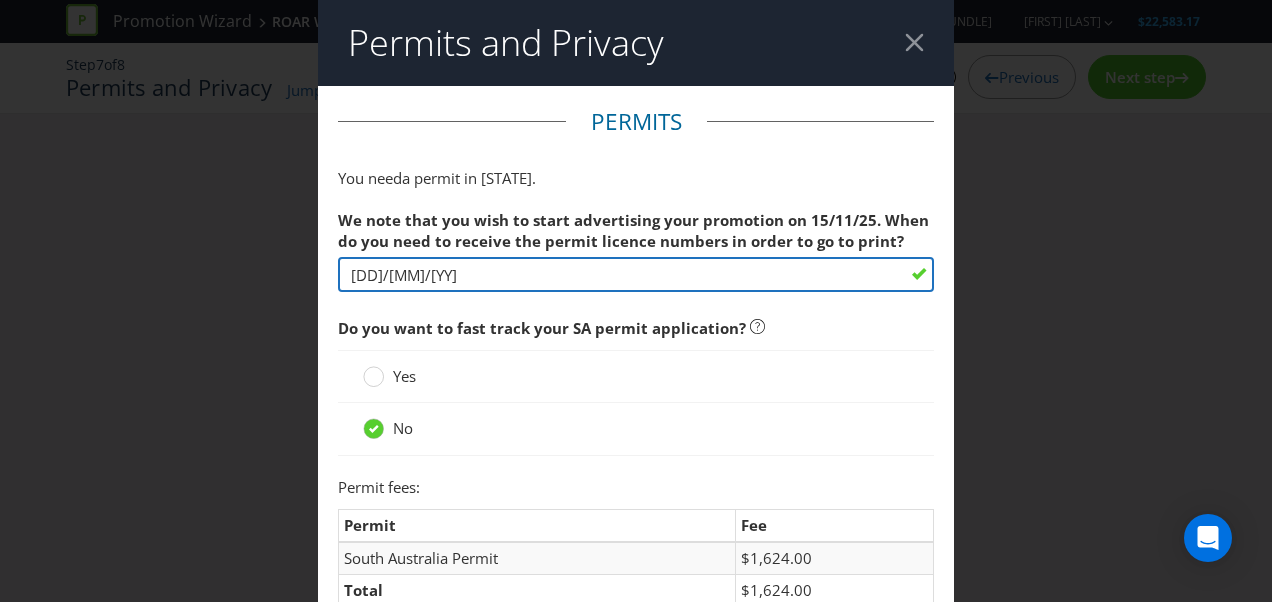 click on "[DD]/[MM]/[YY]" at bounding box center [636, 274] 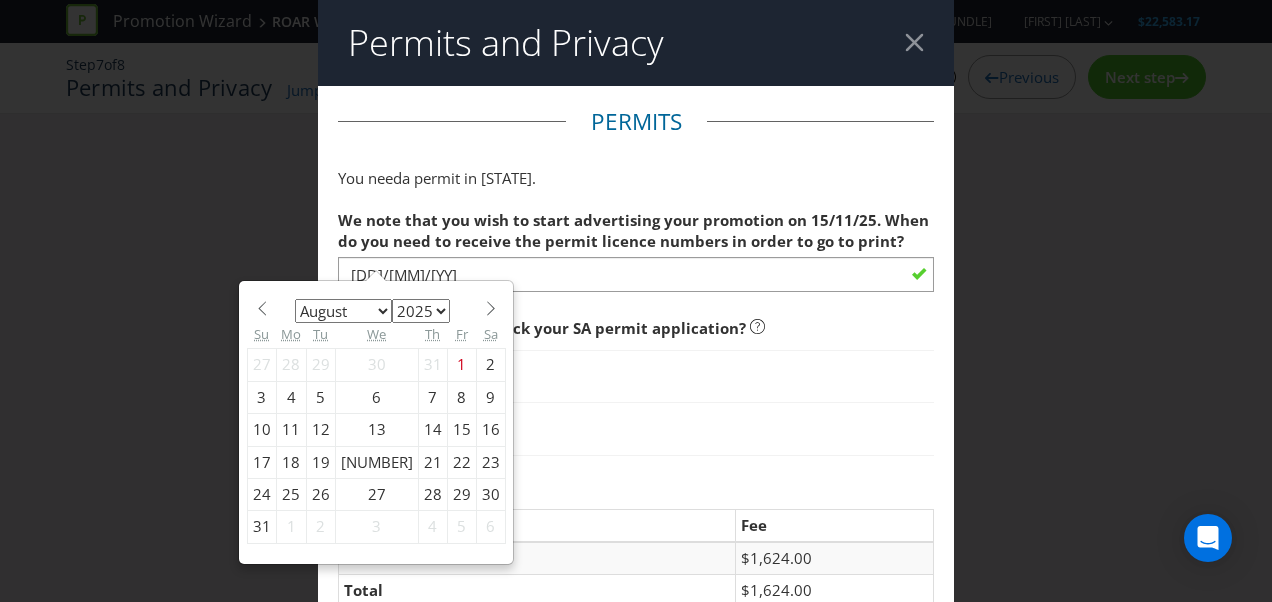 click on "25" at bounding box center (291, 494) 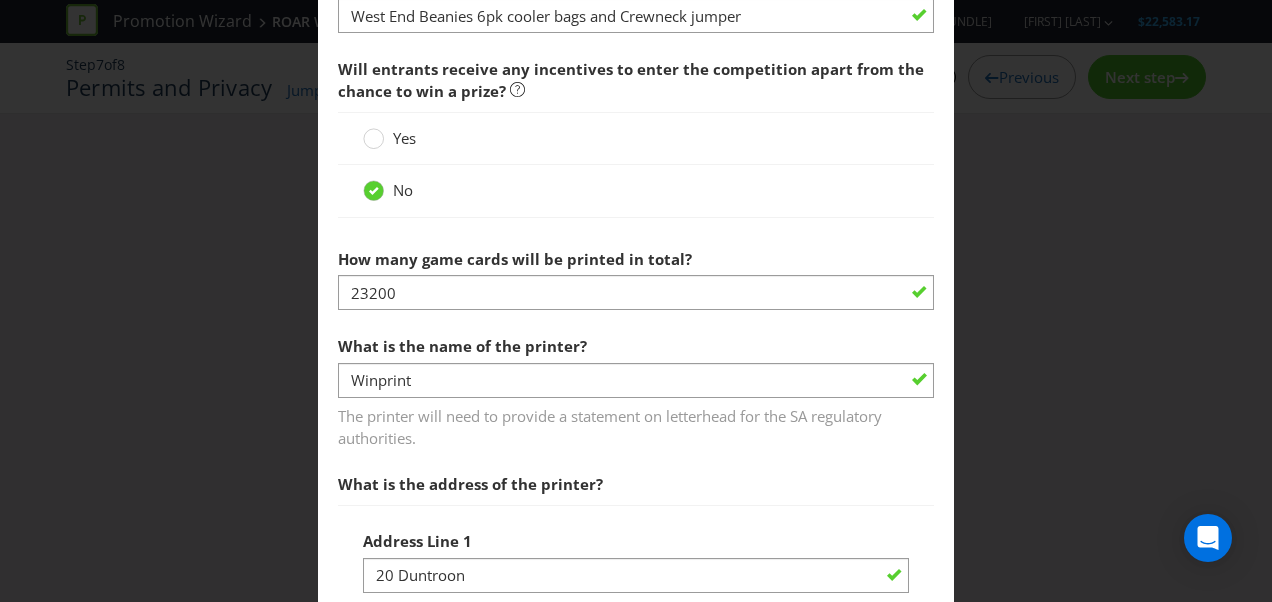scroll, scrollTop: 1494, scrollLeft: 0, axis: vertical 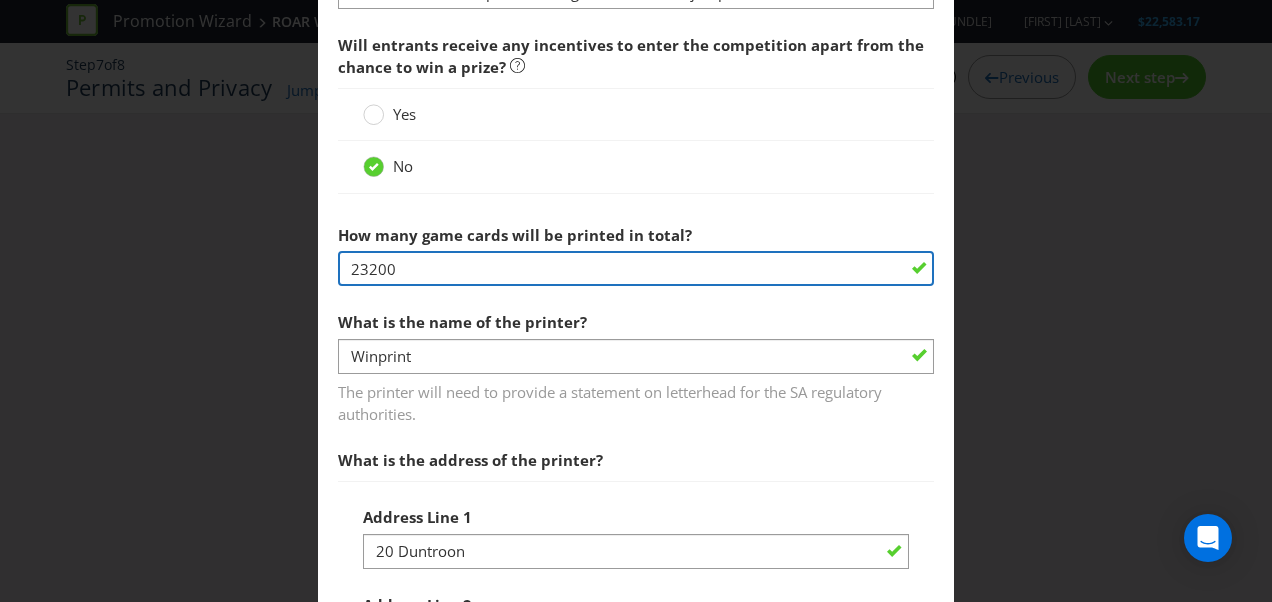 drag, startPoint x: 390, startPoint y: 268, endPoint x: 206, endPoint y: 296, distance: 186.11824 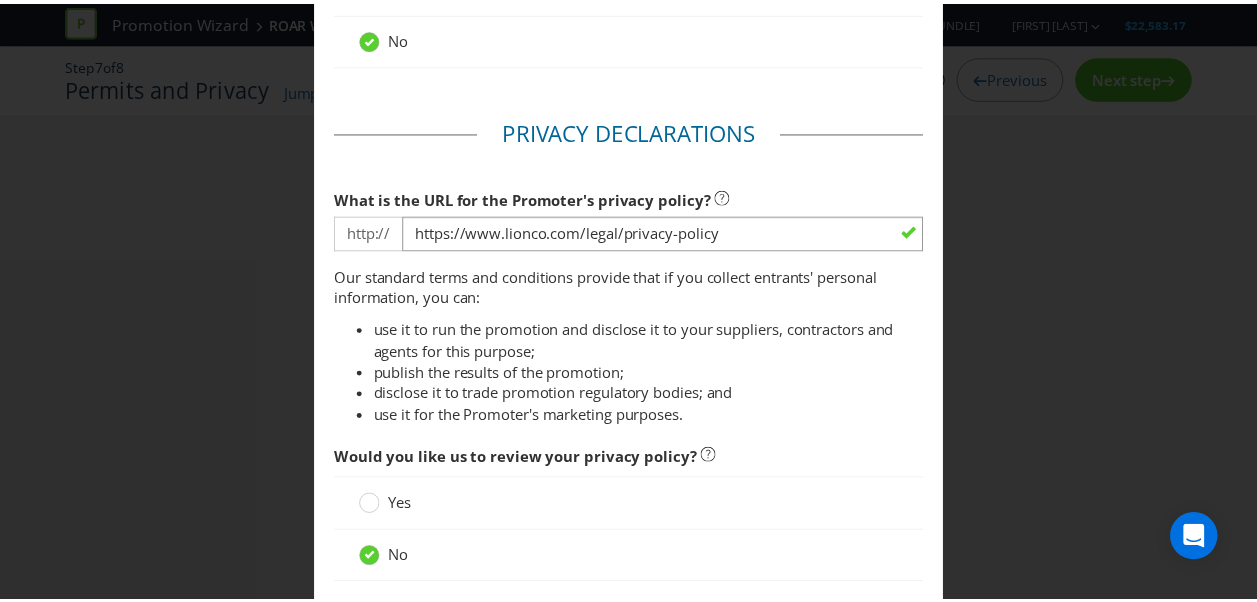 scroll, scrollTop: 2756, scrollLeft: 0, axis: vertical 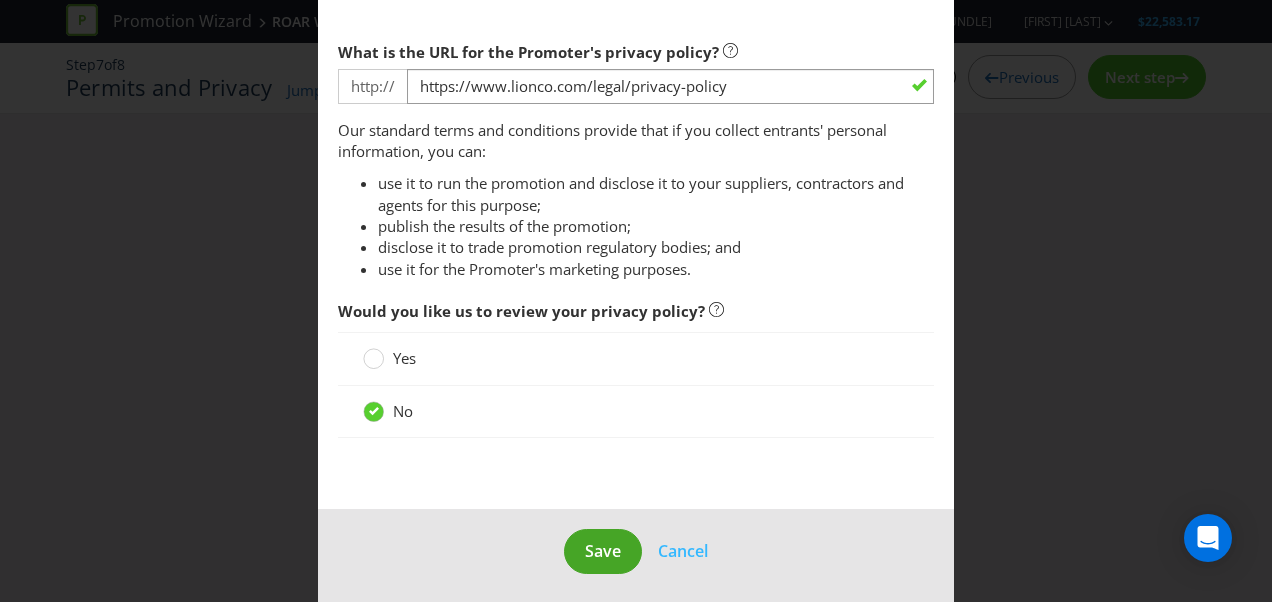 type on "88000" 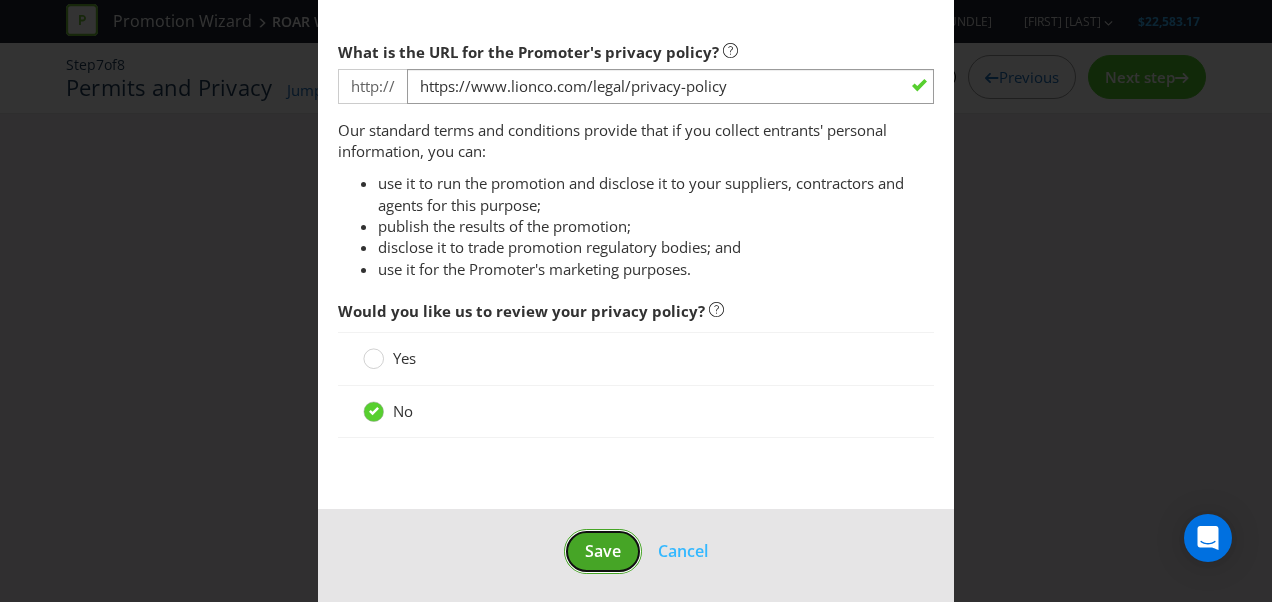click on "Save" at bounding box center (603, 551) 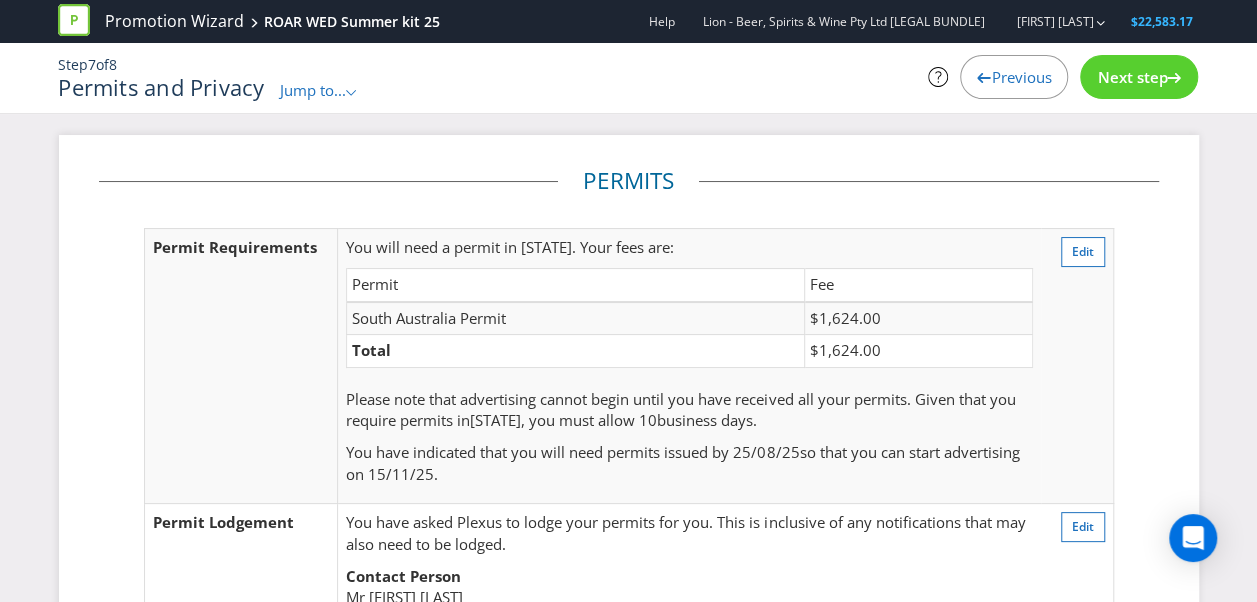 scroll, scrollTop: 16, scrollLeft: 0, axis: vertical 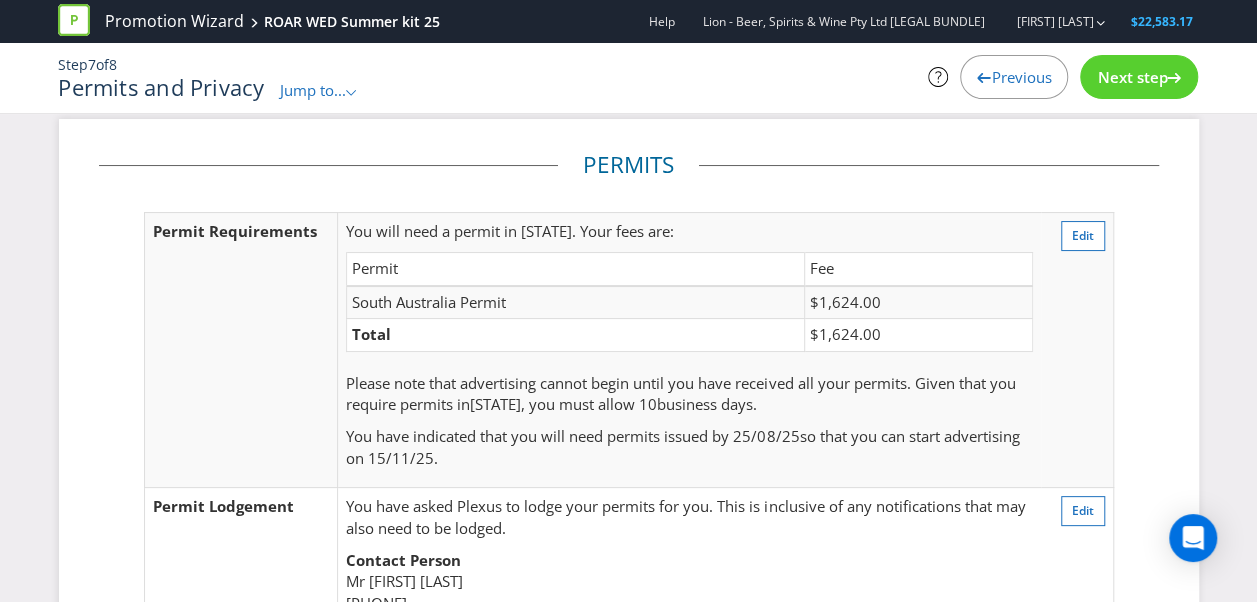 click on "Next step" at bounding box center [1132, 77] 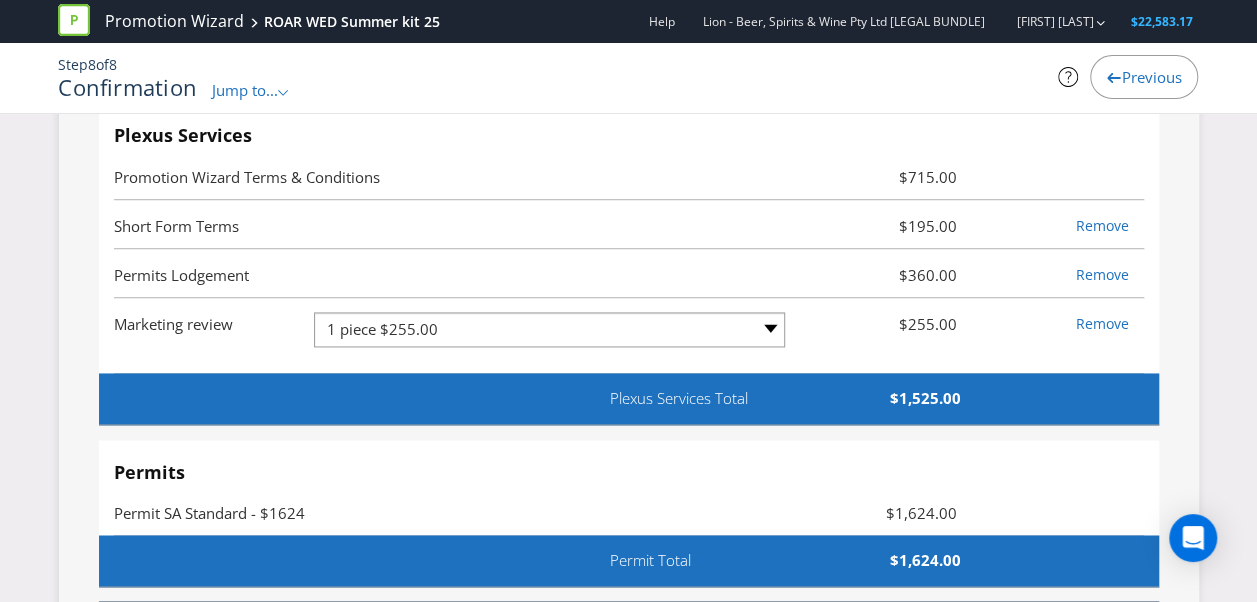 scroll, scrollTop: 5064, scrollLeft: 0, axis: vertical 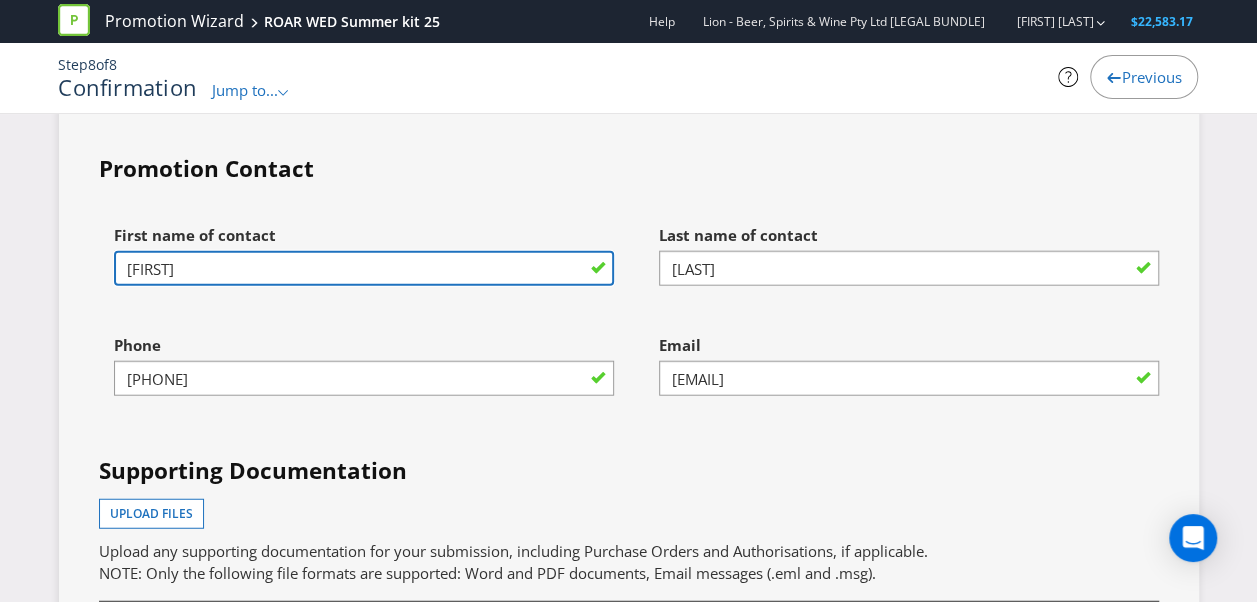 drag, startPoint x: 186, startPoint y: 264, endPoint x: 20, endPoint y: 270, distance: 166.1084 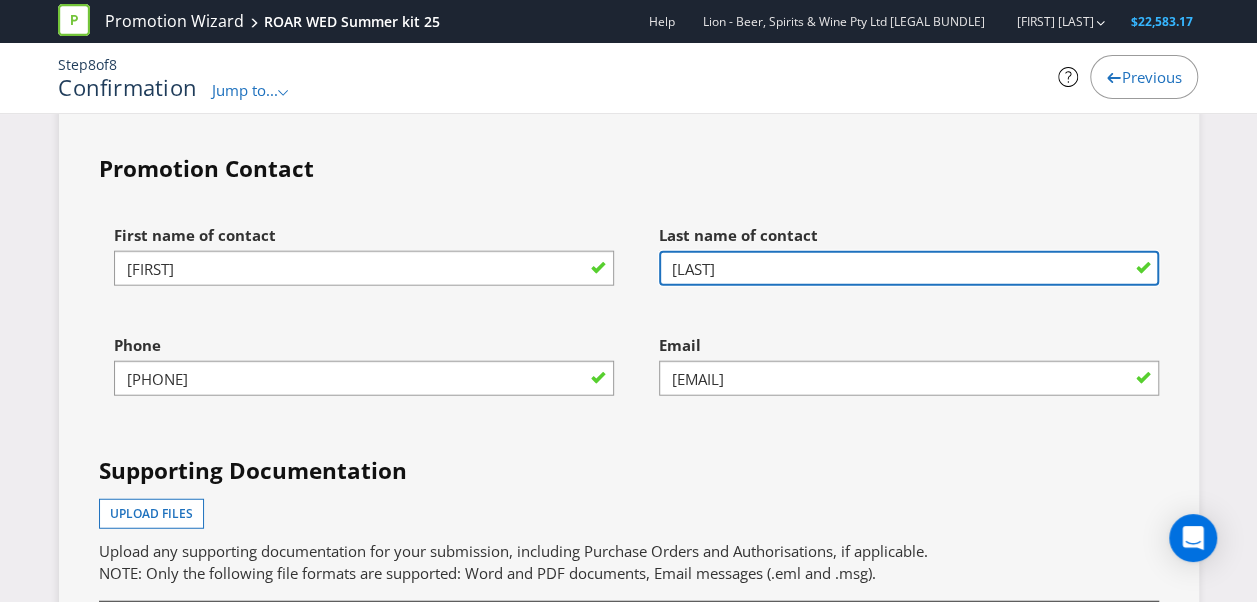 type on "[LAST]" 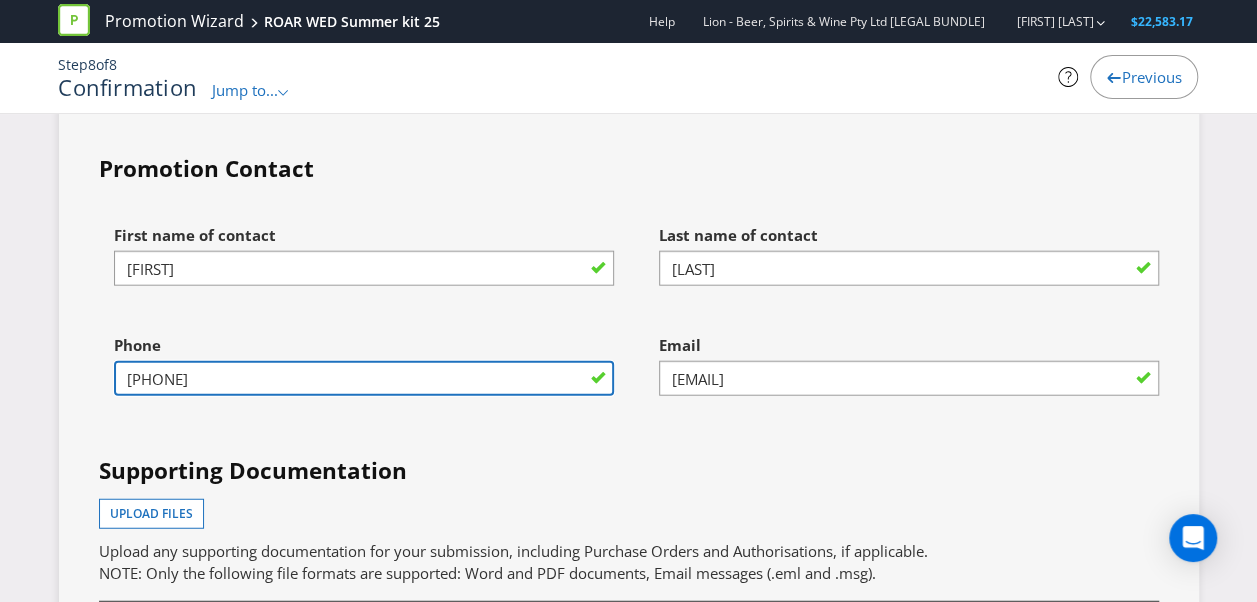 drag, startPoint x: 220, startPoint y: 373, endPoint x: 0, endPoint y: 393, distance: 220.90723 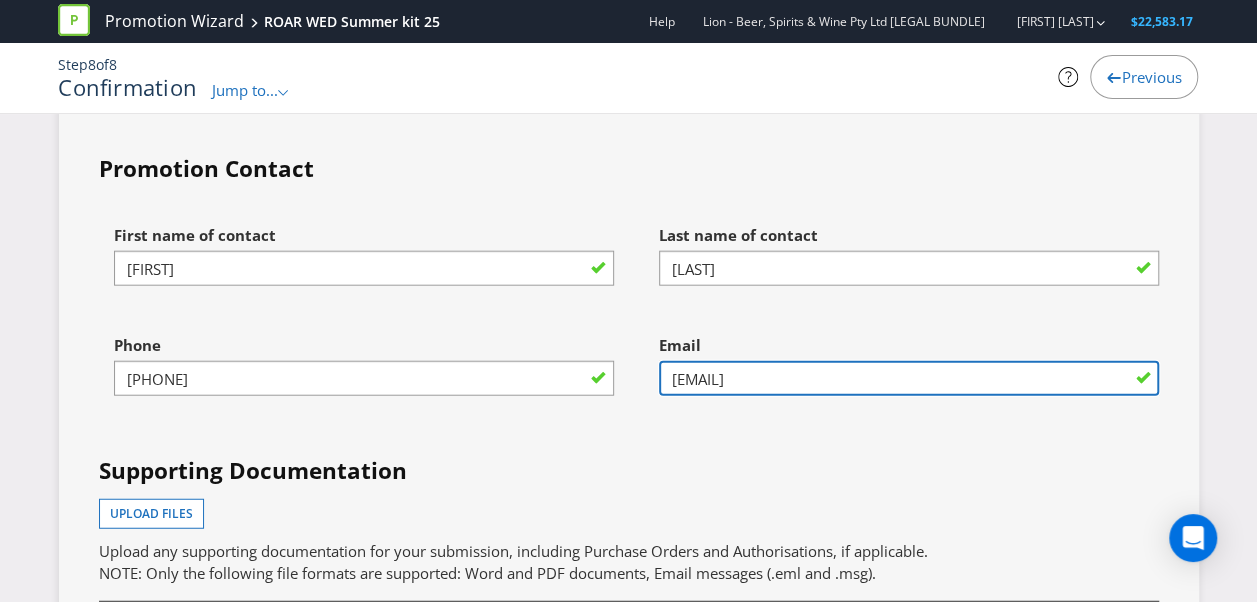 click on "[EMAIL]" at bounding box center [909, 378] 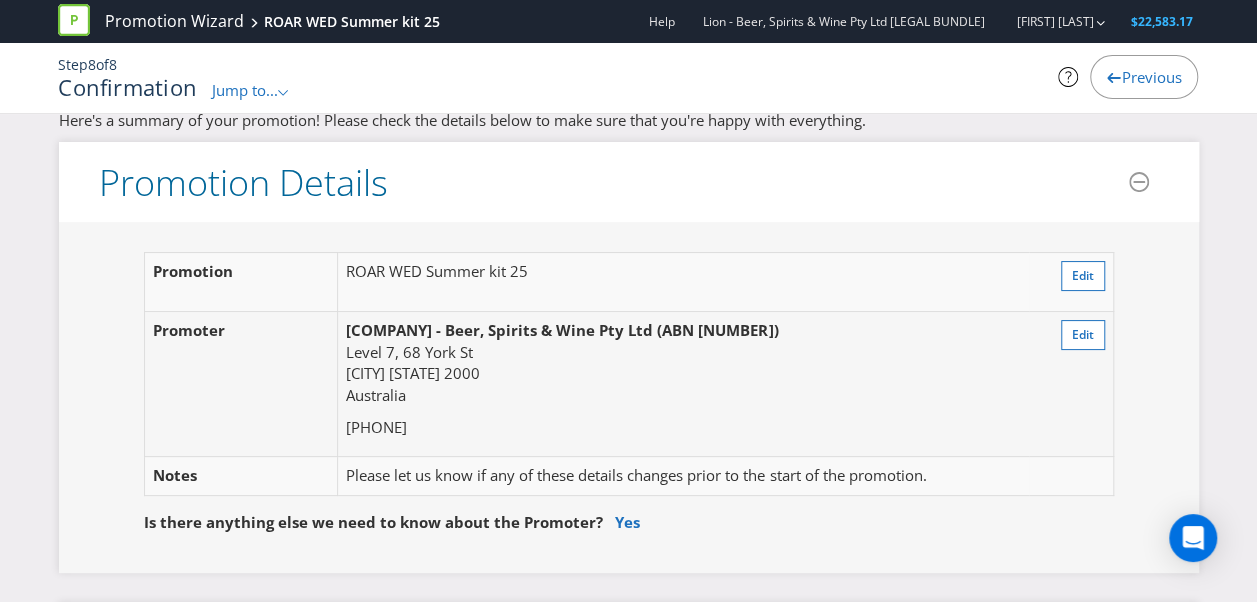 scroll, scrollTop: 0, scrollLeft: 0, axis: both 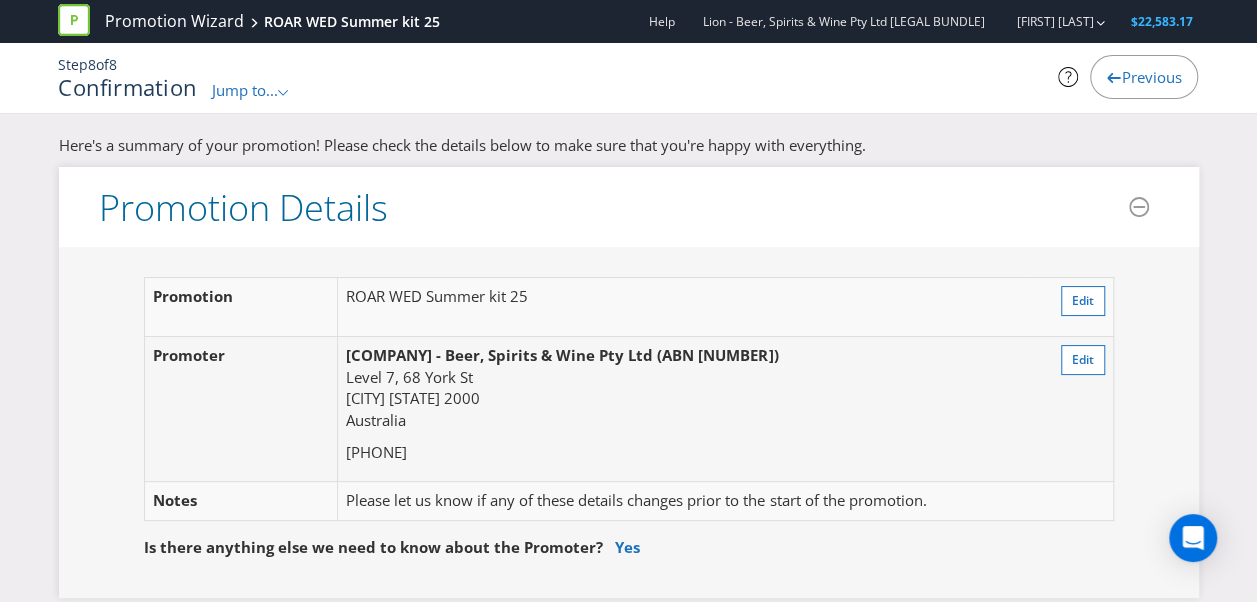 type on "josh.mitchell@[EXAMPLE.COM]" 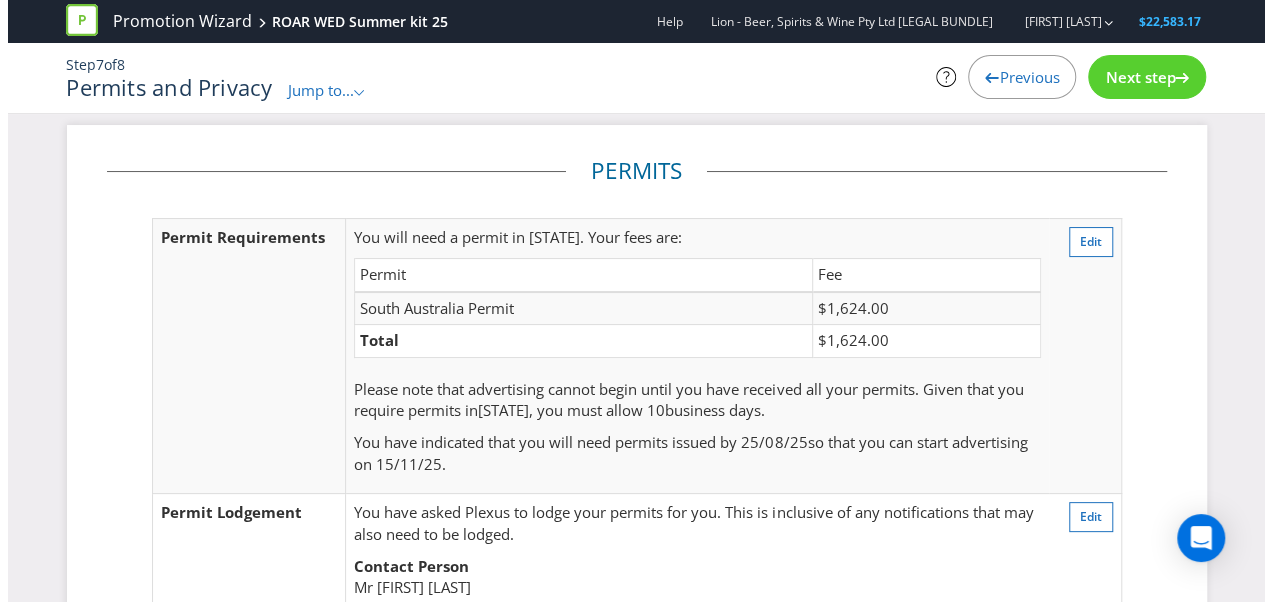 scroll, scrollTop: 0, scrollLeft: 0, axis: both 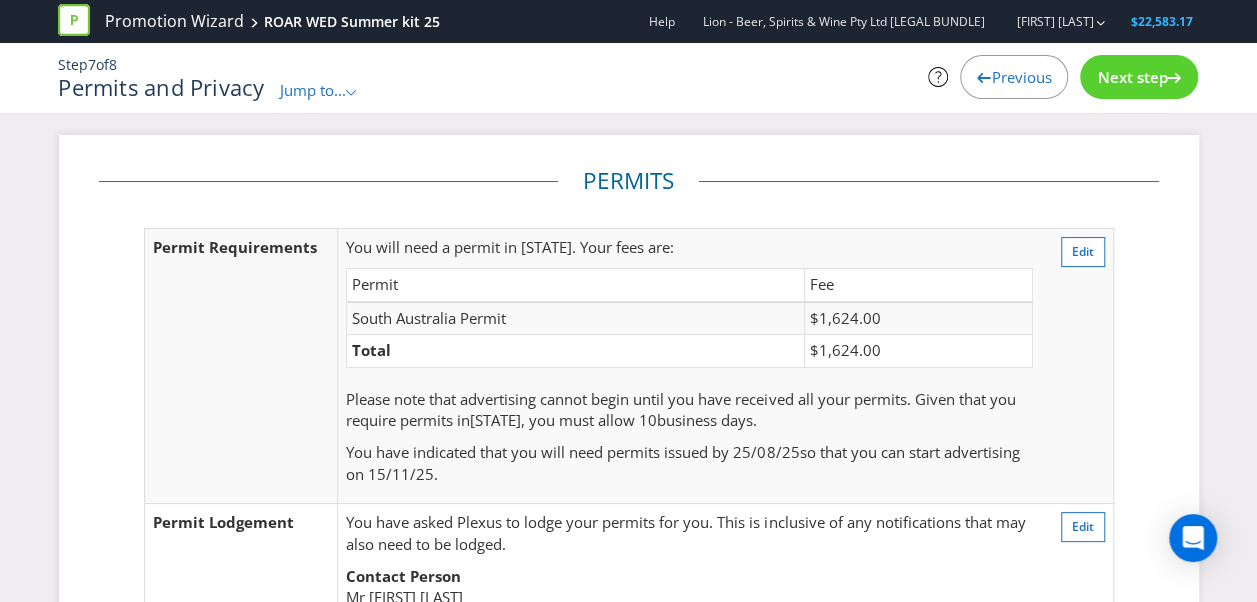 click on "Previous" at bounding box center [1021, 77] 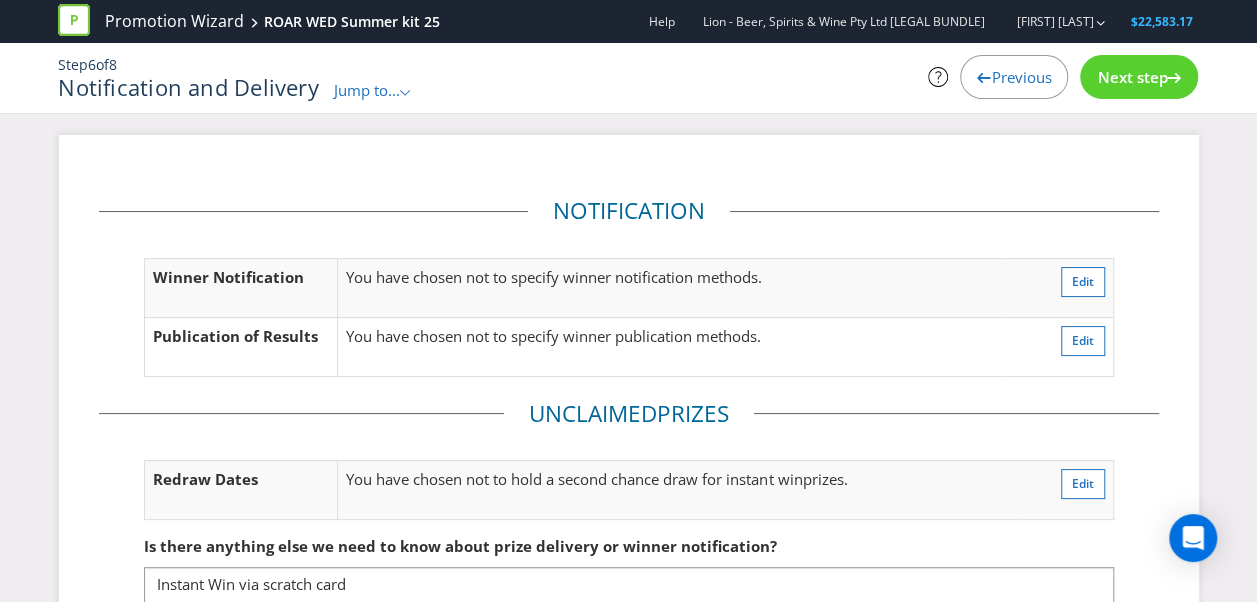 click on "Next step" at bounding box center (1132, 77) 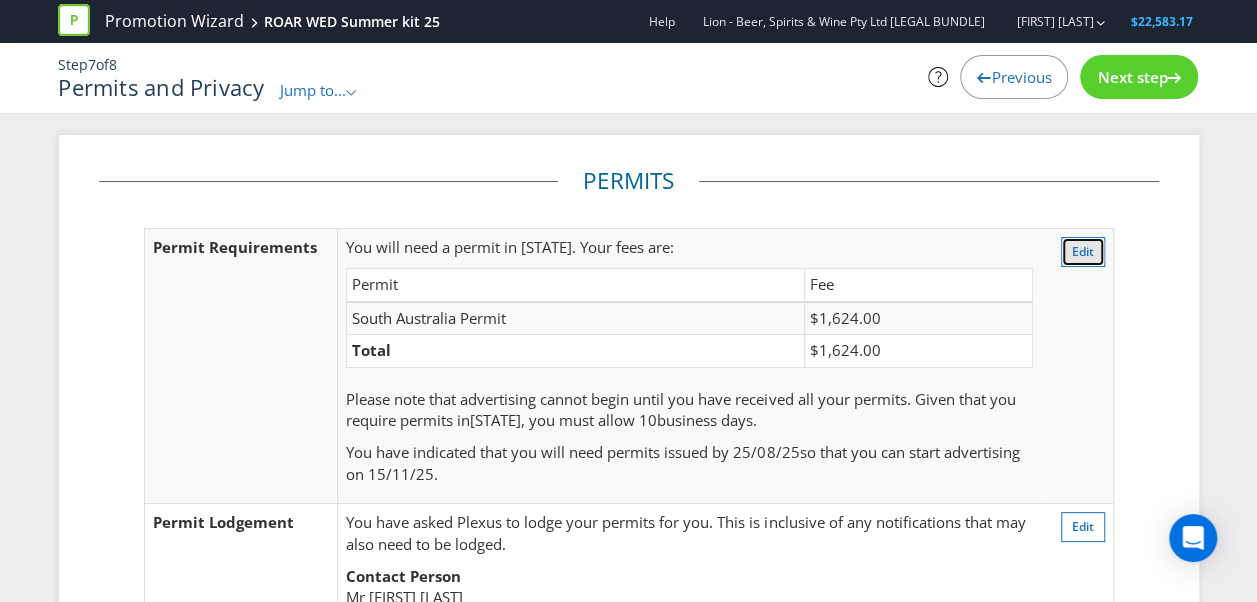 click on "Edit" at bounding box center (1083, 251) 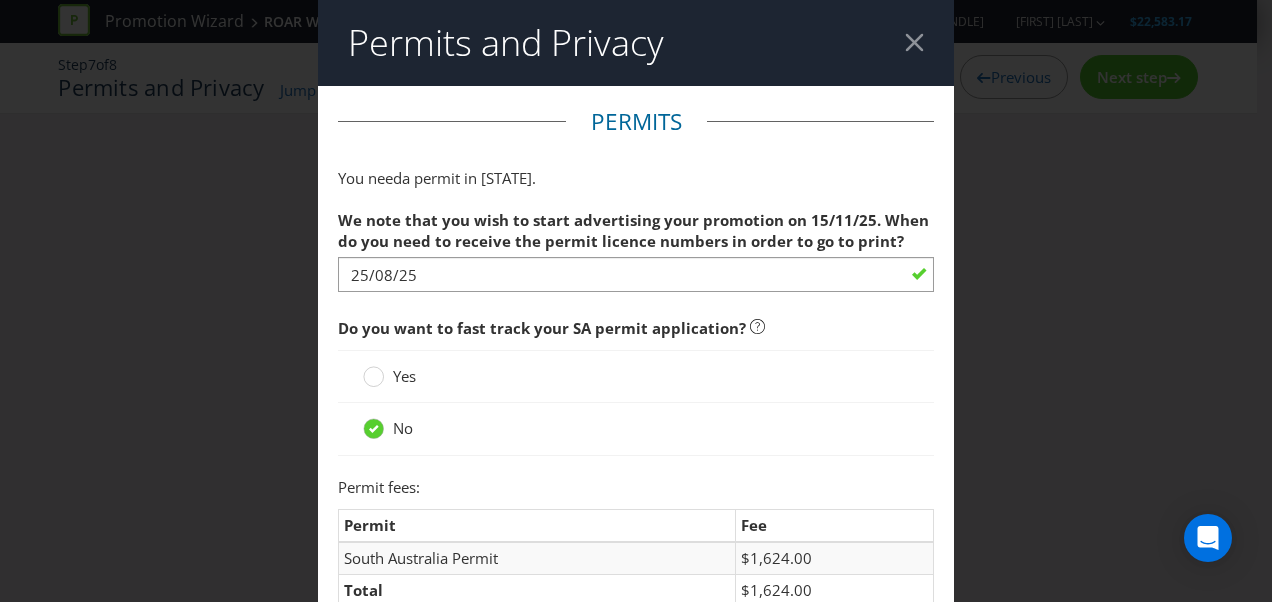 scroll, scrollTop: 105, scrollLeft: 0, axis: vertical 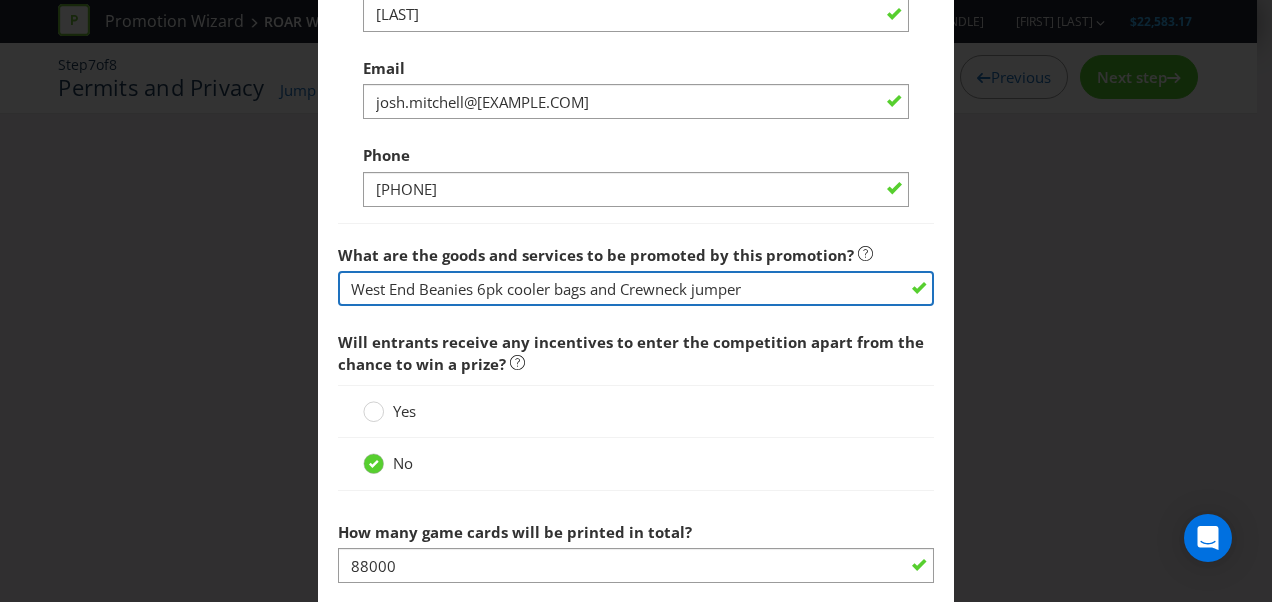 click on "West End Beanies 6pk cooler bags and Crewneck jumper" at bounding box center [636, 288] 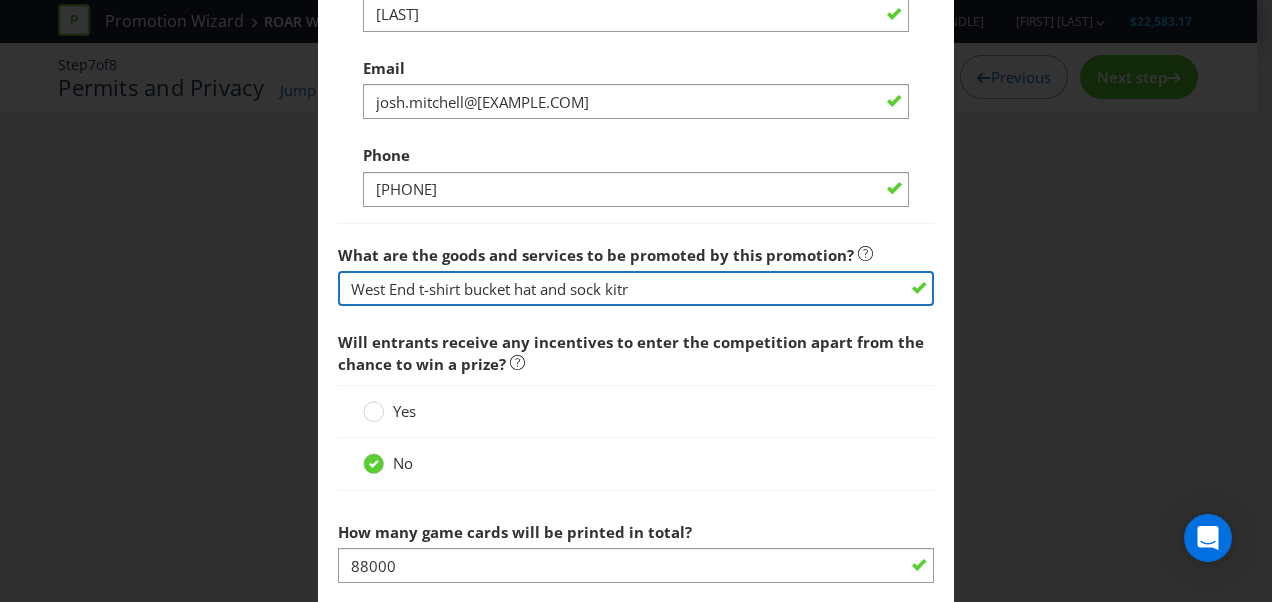 type on "West End t-shirt bucket hat and sock kit" 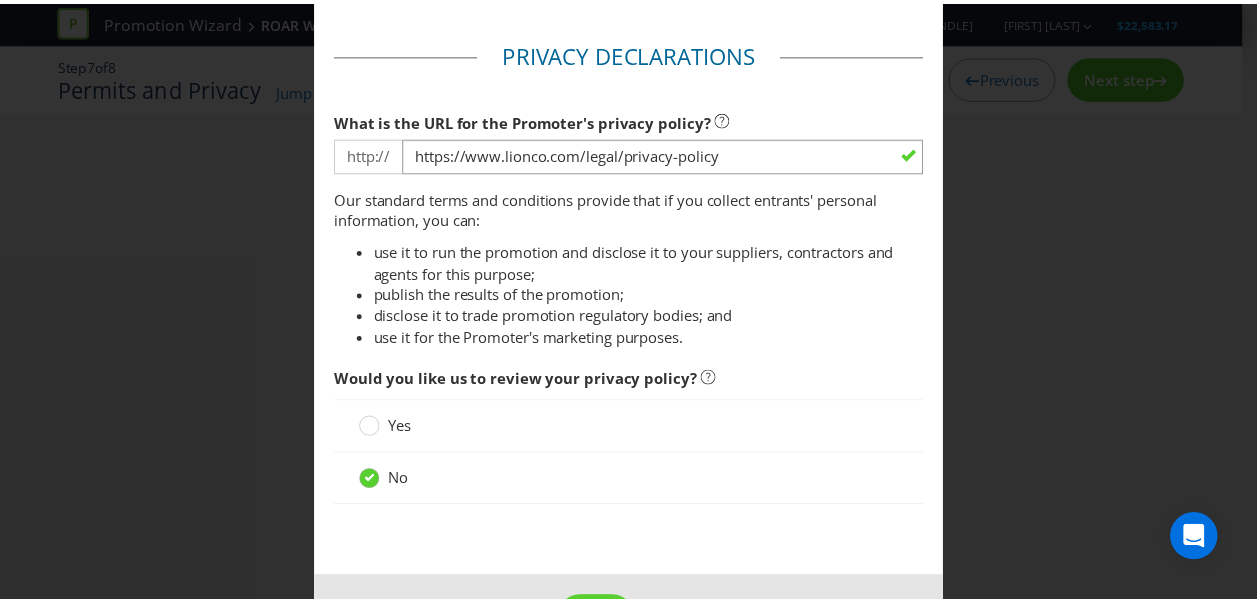 scroll, scrollTop: 2756, scrollLeft: 0, axis: vertical 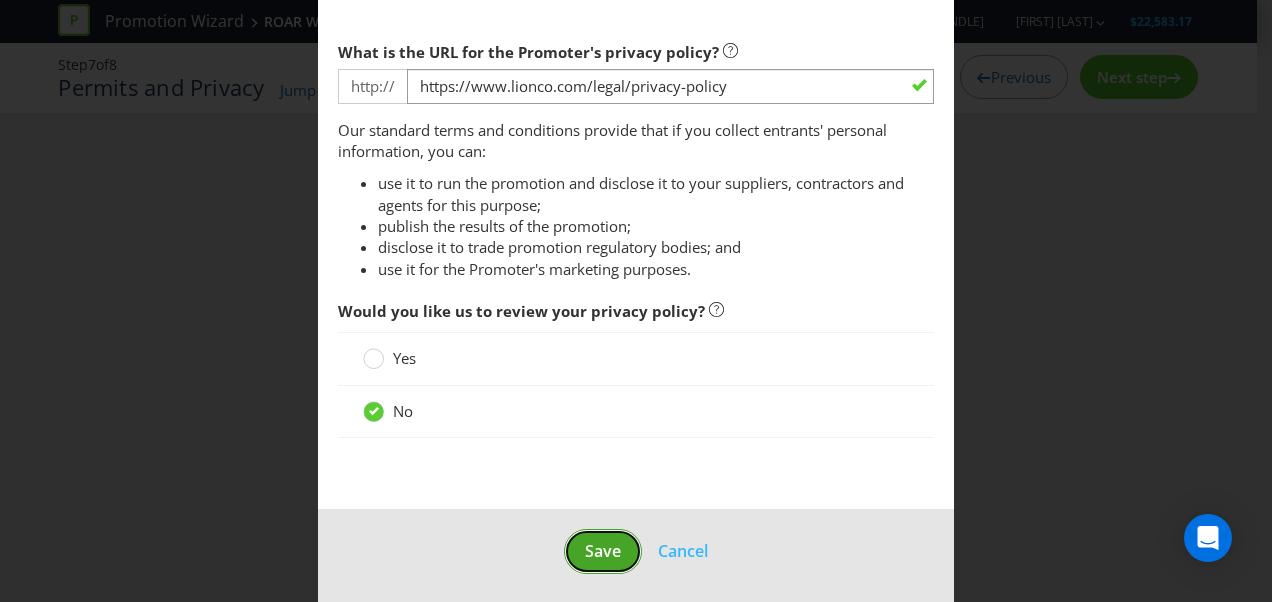 click on "Save" at bounding box center [603, 551] 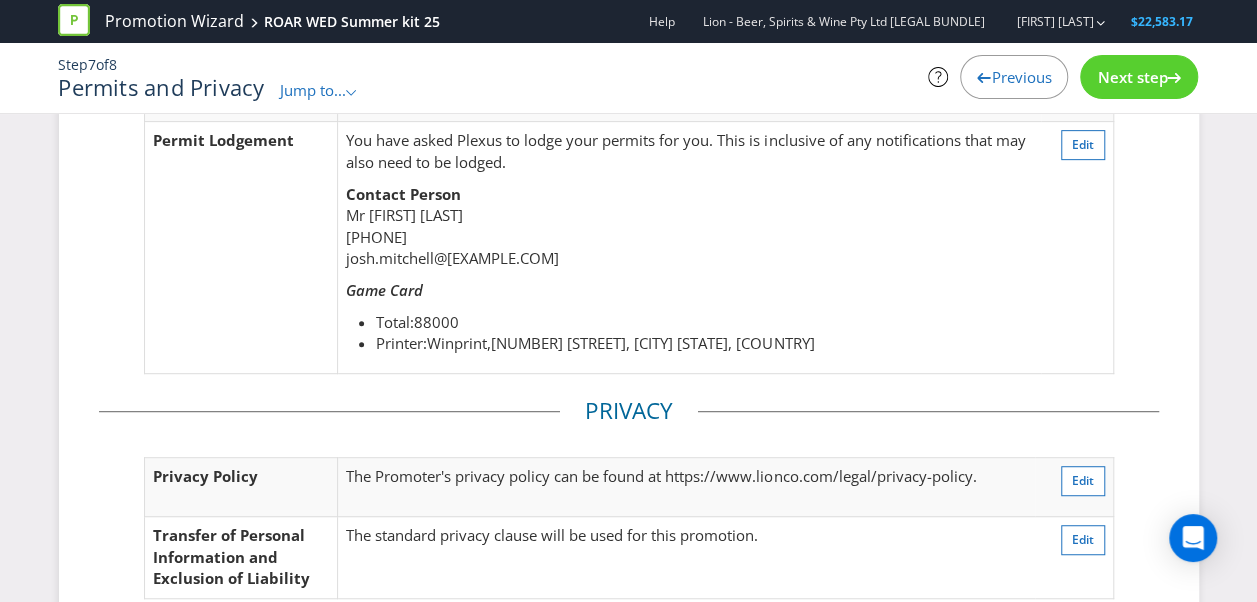 scroll, scrollTop: 0, scrollLeft: 0, axis: both 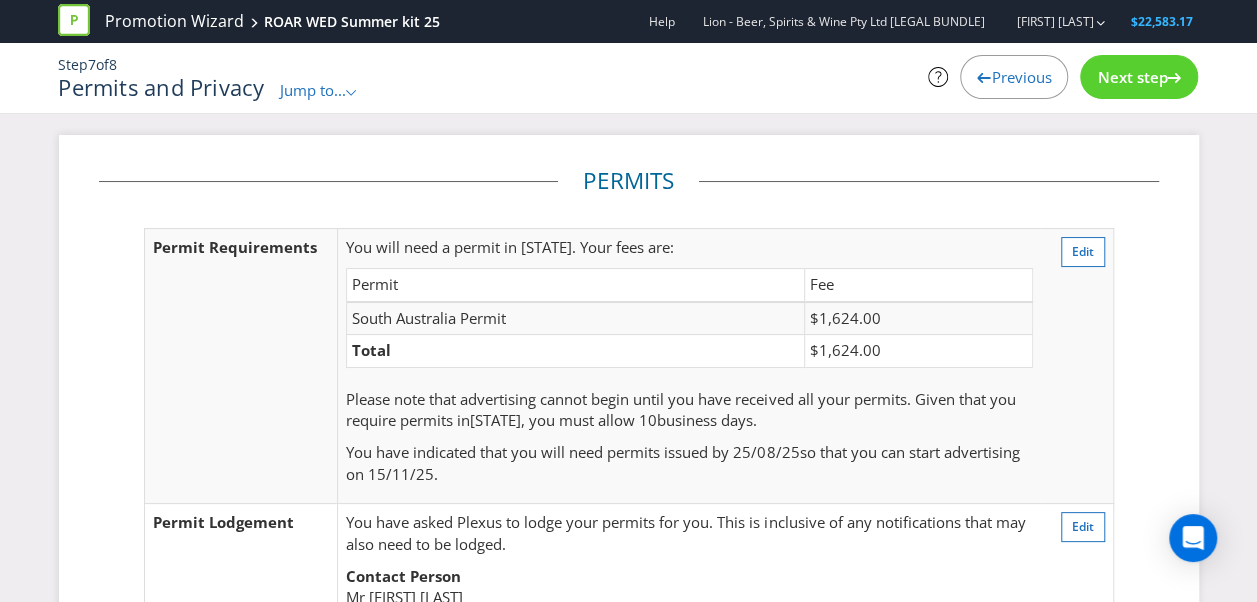 click on "Previous" at bounding box center [1021, 77] 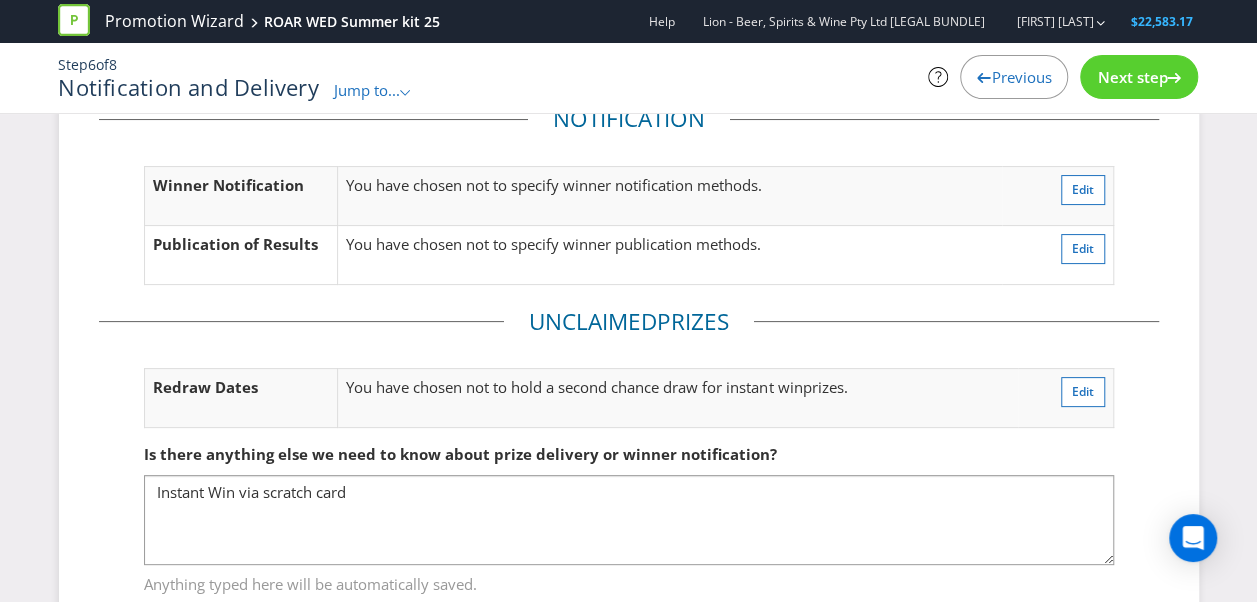 scroll, scrollTop: 0, scrollLeft: 0, axis: both 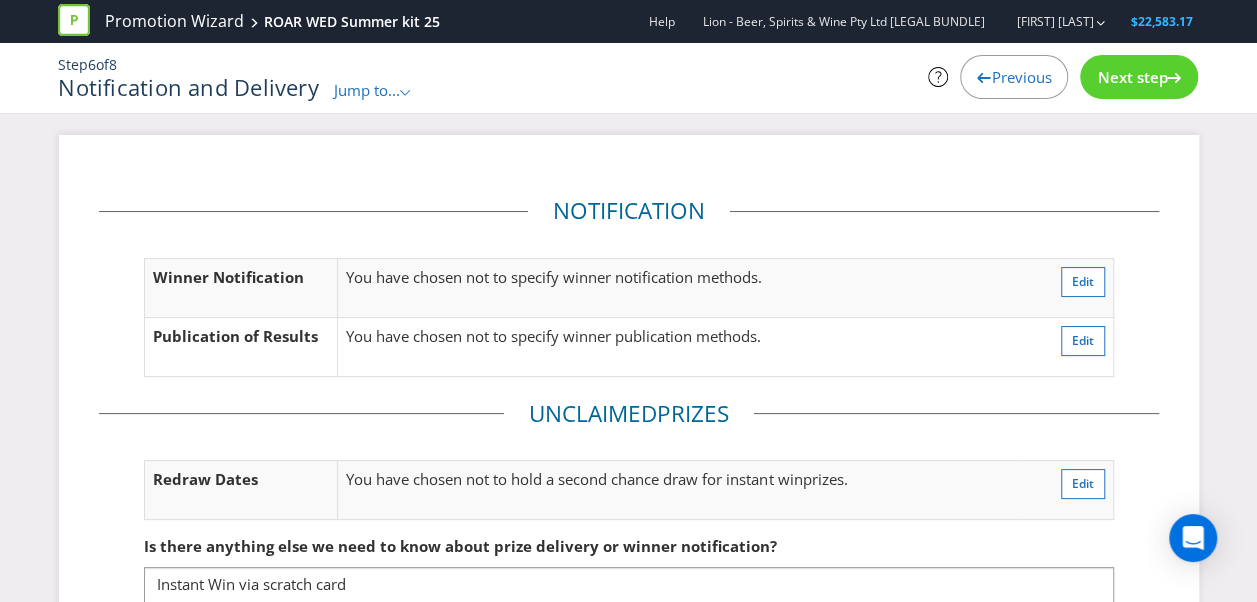 click on "Previous" at bounding box center (1014, 77) 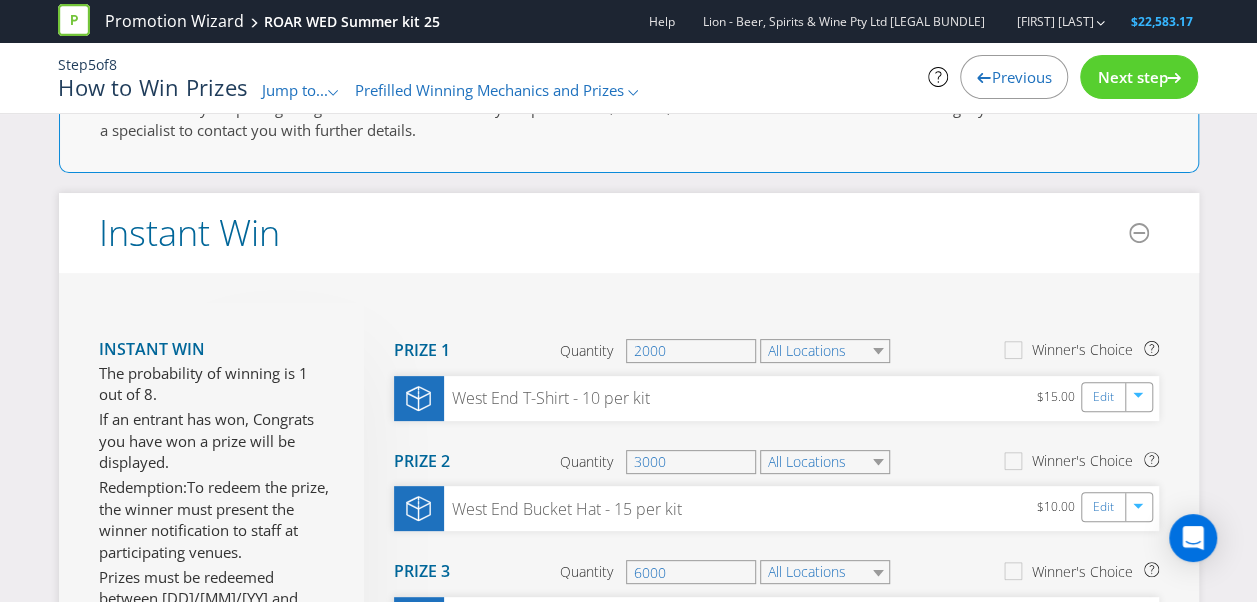 scroll, scrollTop: 0, scrollLeft: 0, axis: both 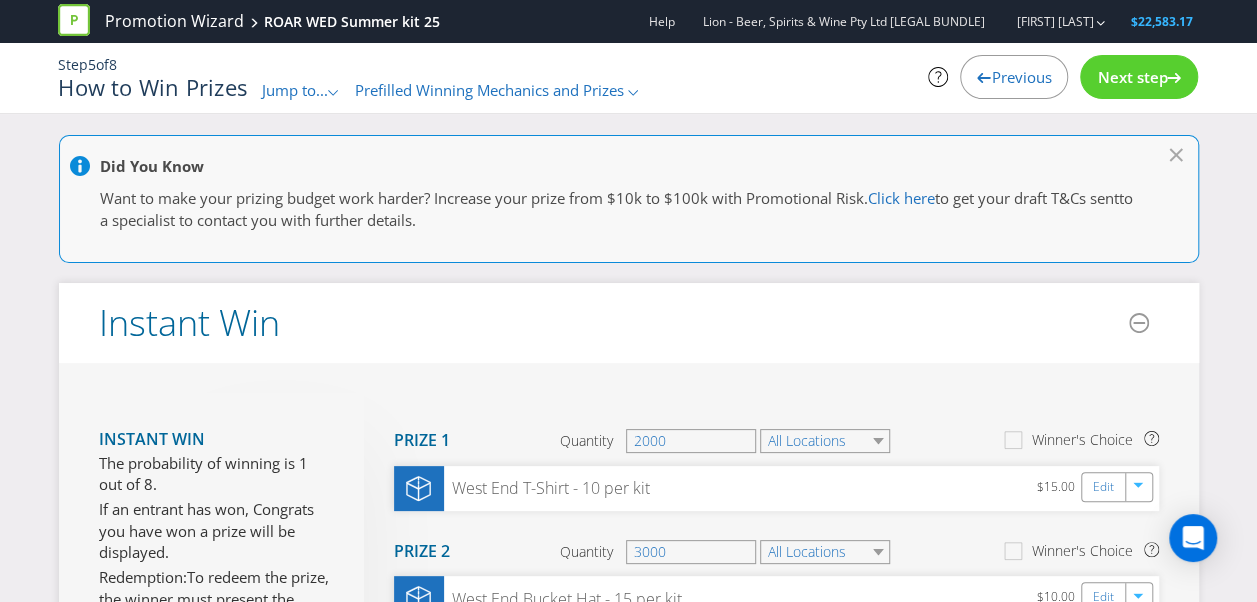 click on "Previous" at bounding box center (1021, 77) 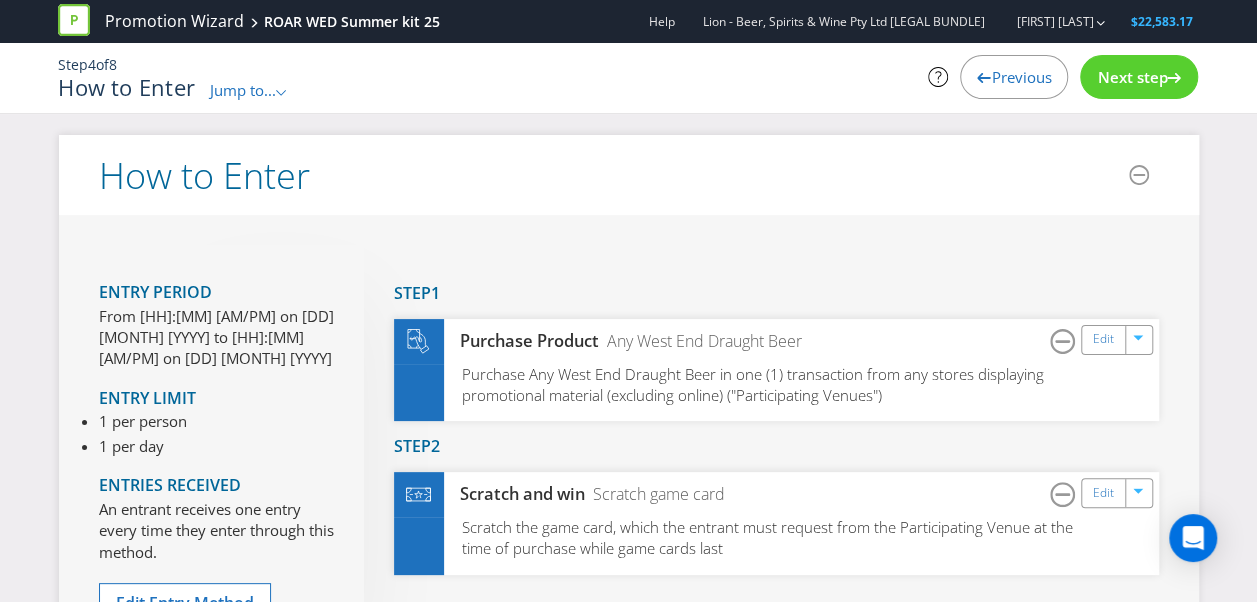 click on "Next step" at bounding box center (1132, 77) 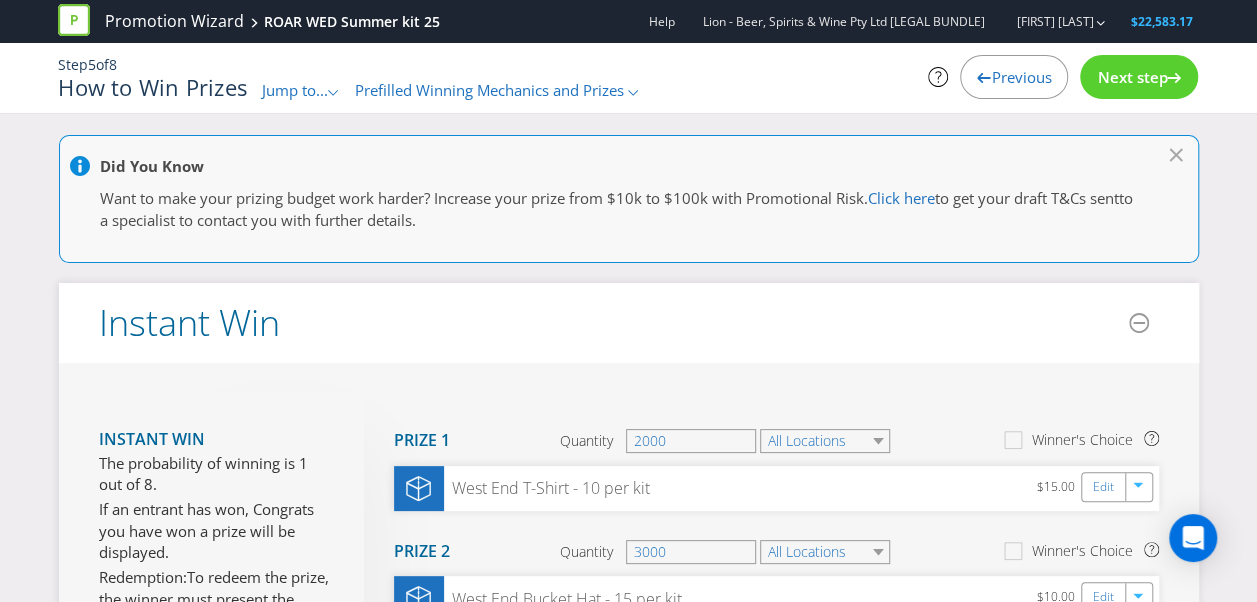 click on "Next step" at bounding box center (1132, 77) 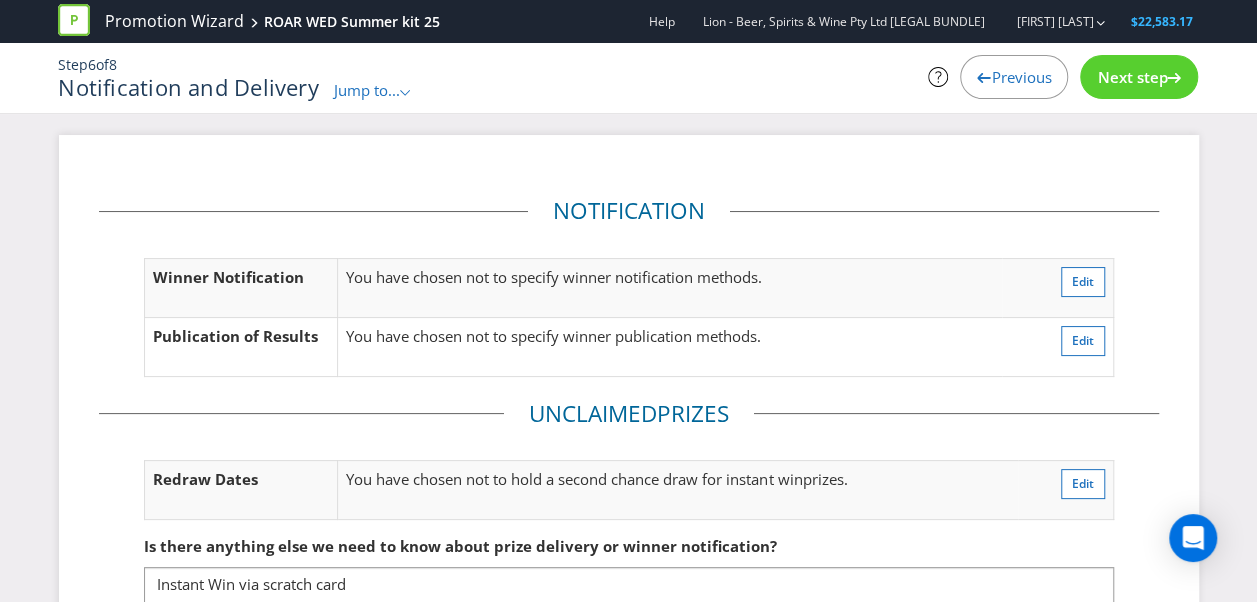 click on "Next step" at bounding box center (1132, 77) 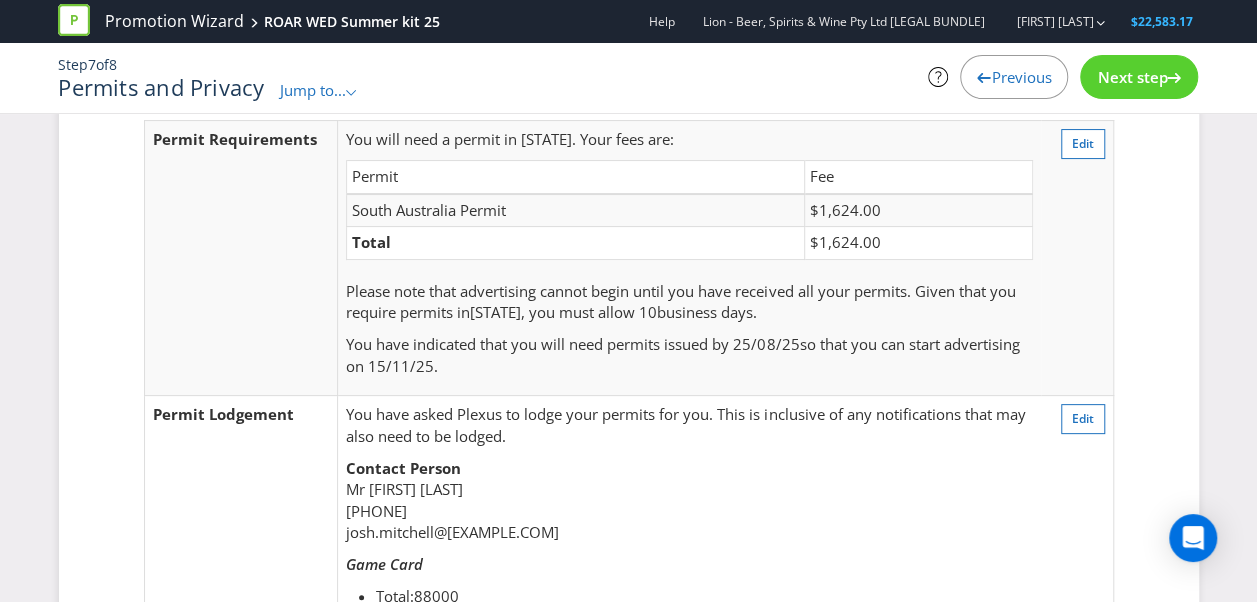 scroll, scrollTop: 0, scrollLeft: 0, axis: both 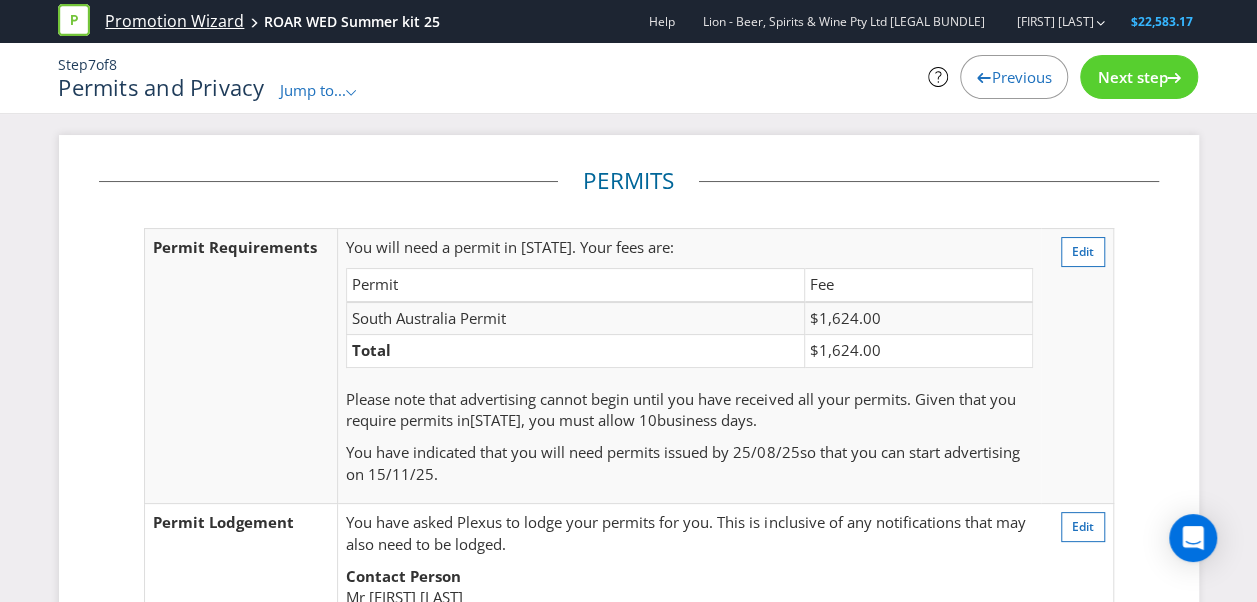 click on "Promotion Wizard" at bounding box center [174, 21] 